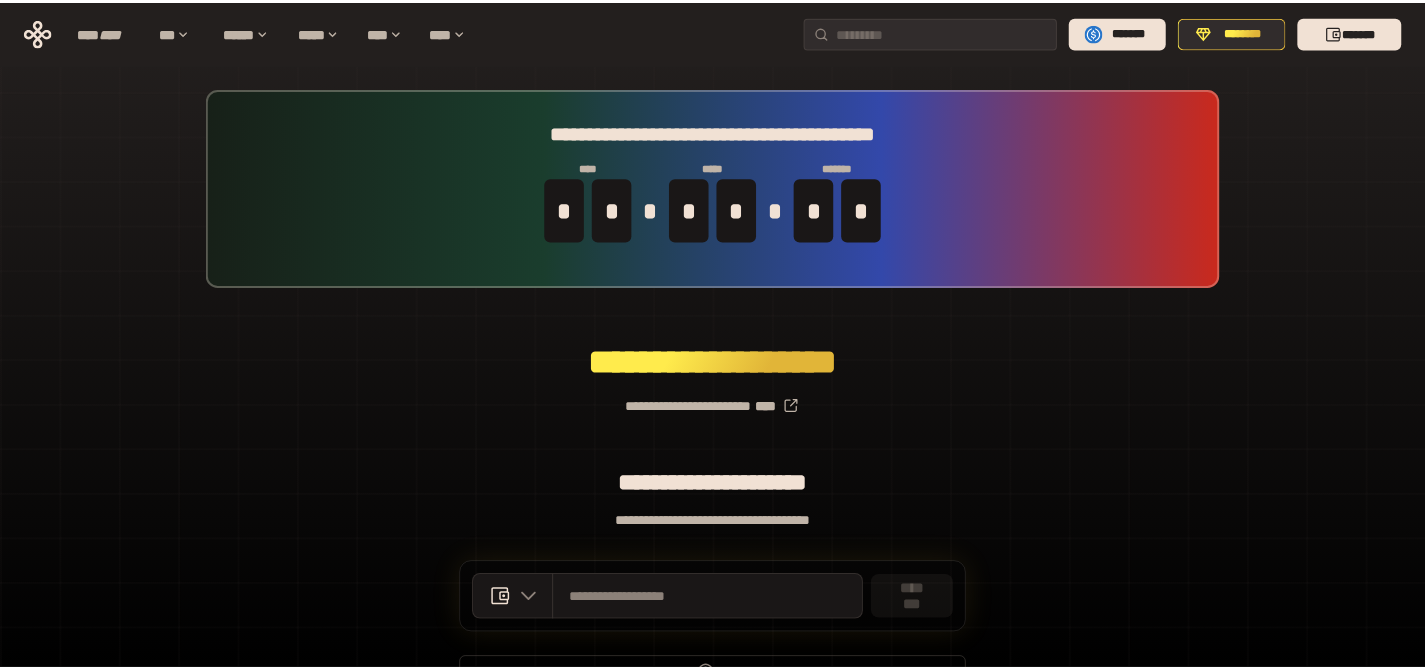 scroll, scrollTop: 0, scrollLeft: 0, axis: both 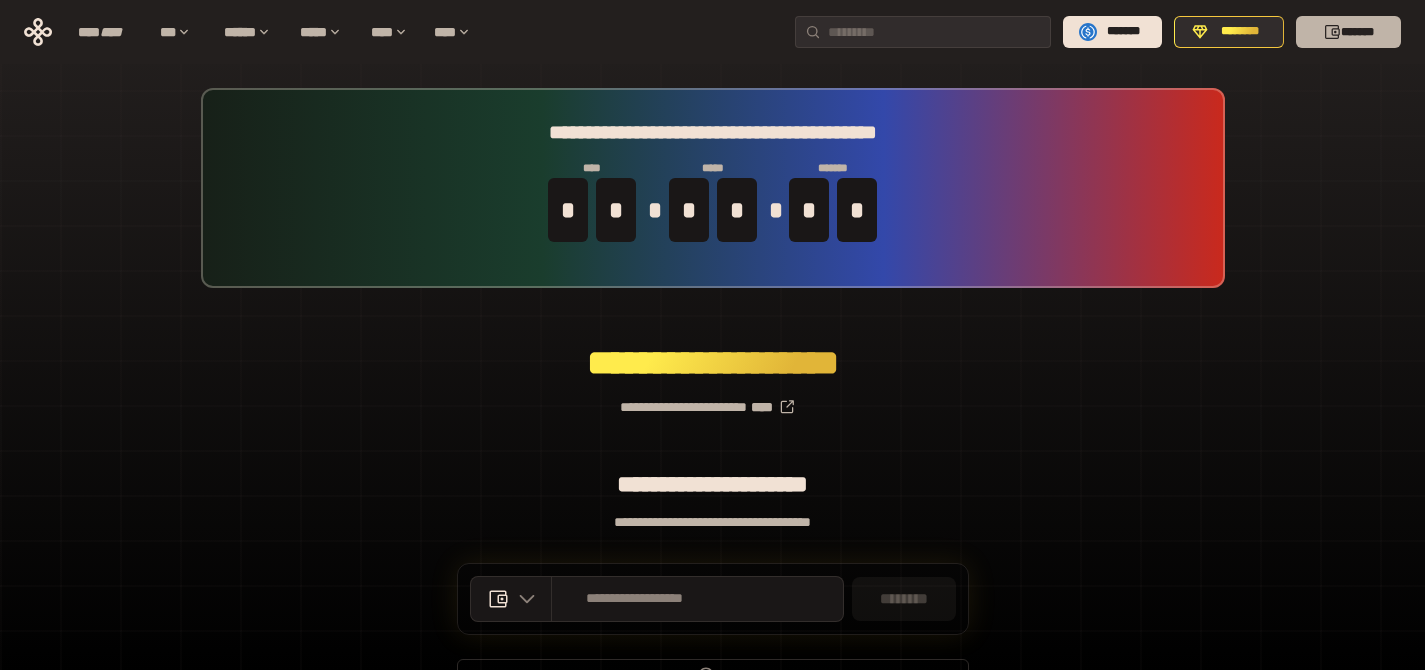 click on "*******" at bounding box center [1348, 32] 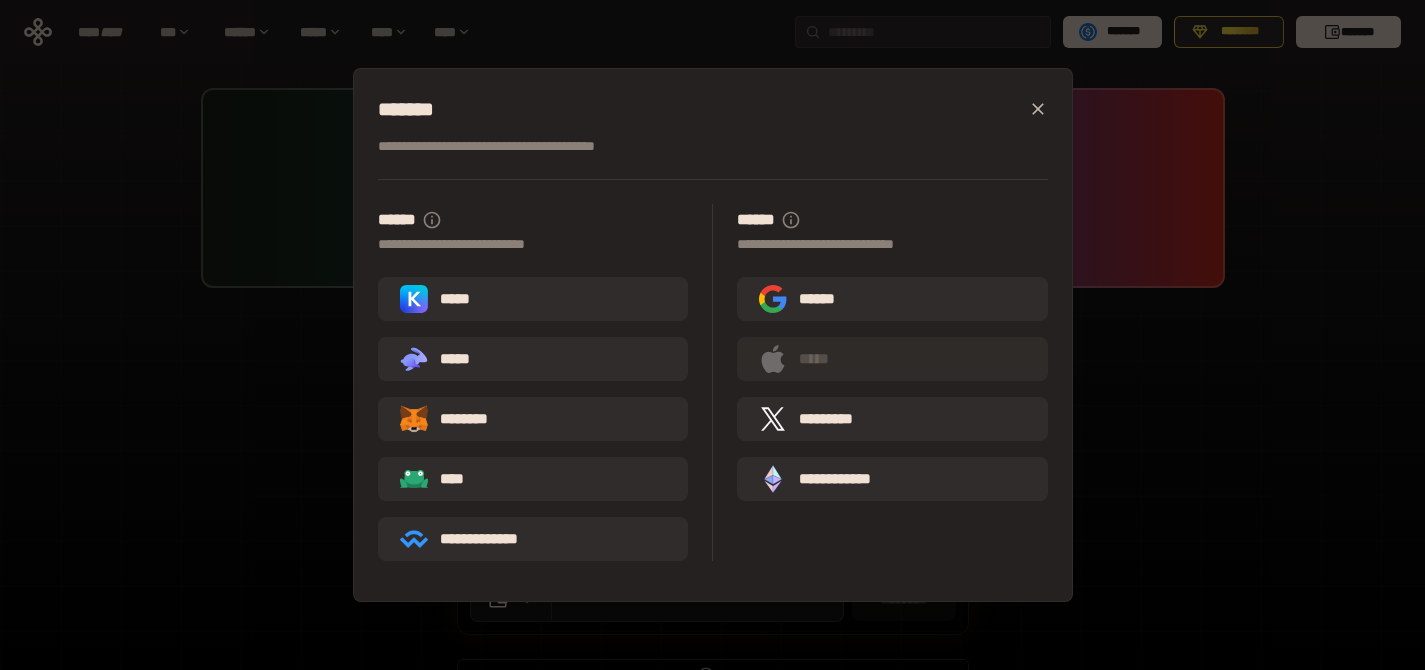click on "*****" at bounding box center (533, 299) 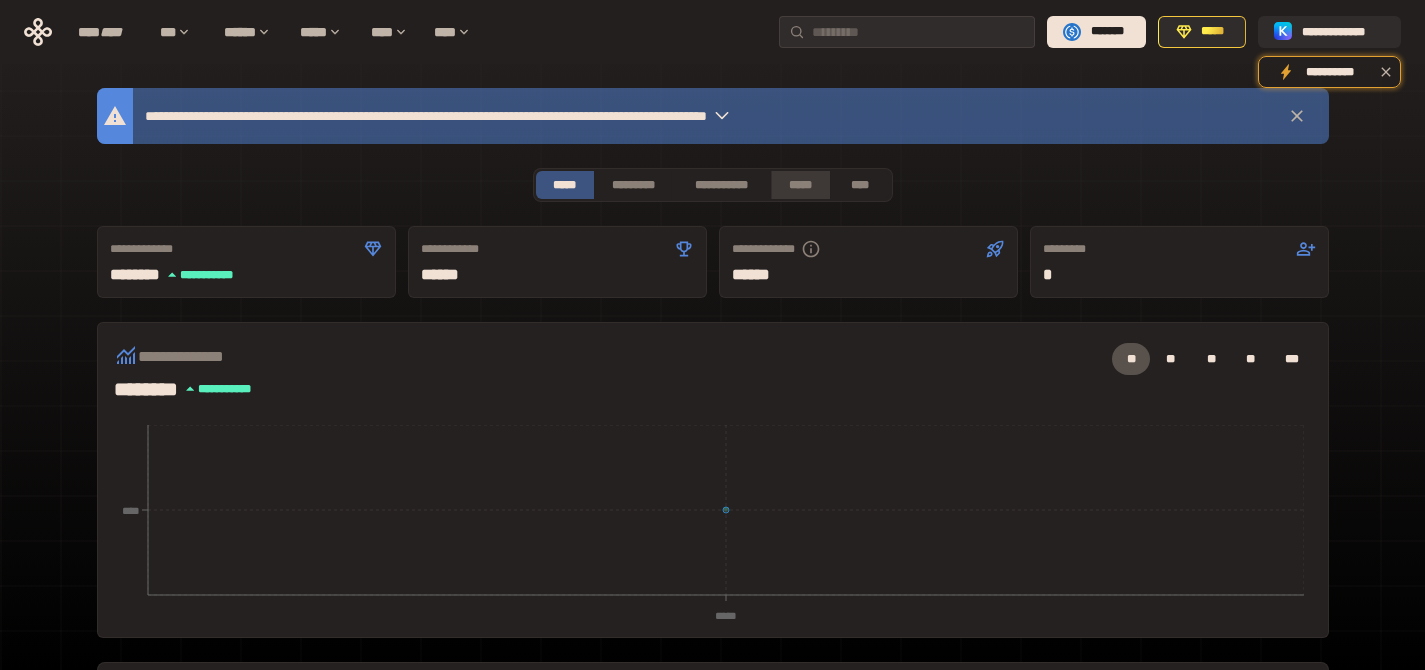 click on "*****" at bounding box center [800, 185] 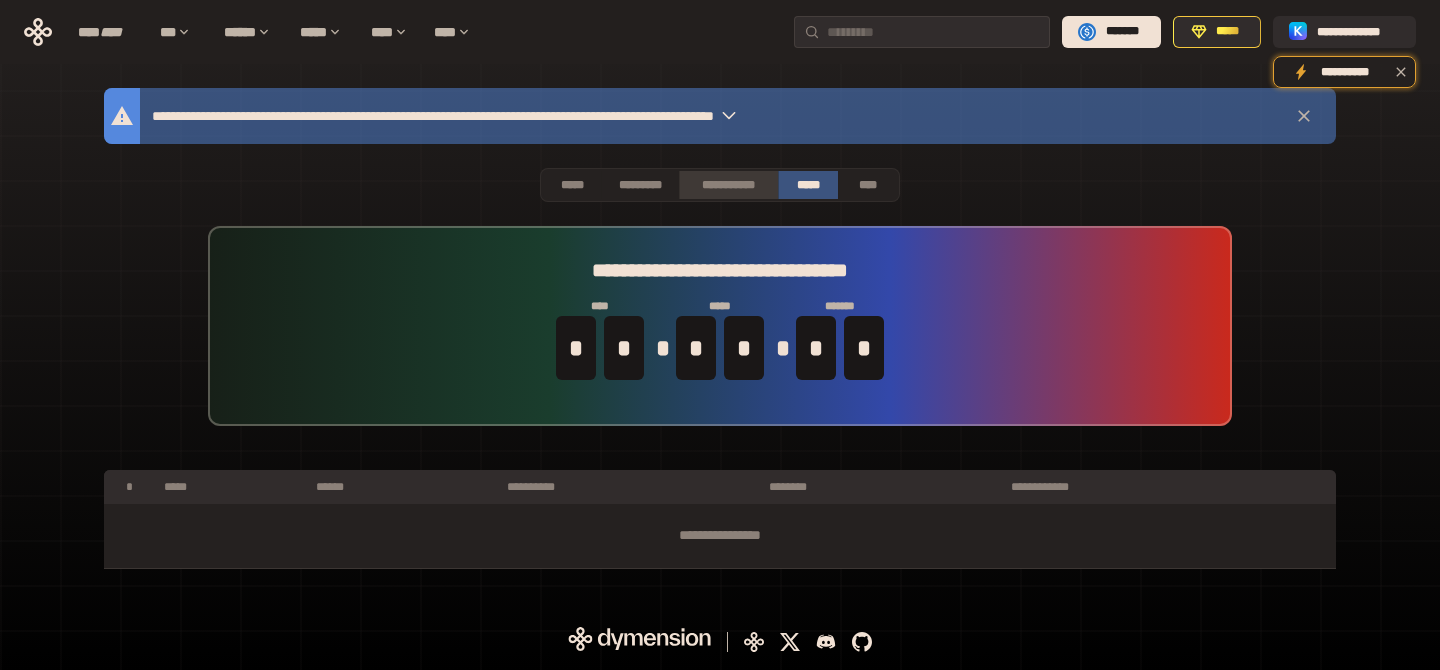 click on "**********" at bounding box center (728, 185) 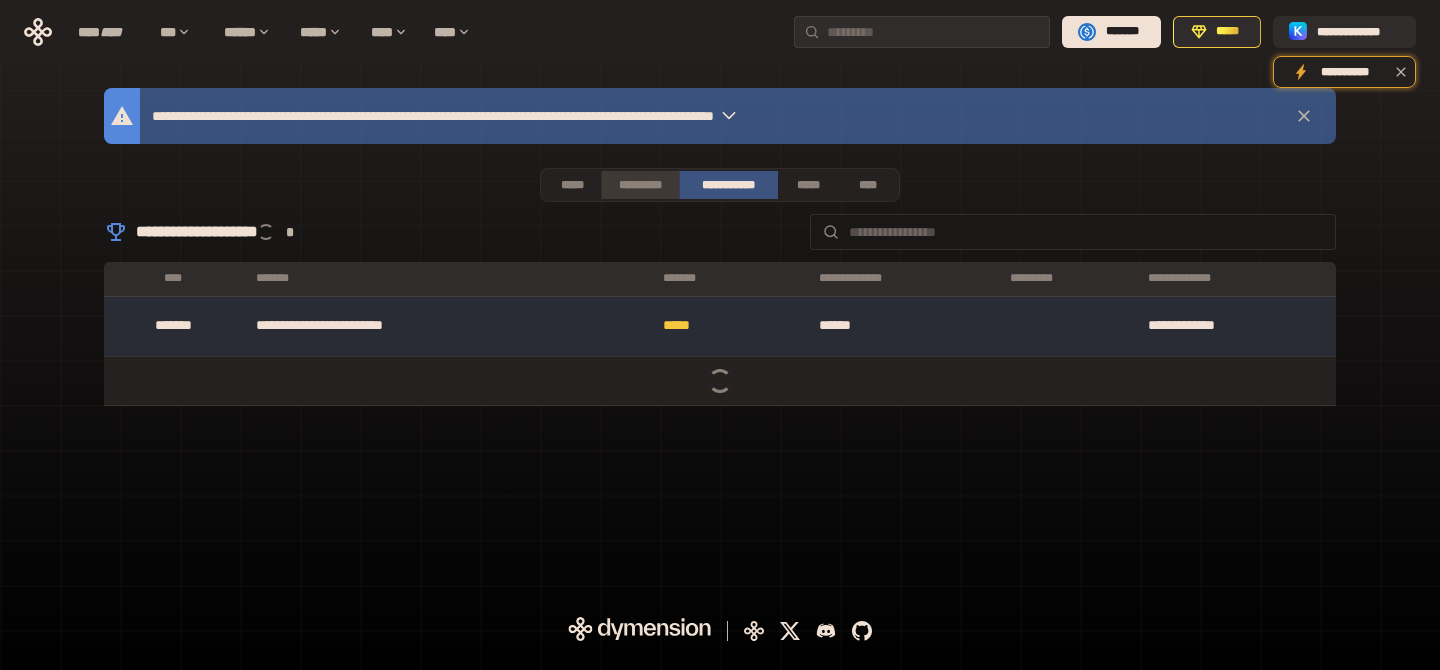 click on "*********" at bounding box center [639, 185] 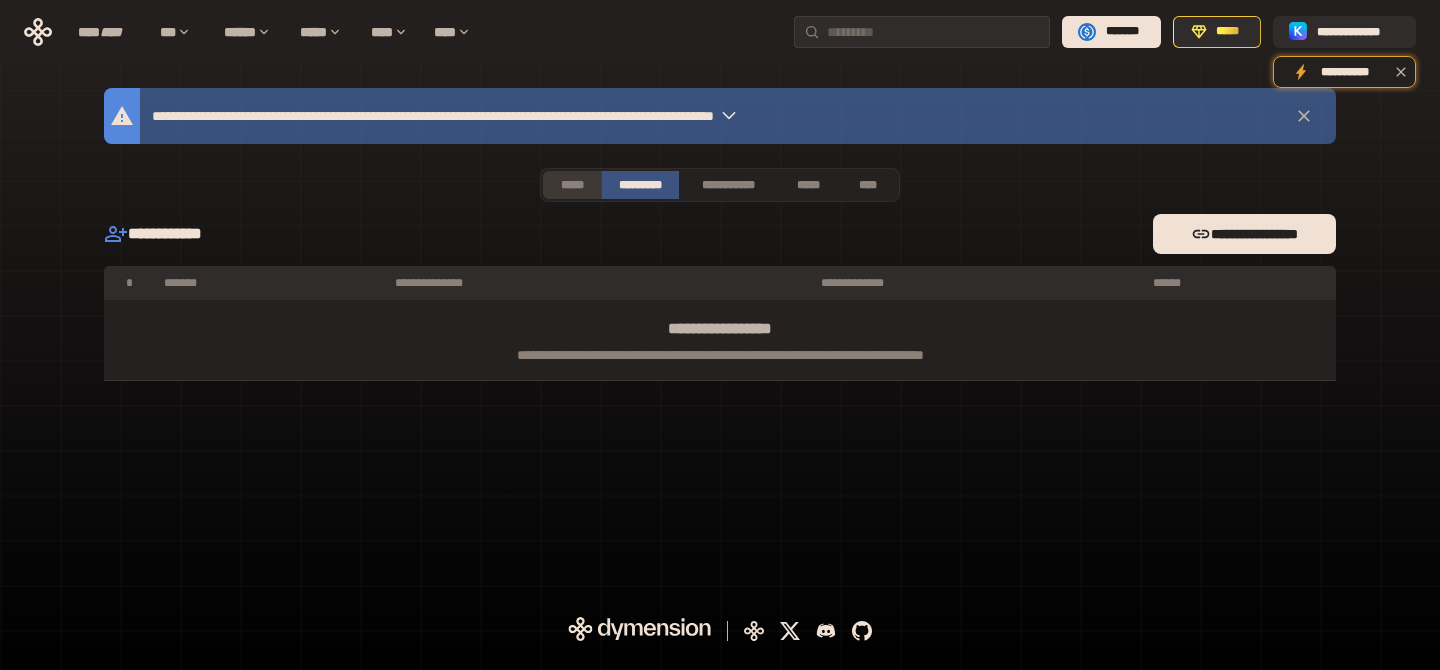 click on "*****" at bounding box center (572, 185) 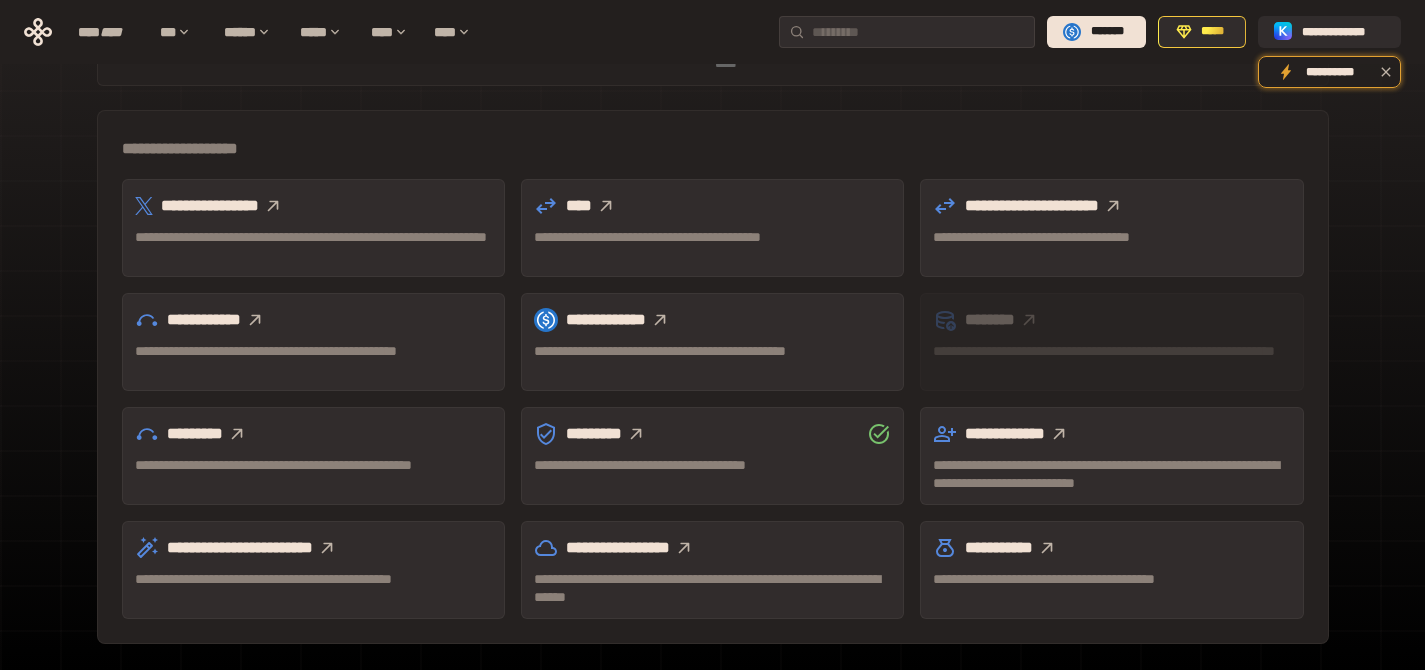 scroll, scrollTop: 571, scrollLeft: 0, axis: vertical 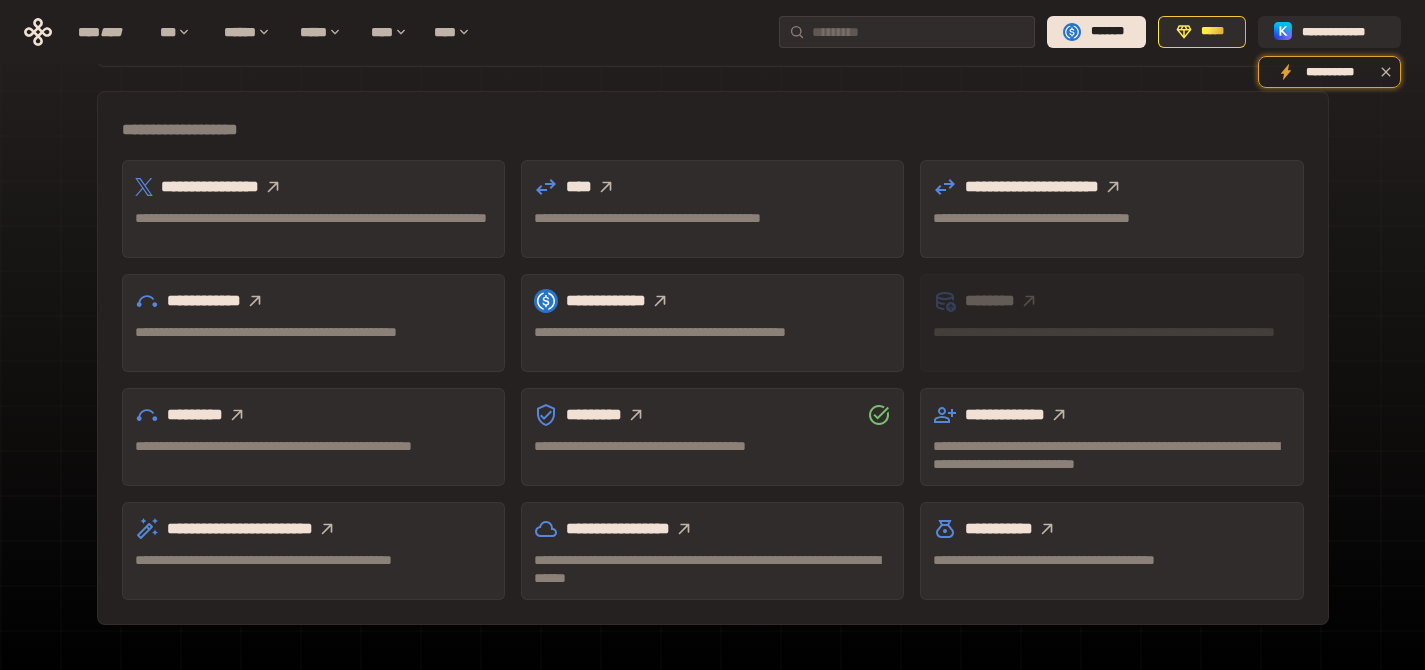 click 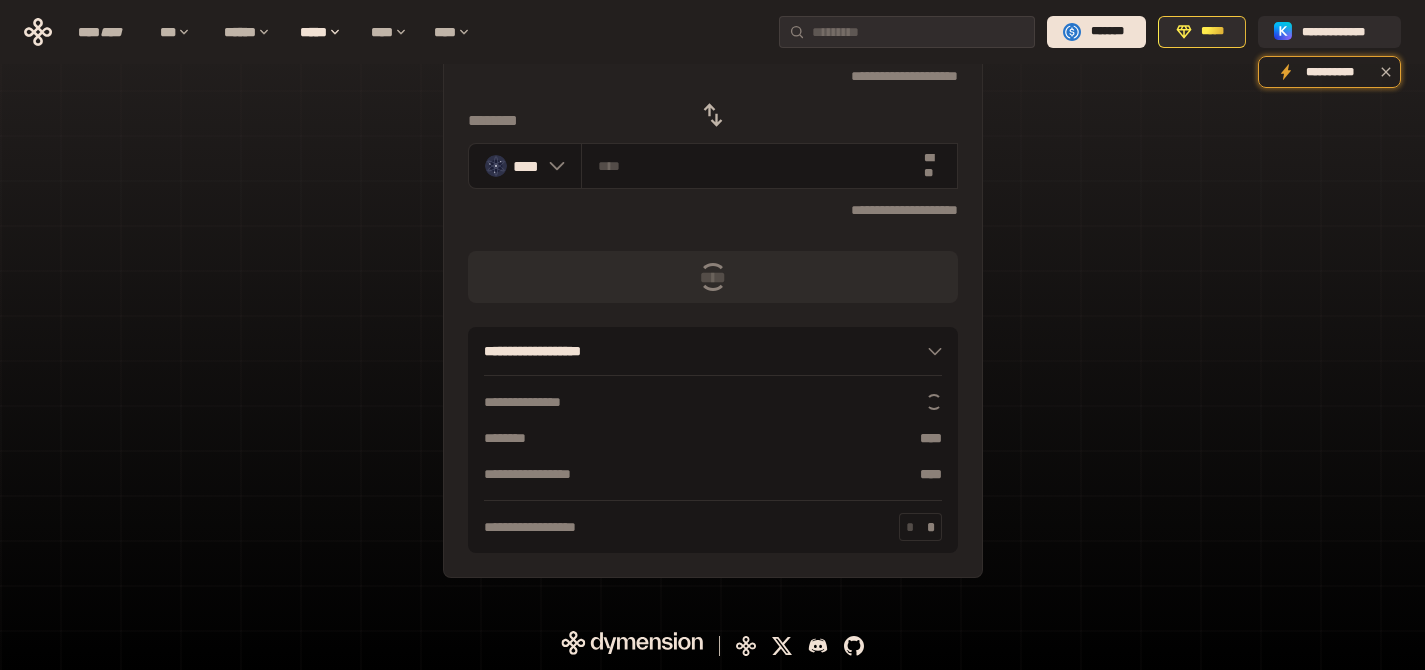 scroll, scrollTop: 0, scrollLeft: 0, axis: both 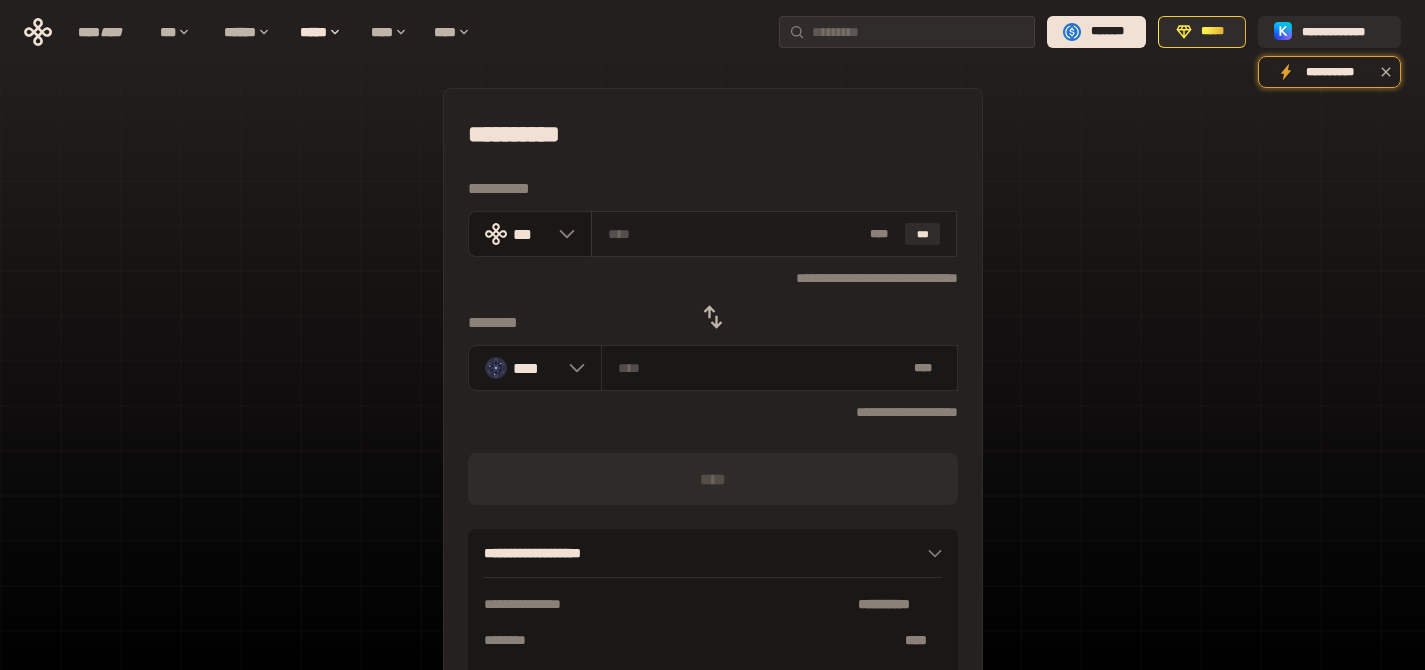 click at bounding box center (735, 234) 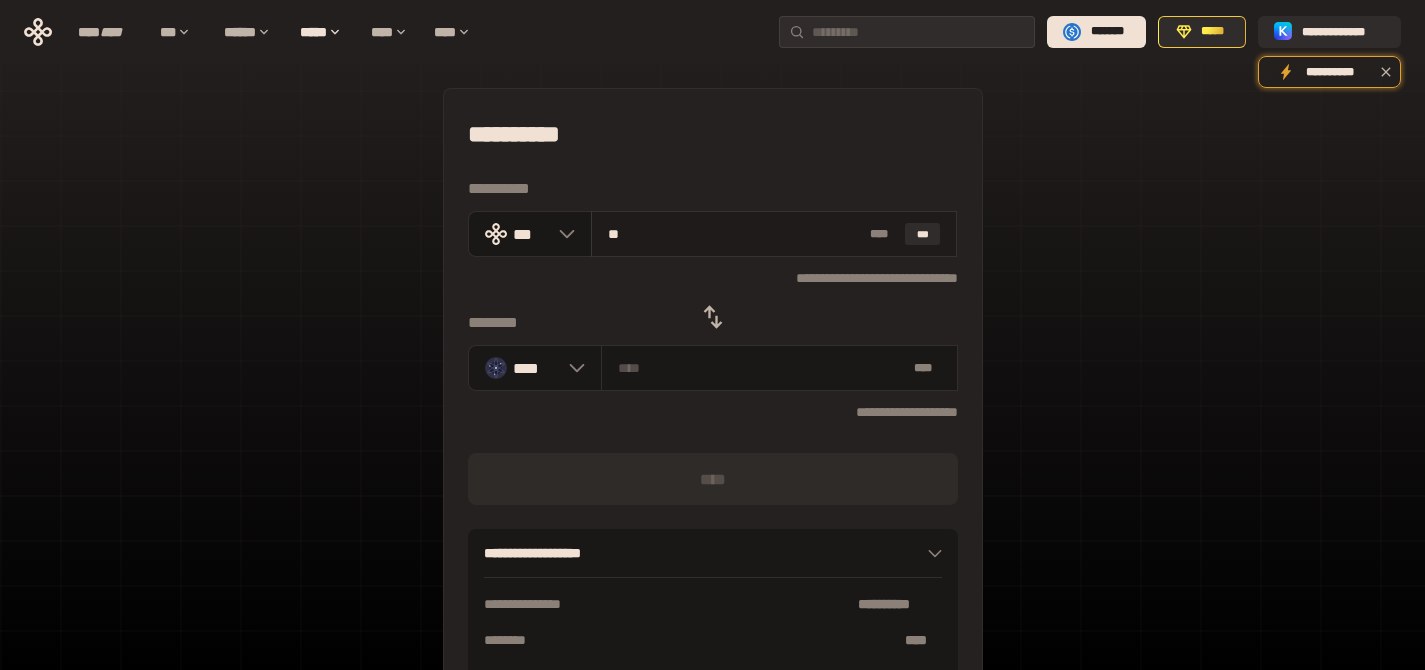 type on "***" 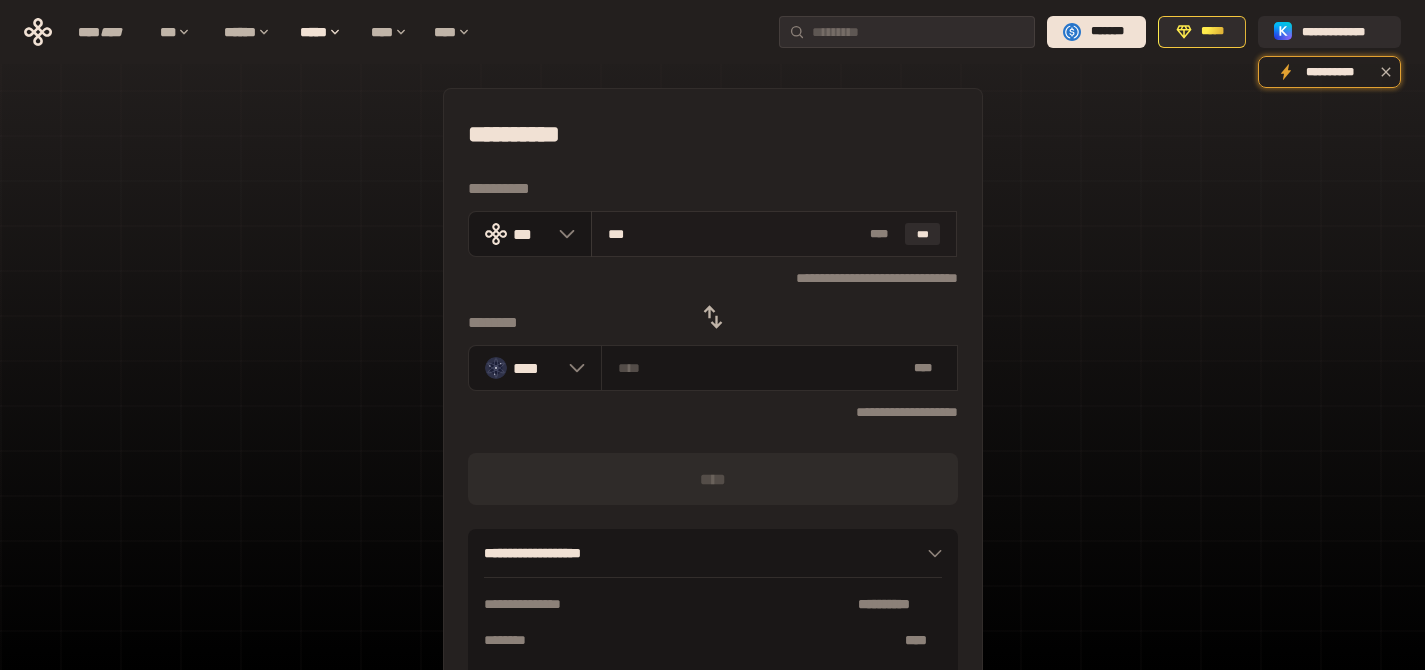 type on "********" 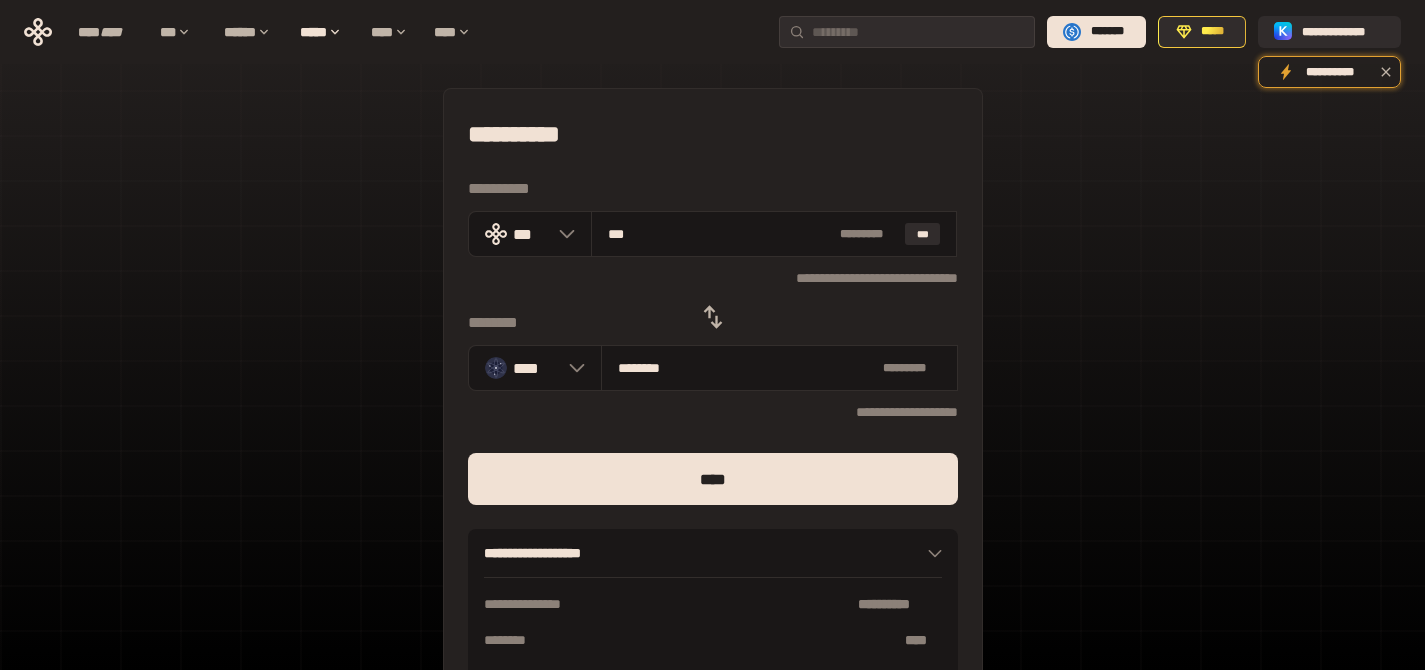 scroll, scrollTop: 202, scrollLeft: 0, axis: vertical 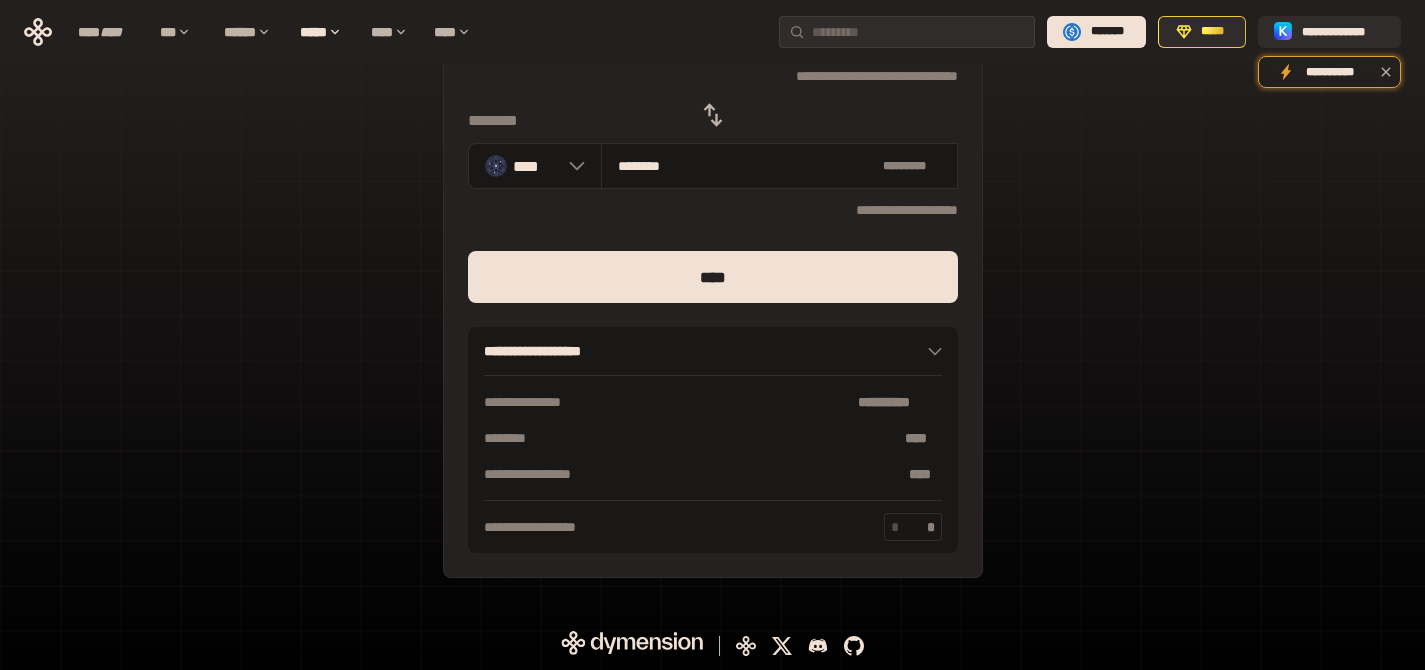 type on "***" 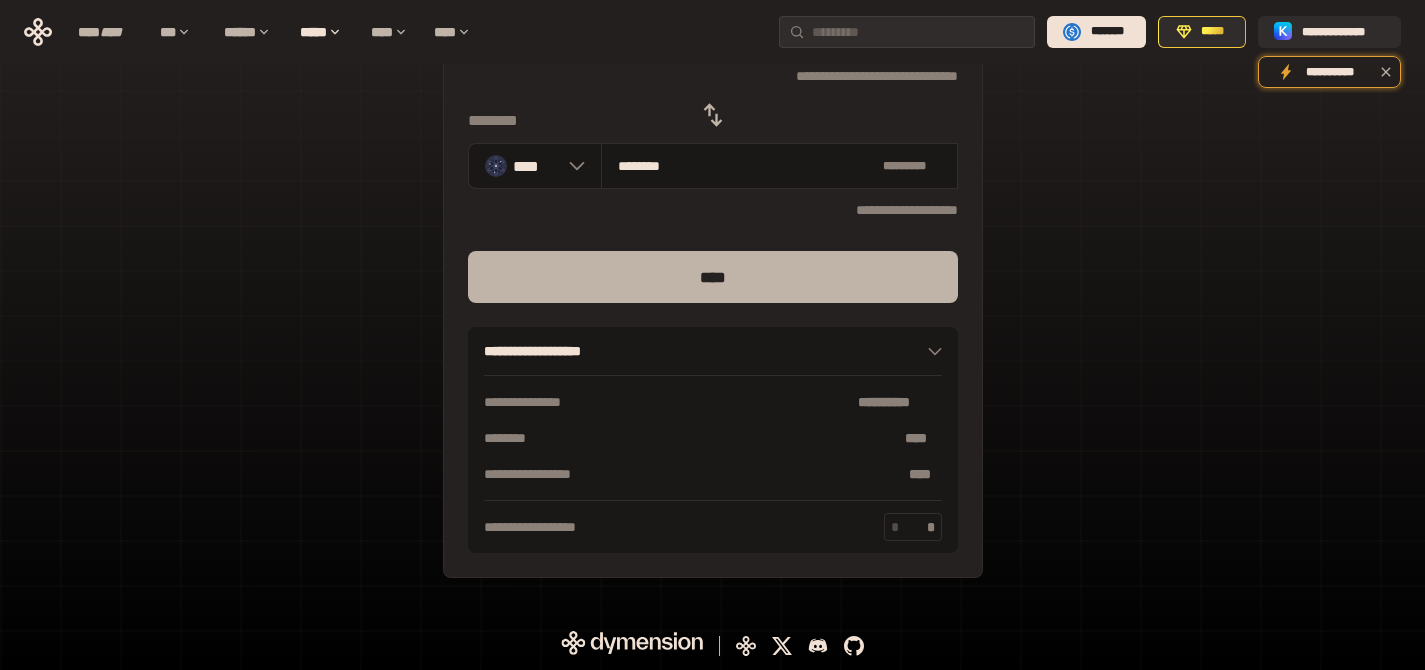 type on "*" 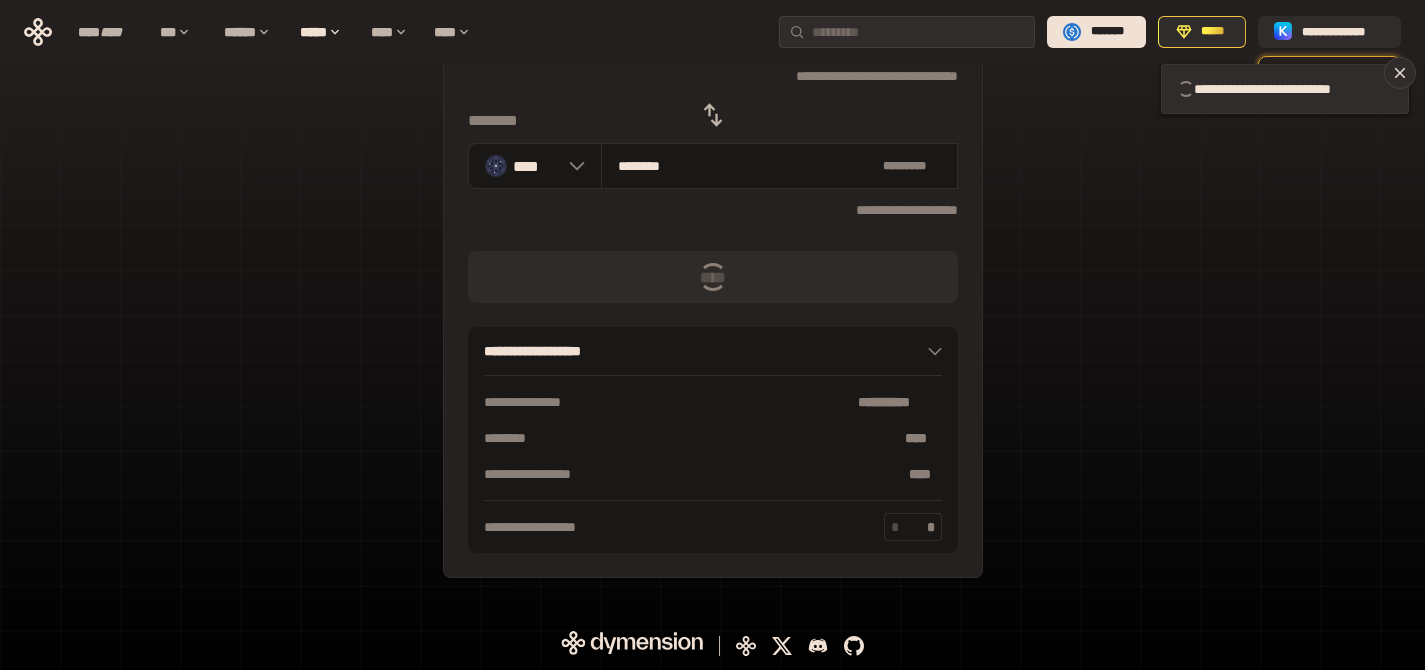 type 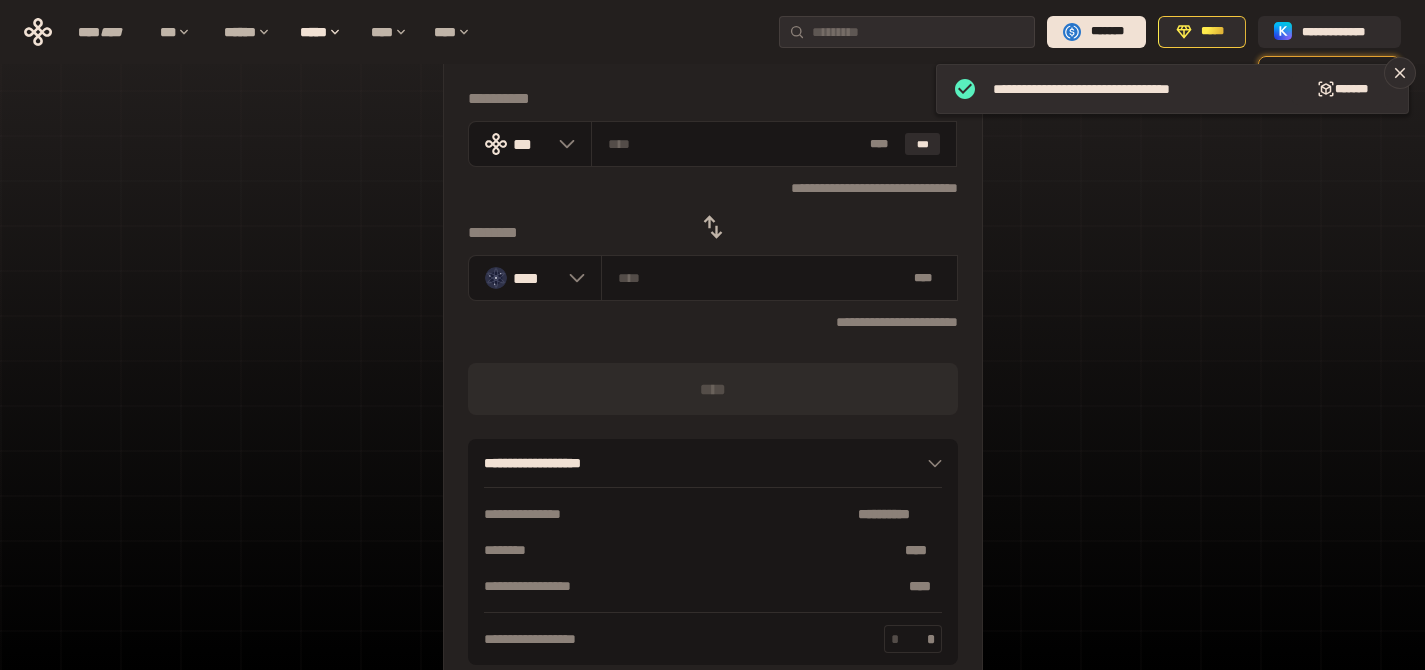 scroll, scrollTop: 0, scrollLeft: 0, axis: both 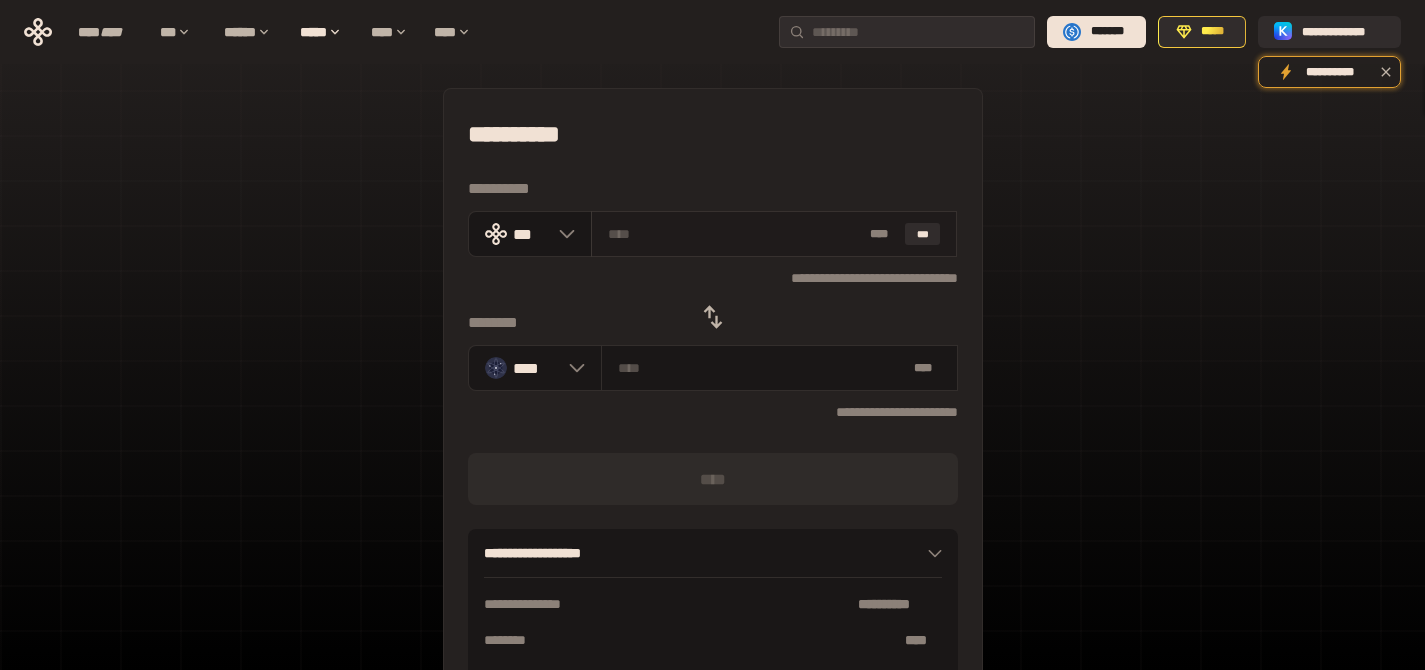 click at bounding box center (735, 234) 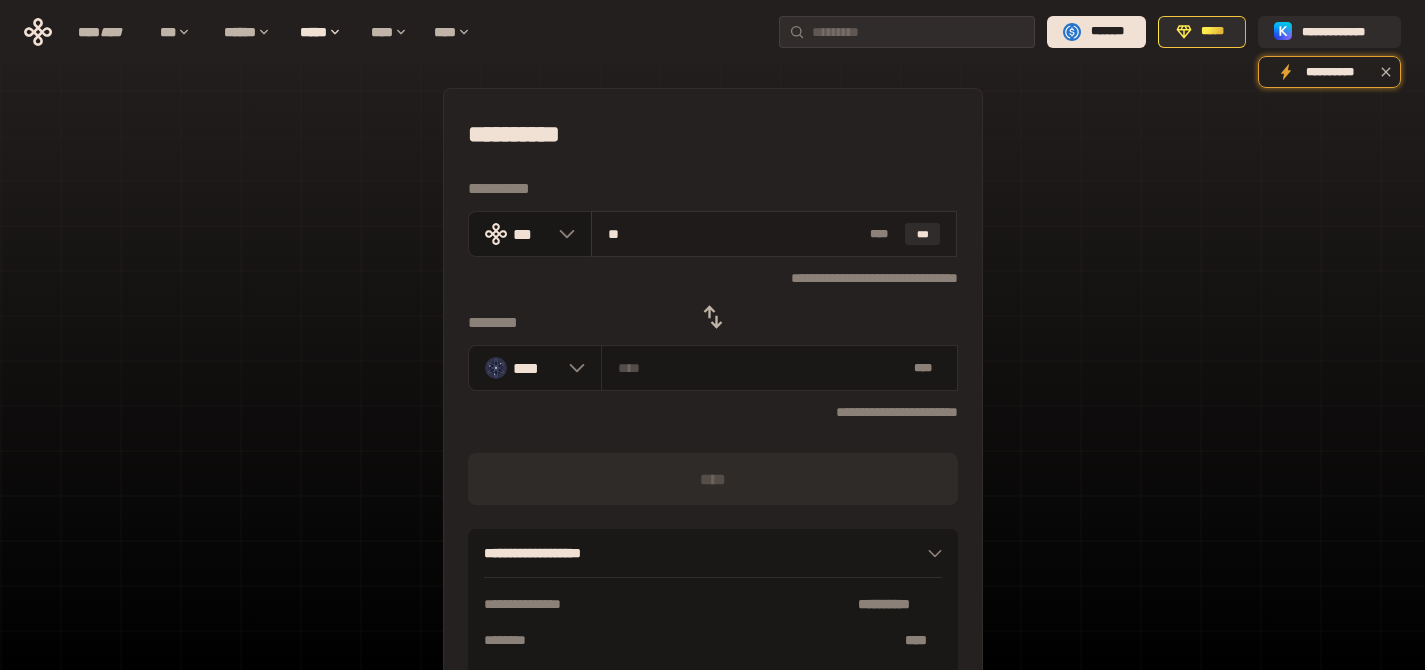 type on "***" 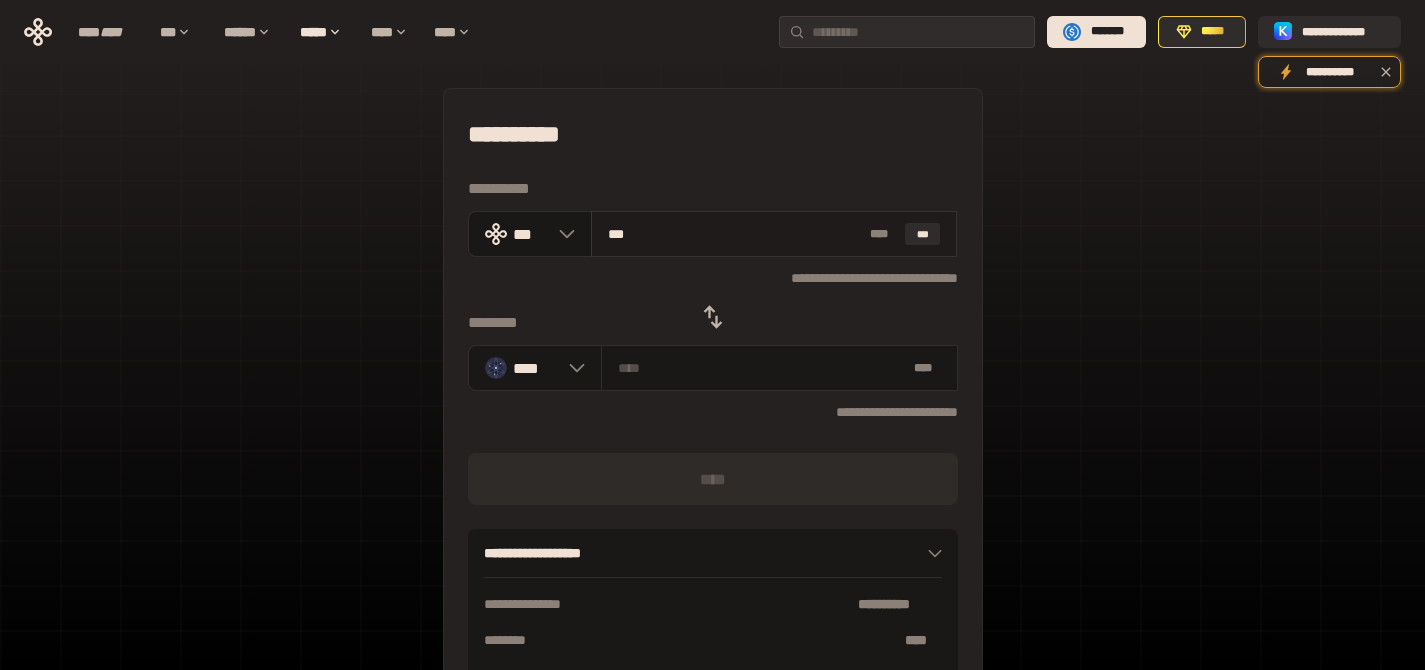 type on "********" 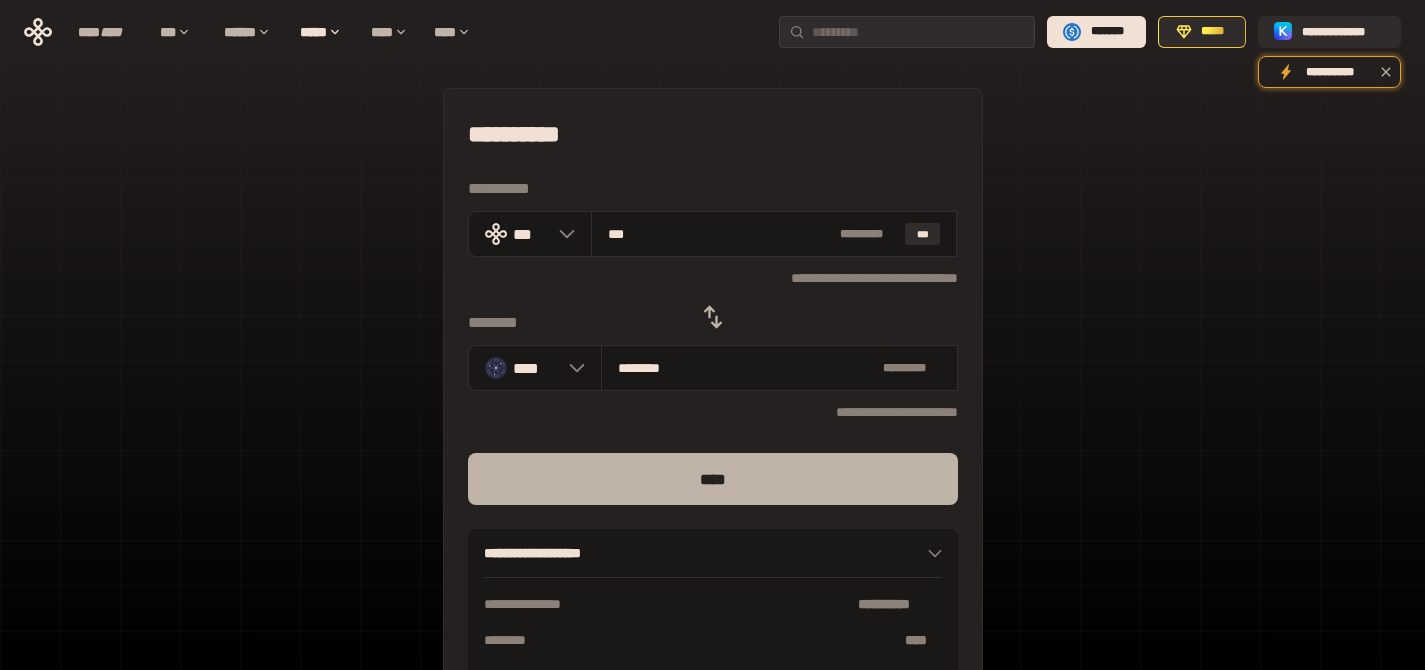 type on "***" 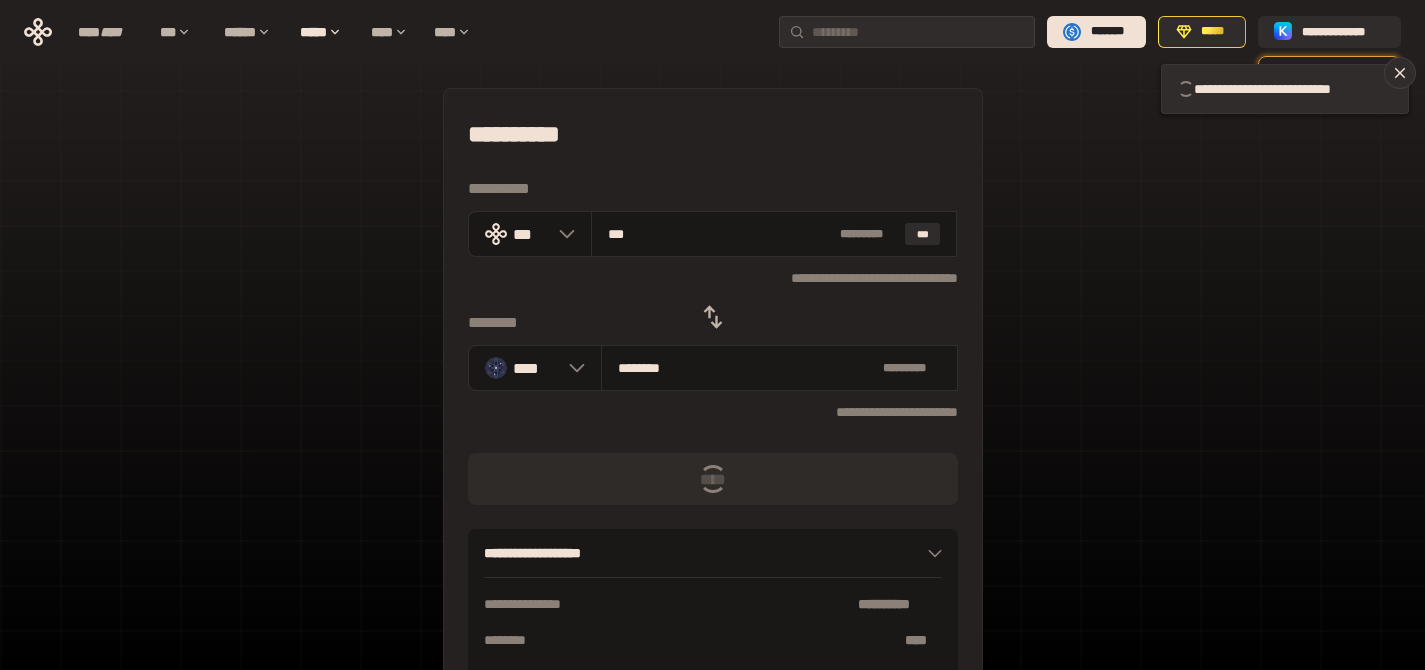 type 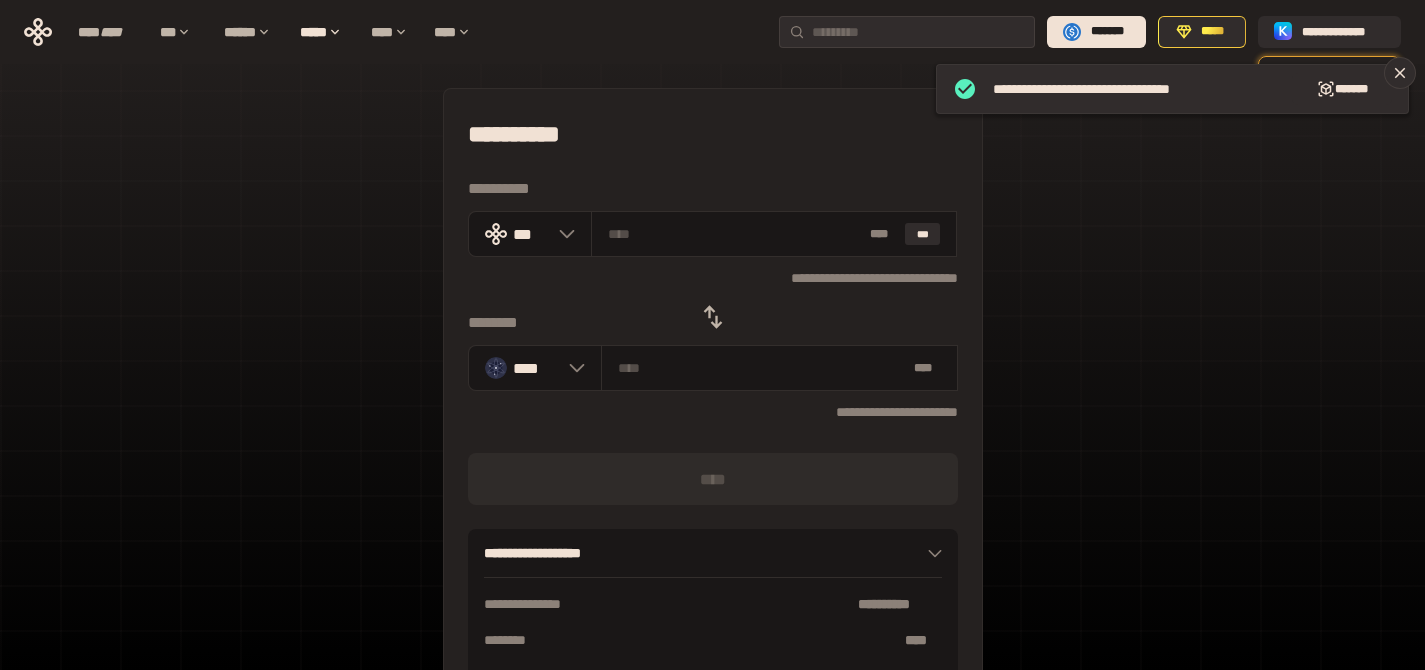 click 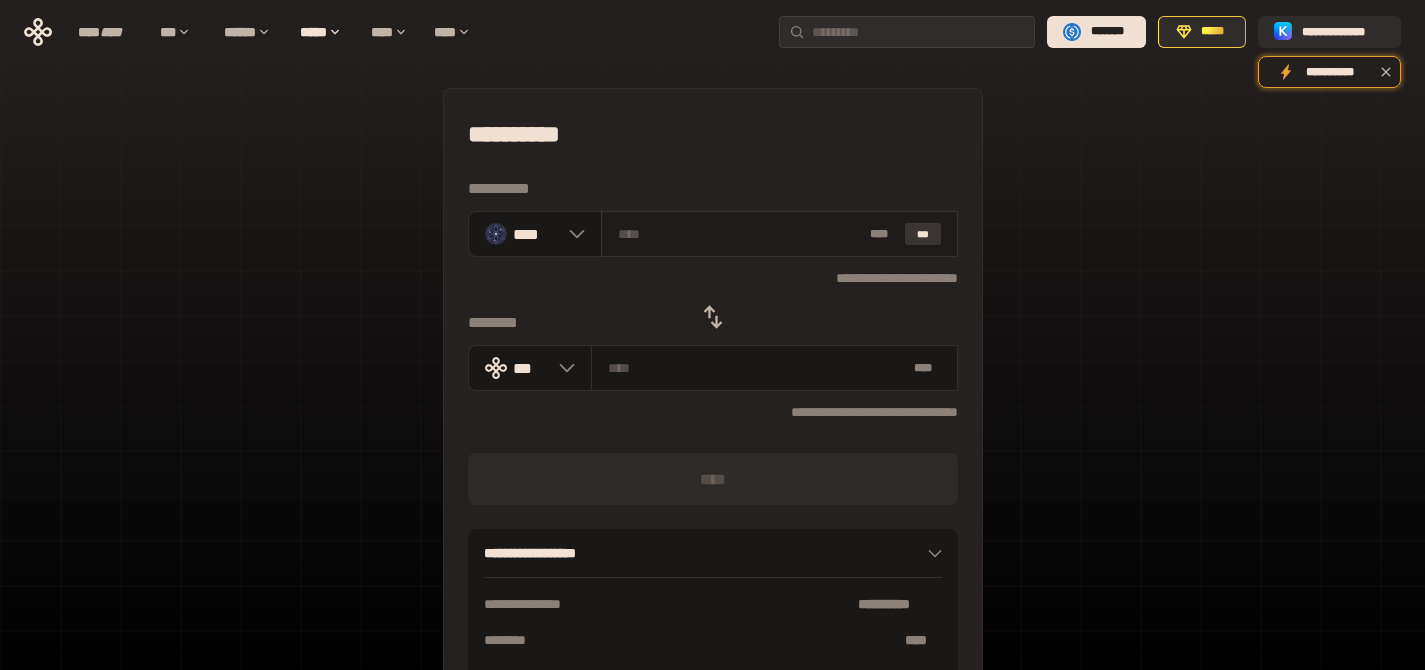 click on "***" at bounding box center [923, 234] 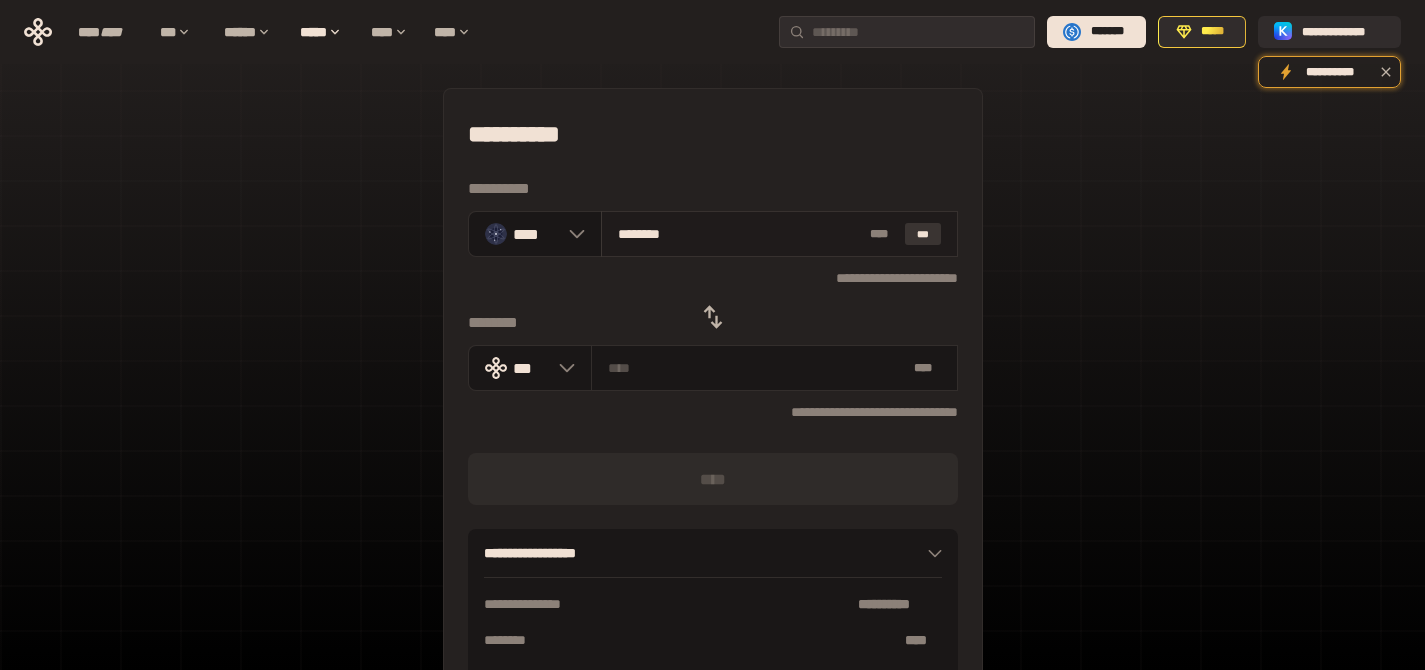type on "**********" 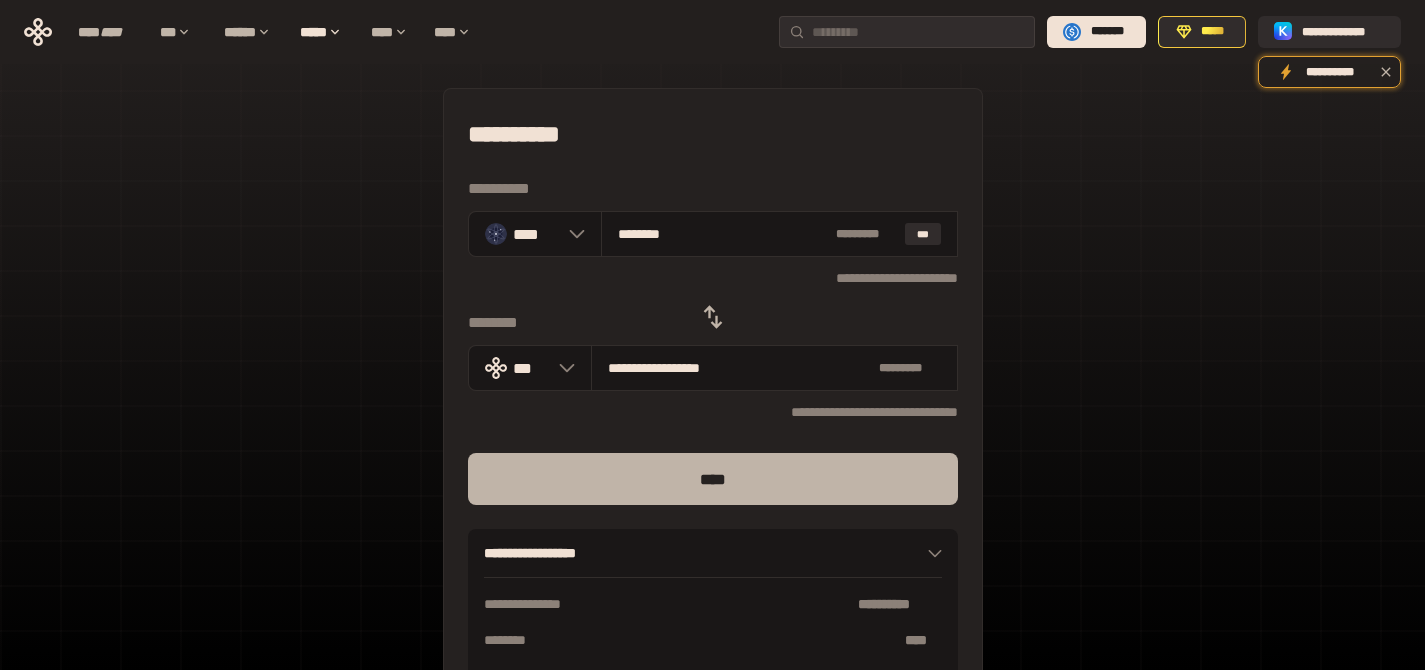 click on "****" at bounding box center [713, 479] 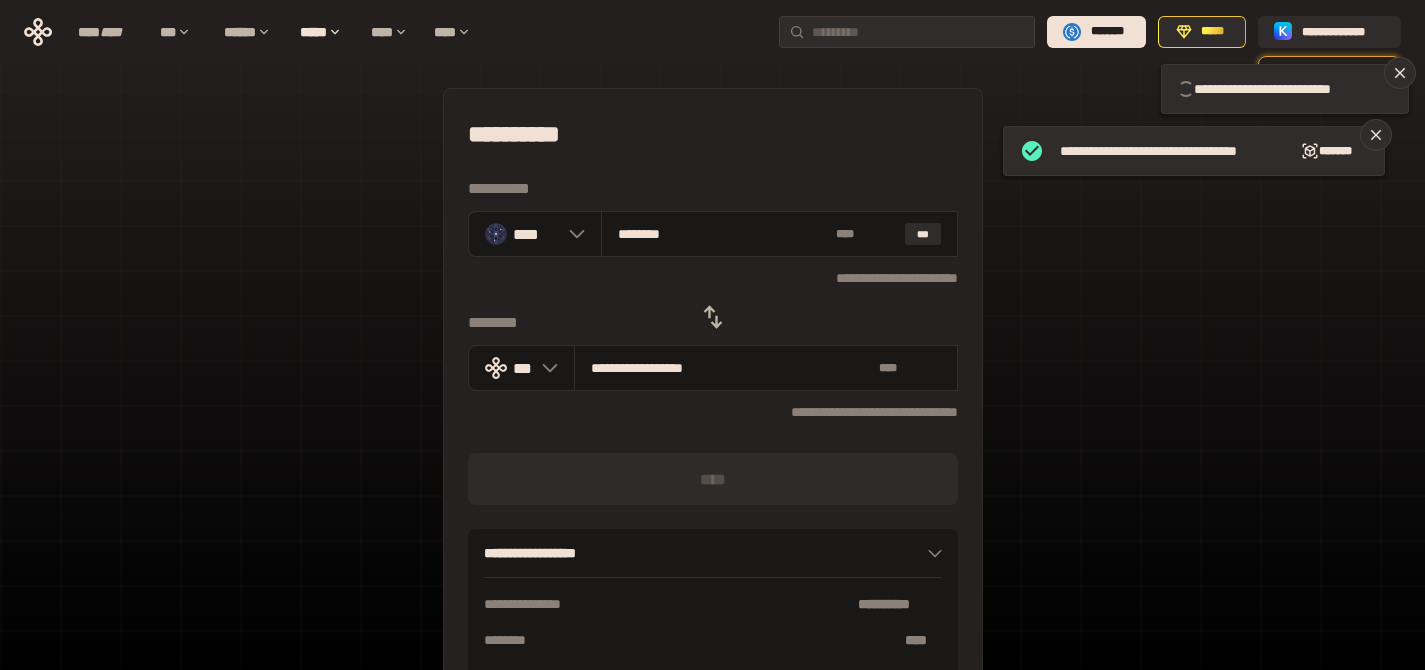 type 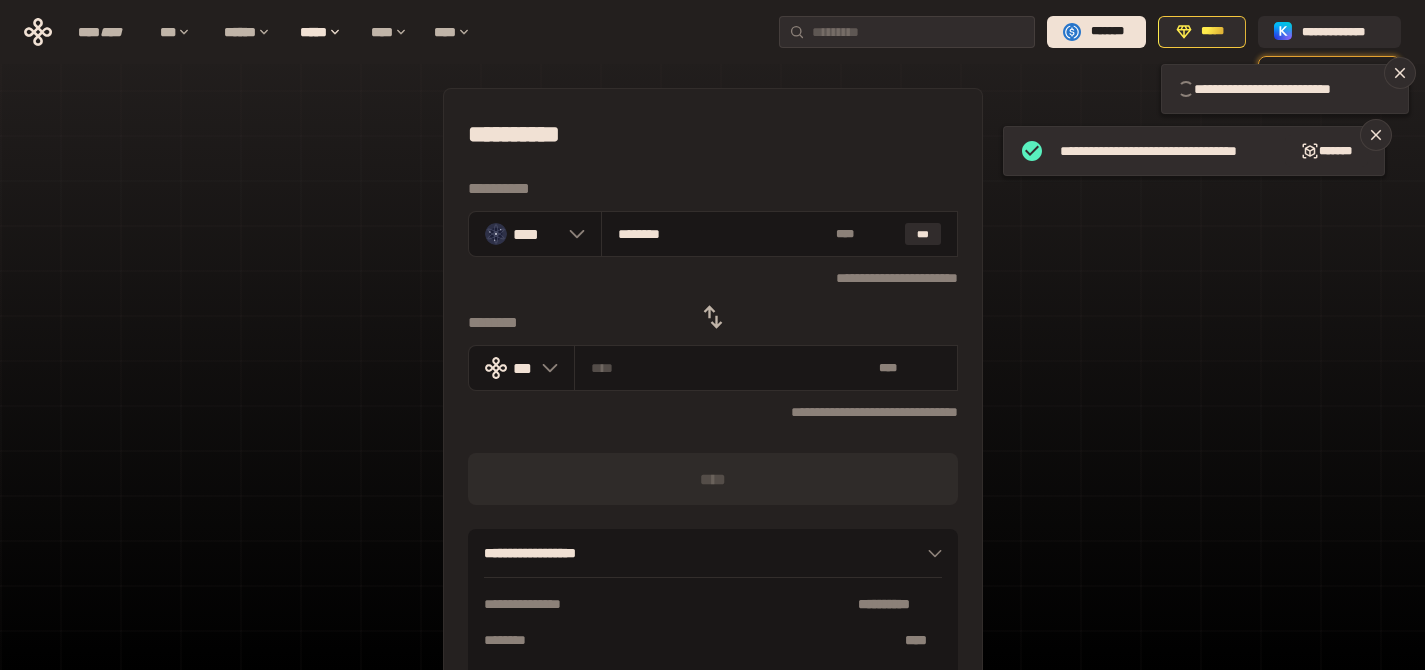 type 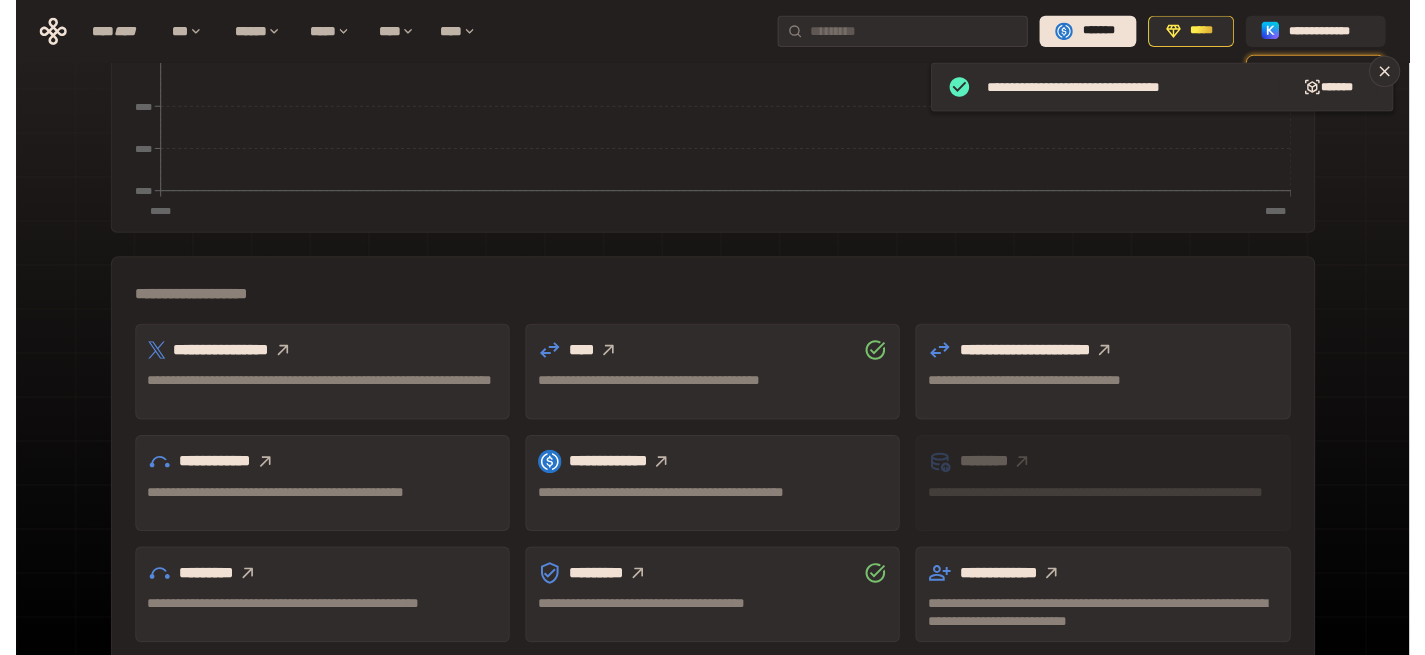 scroll, scrollTop: 571, scrollLeft: 0, axis: vertical 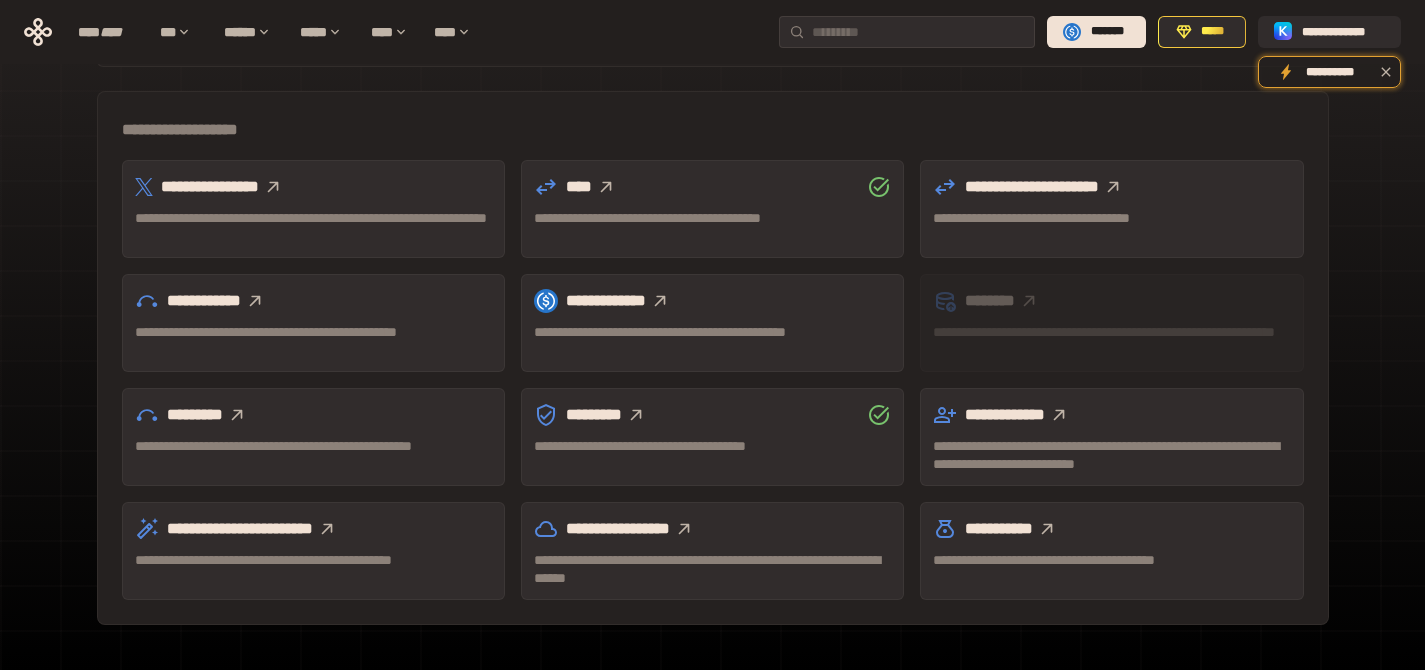click 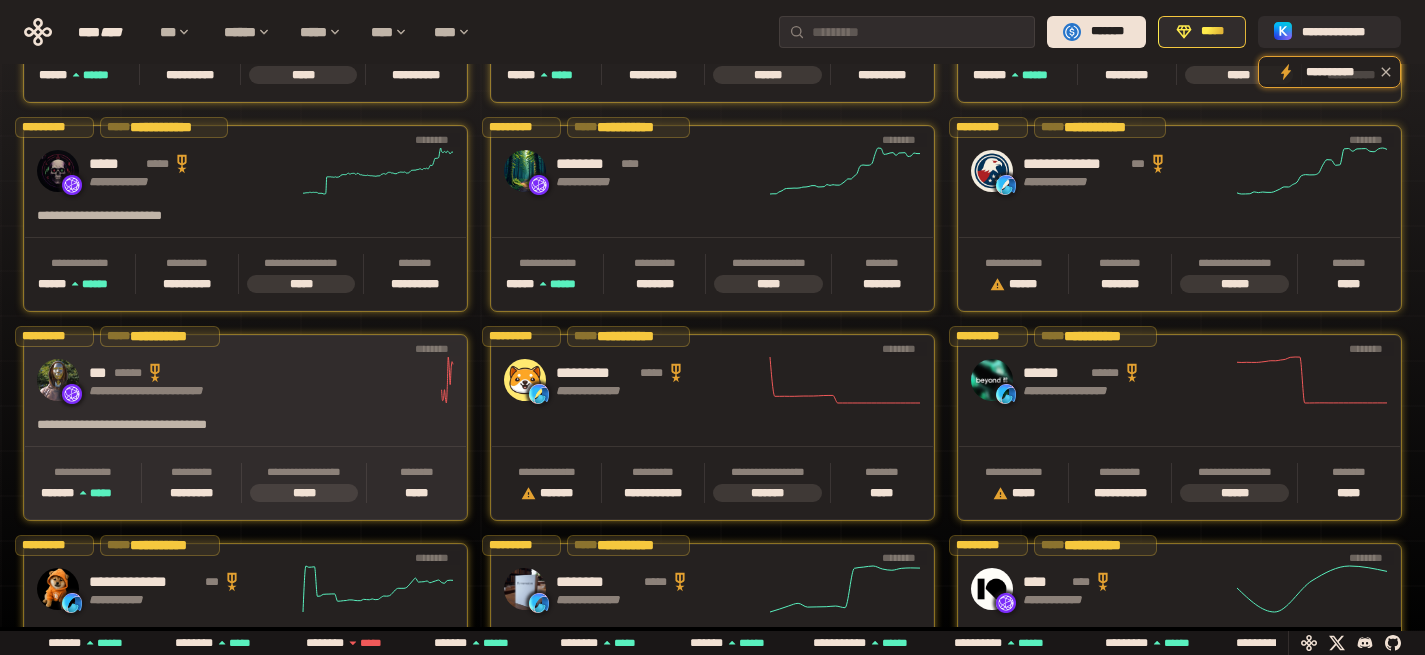 scroll, scrollTop: 0, scrollLeft: 16, axis: horizontal 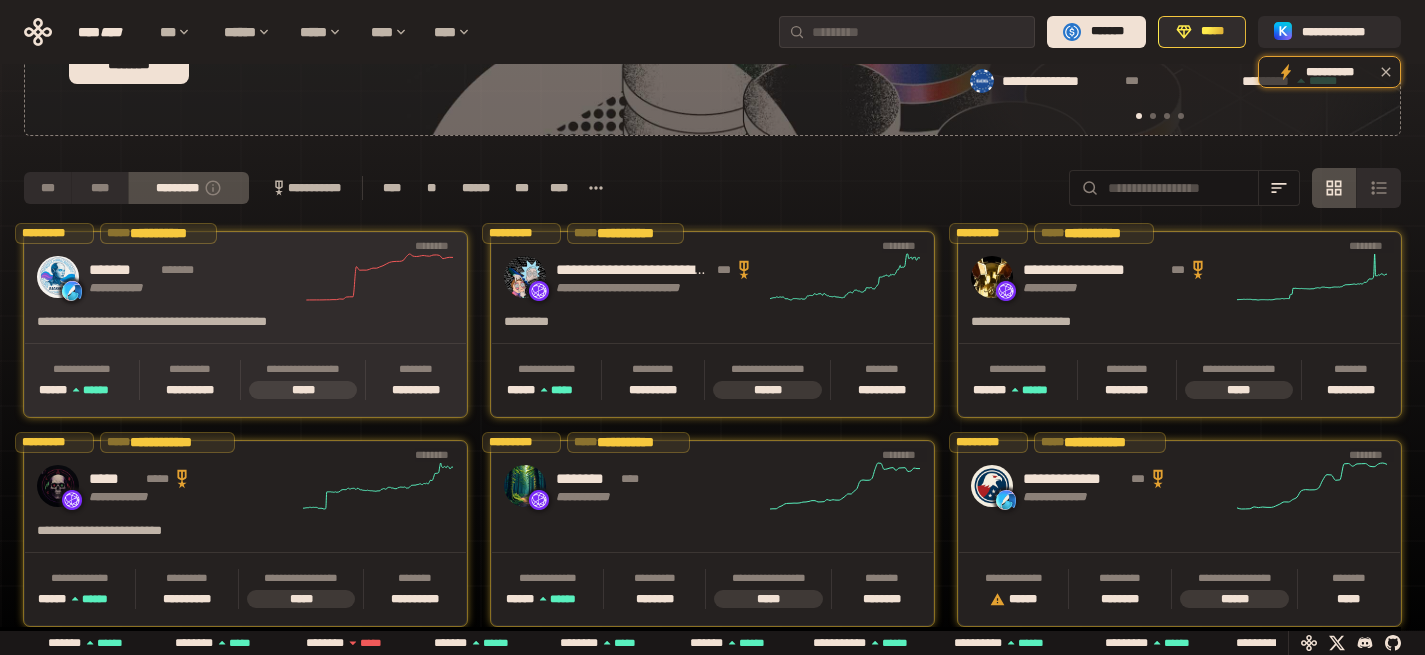 click 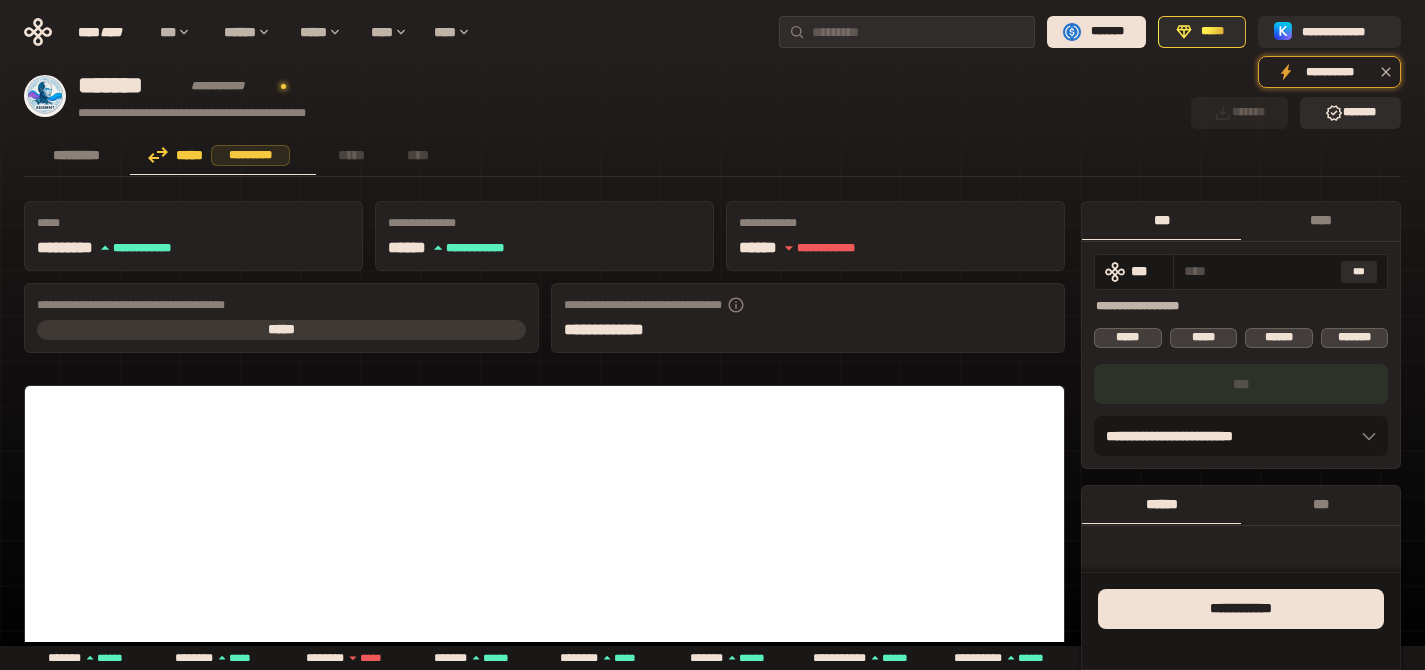 scroll, scrollTop: 445, scrollLeft: 0, axis: vertical 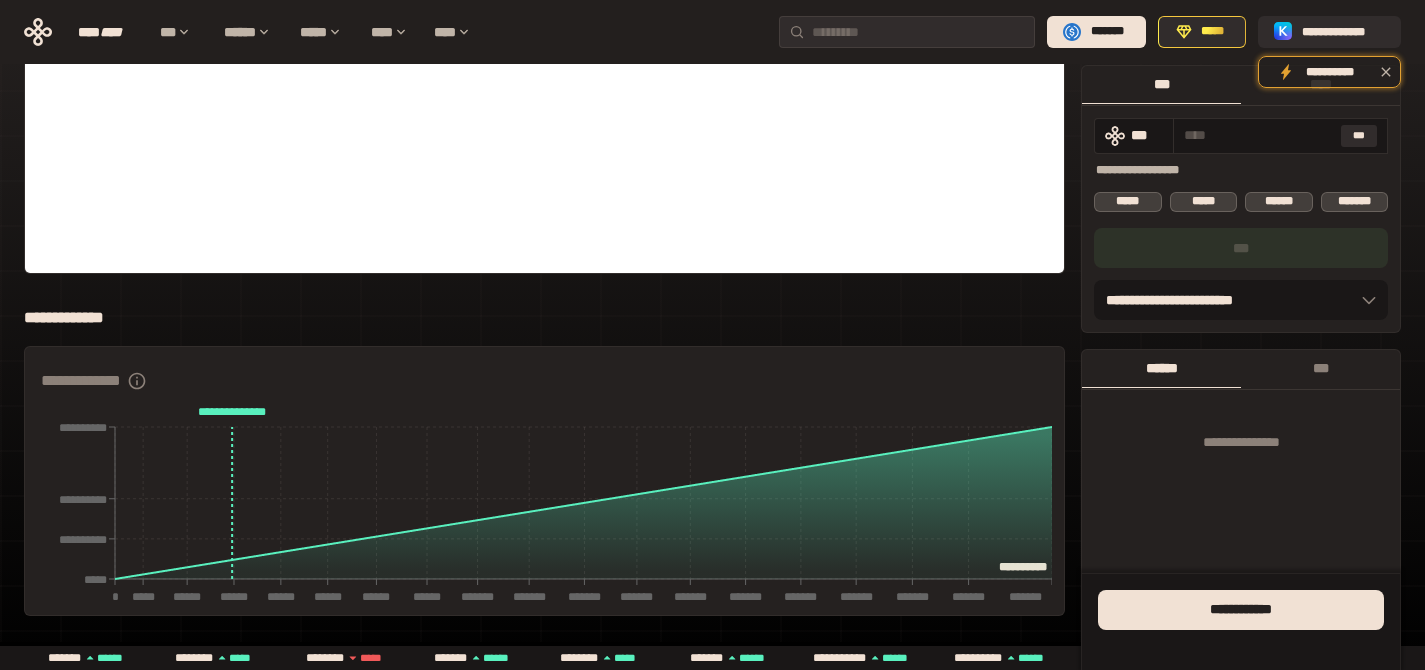 click on "**********" at bounding box center [1241, 367] 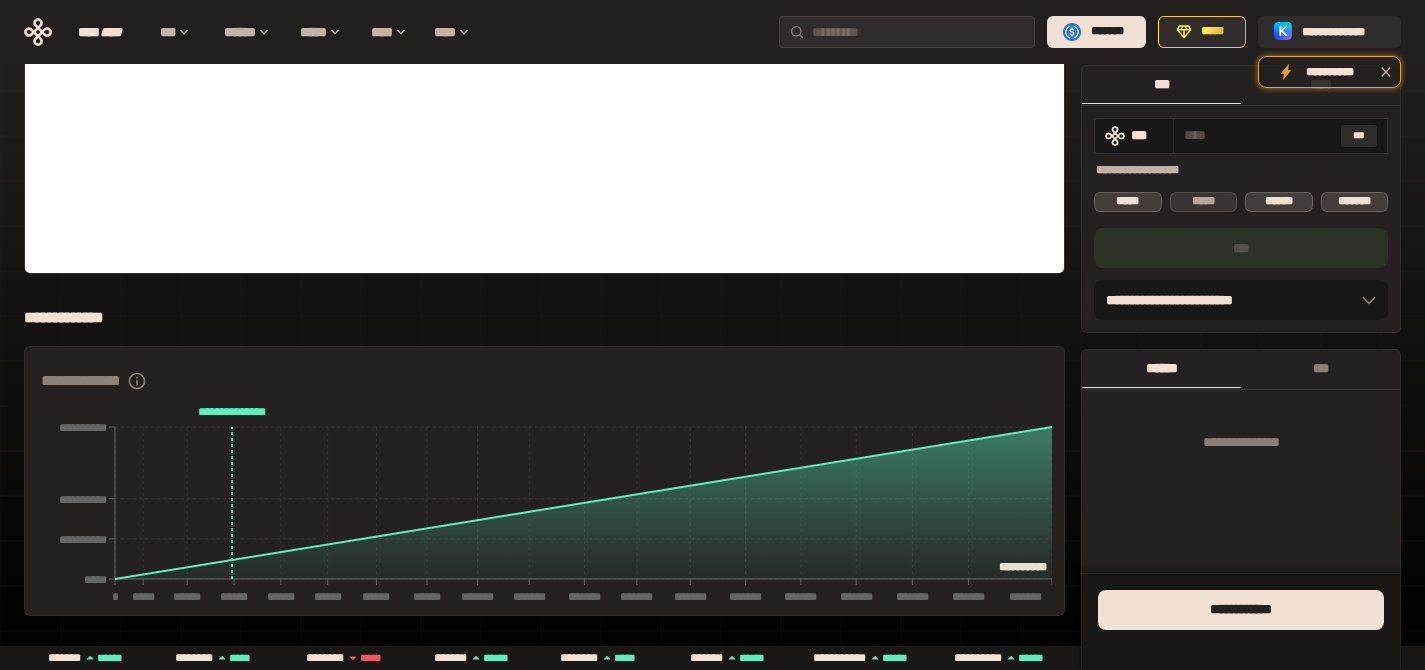 click on "*****" at bounding box center [1128, 201] 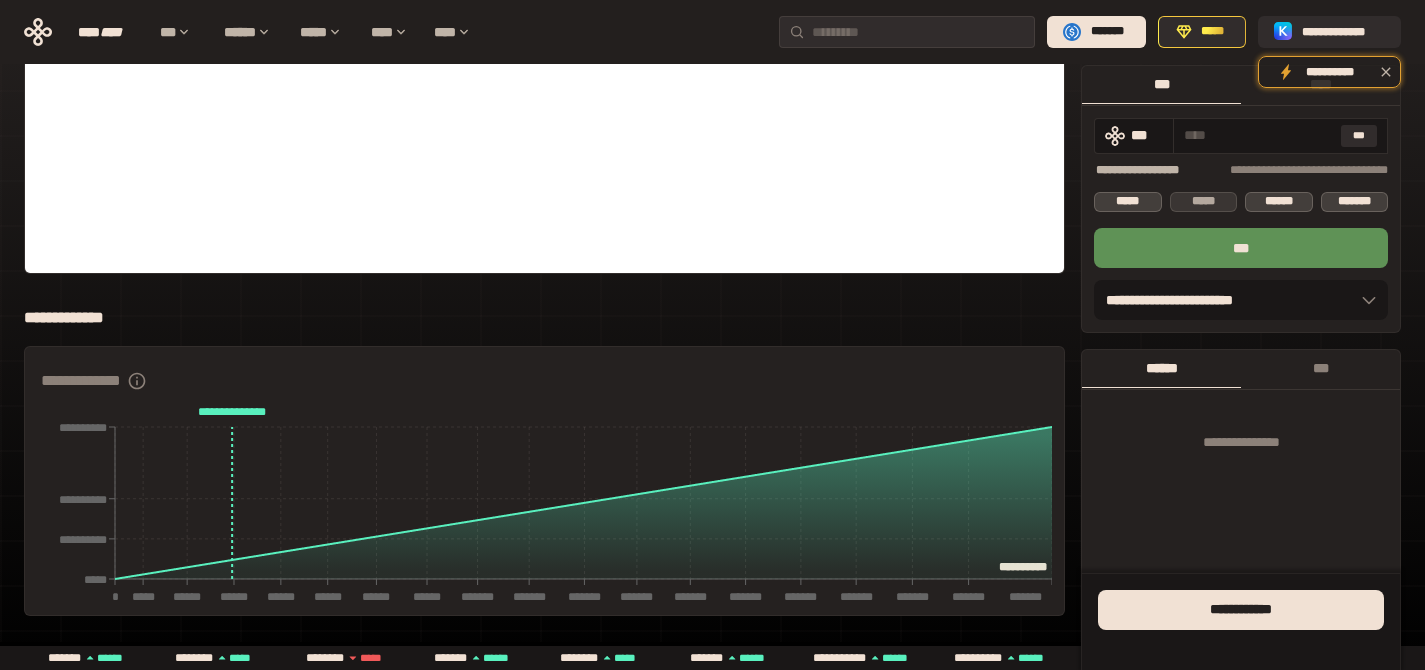 scroll, scrollTop: 0, scrollLeft: 0, axis: both 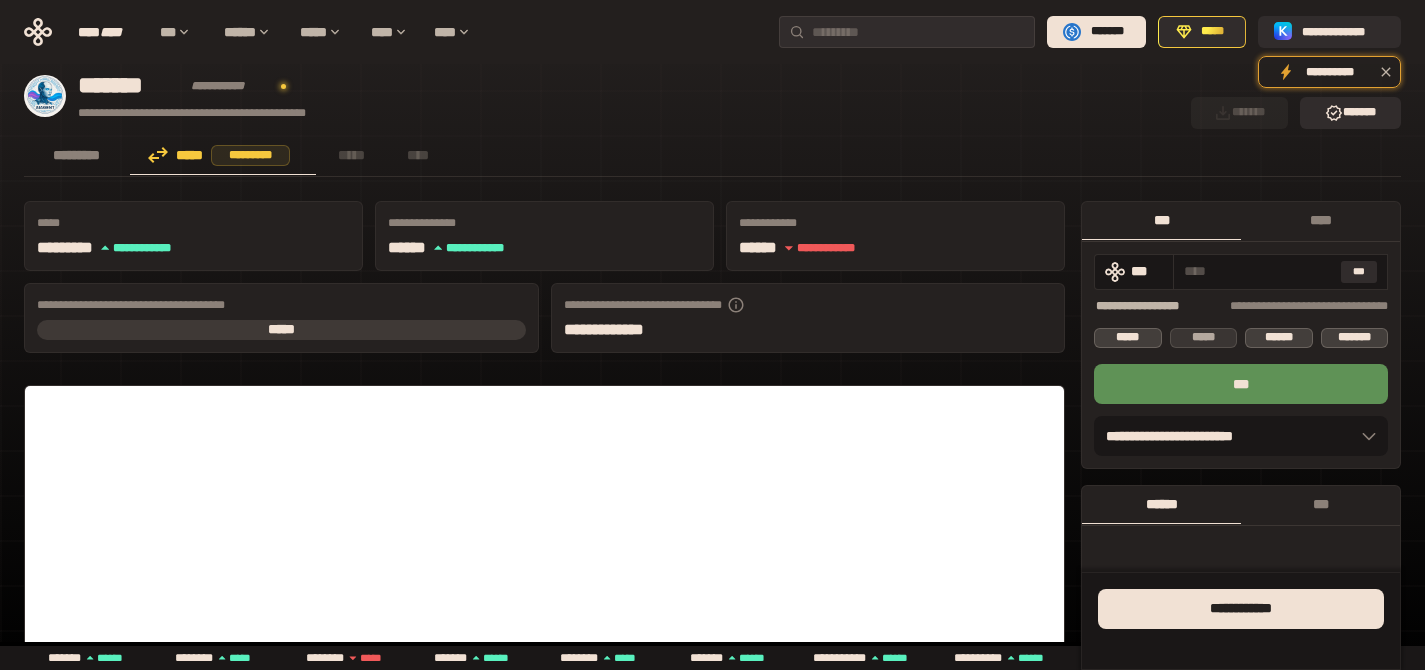 type on "*" 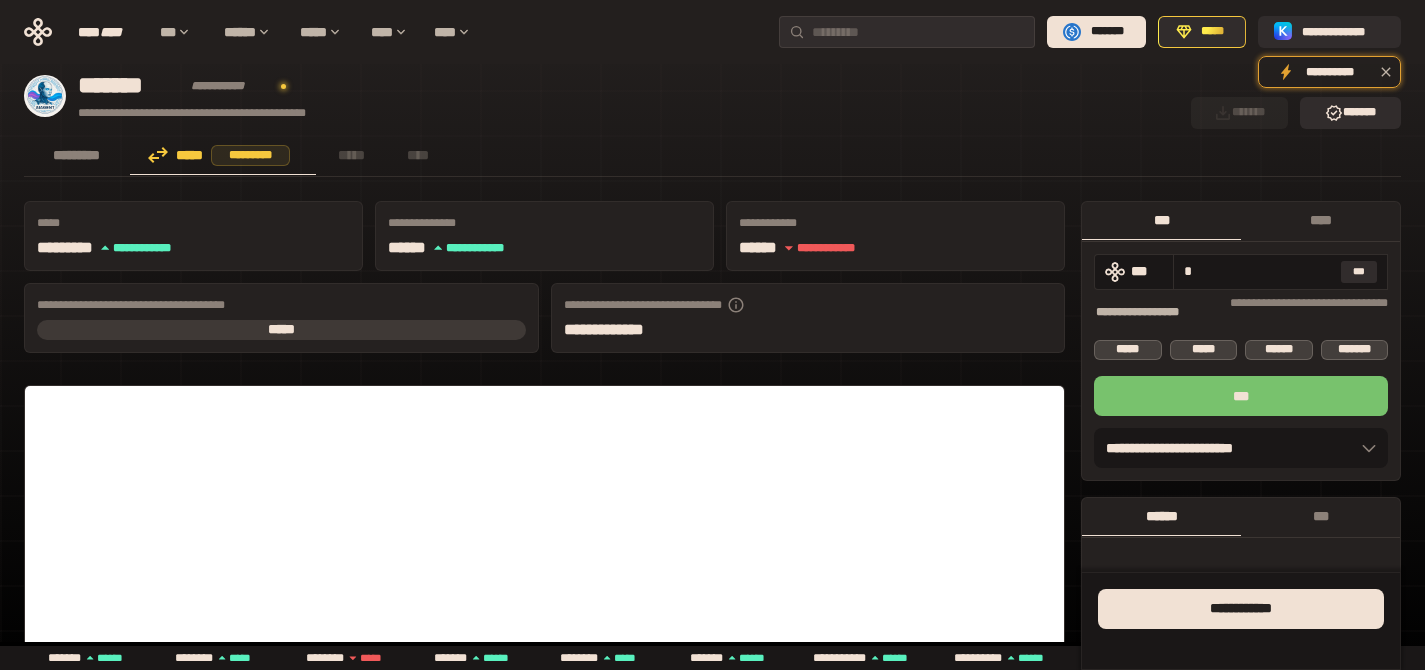 click on "***" at bounding box center (1241, 396) 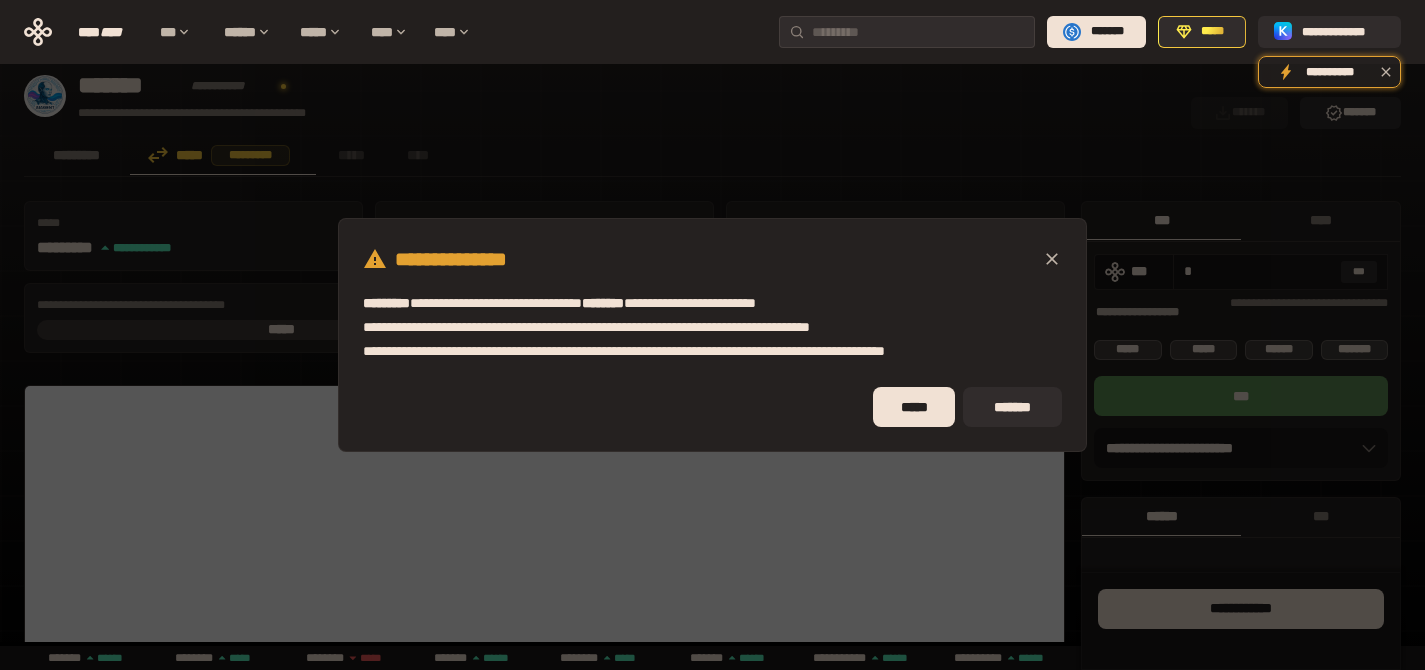 click at bounding box center [1052, 259] 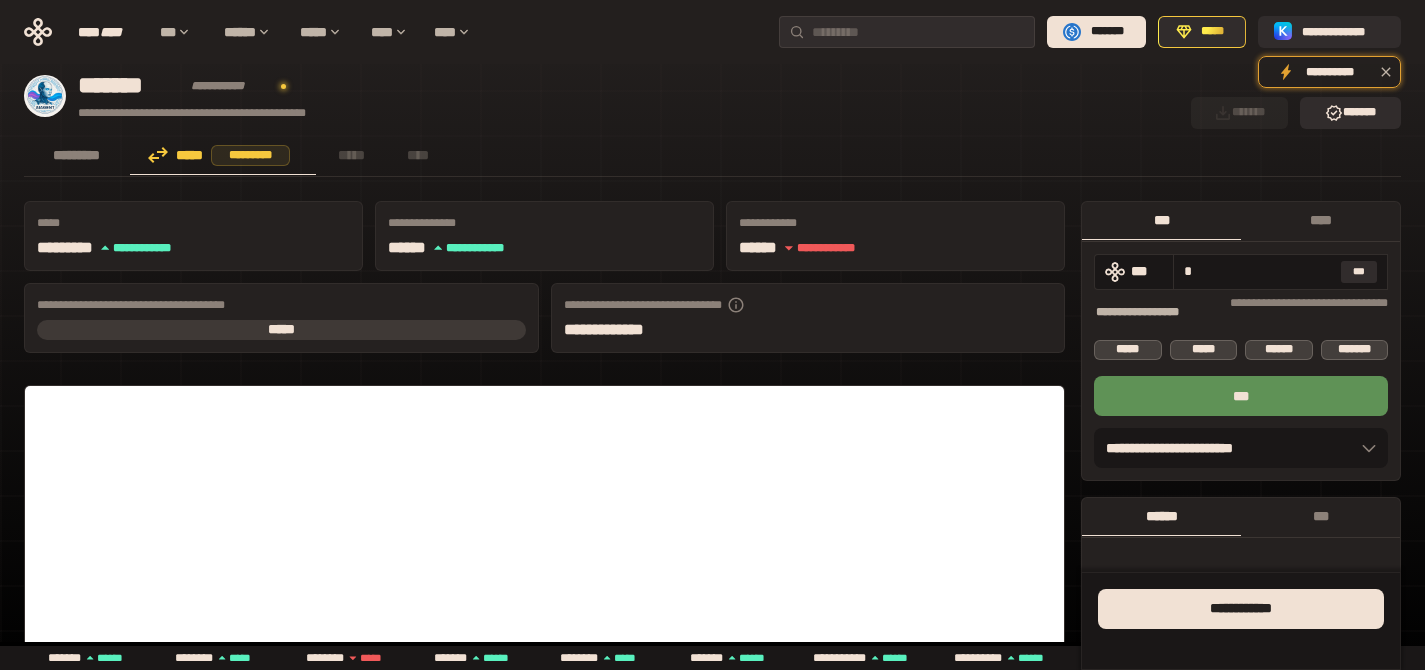 click 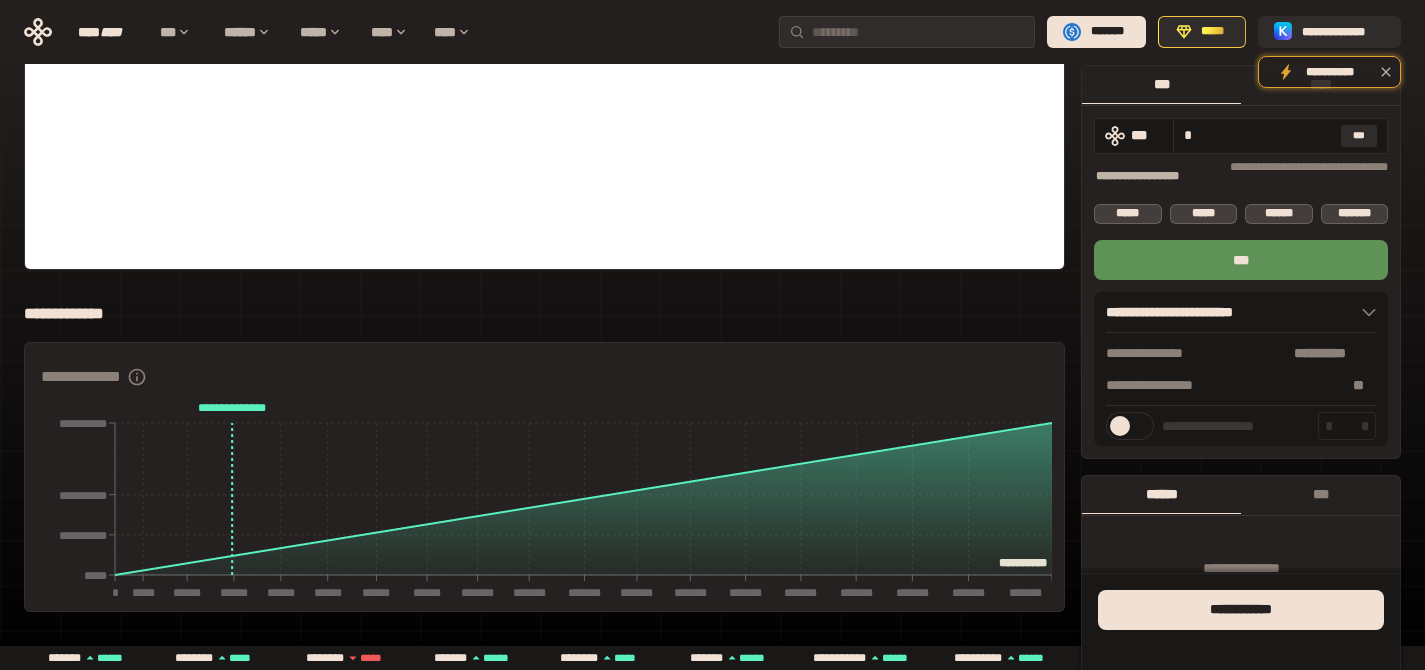 scroll, scrollTop: 815, scrollLeft: 0, axis: vertical 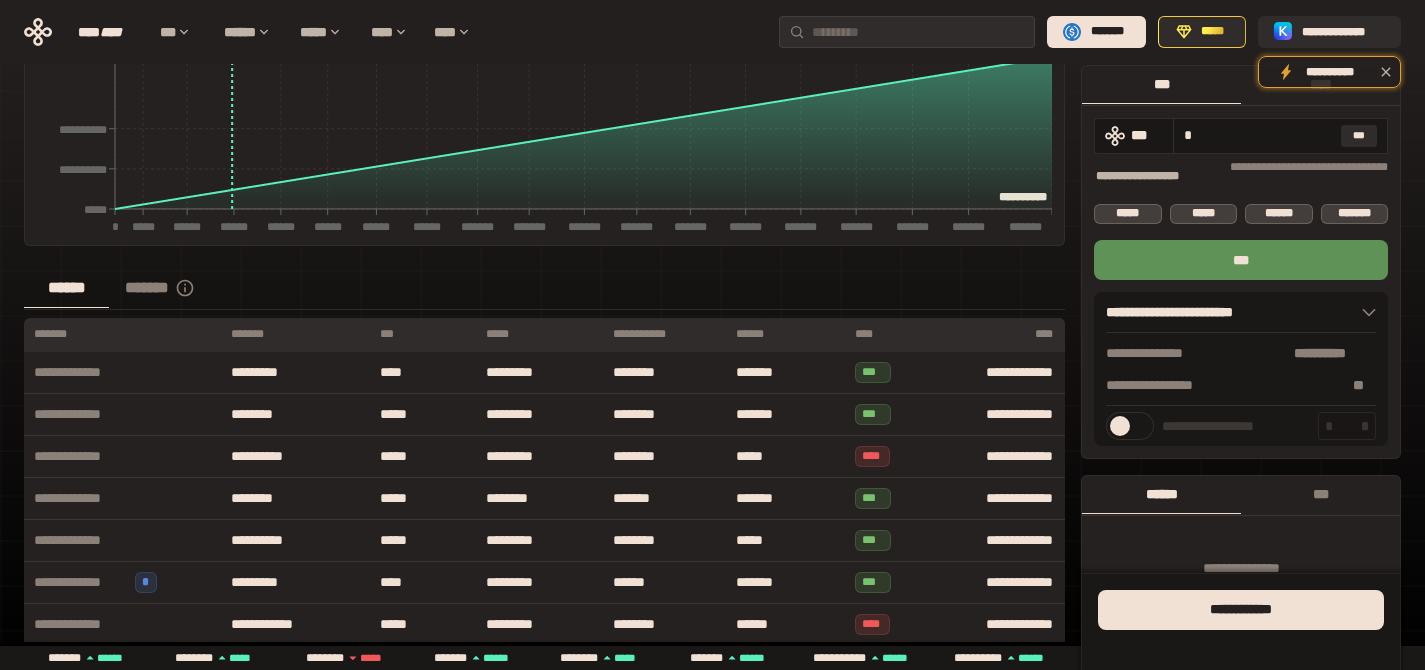 click at bounding box center [1130, 426] 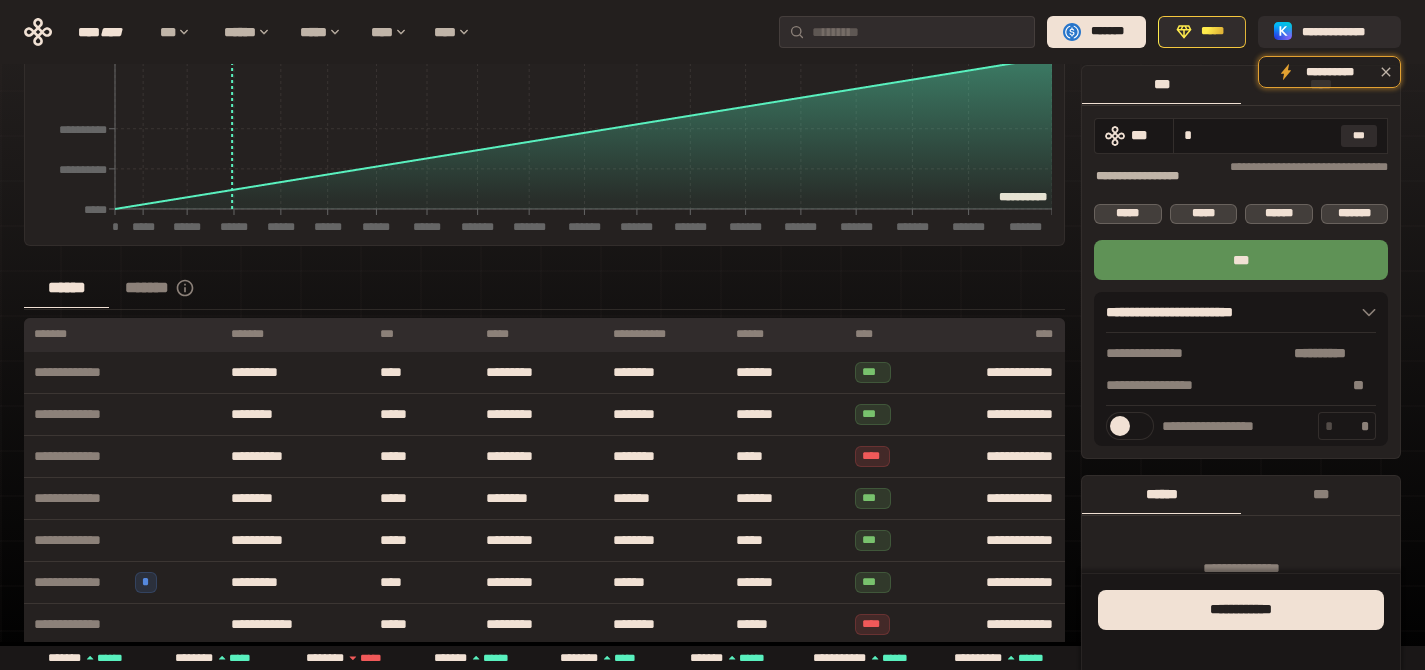 click on "**********" at bounding box center (1226, 426) 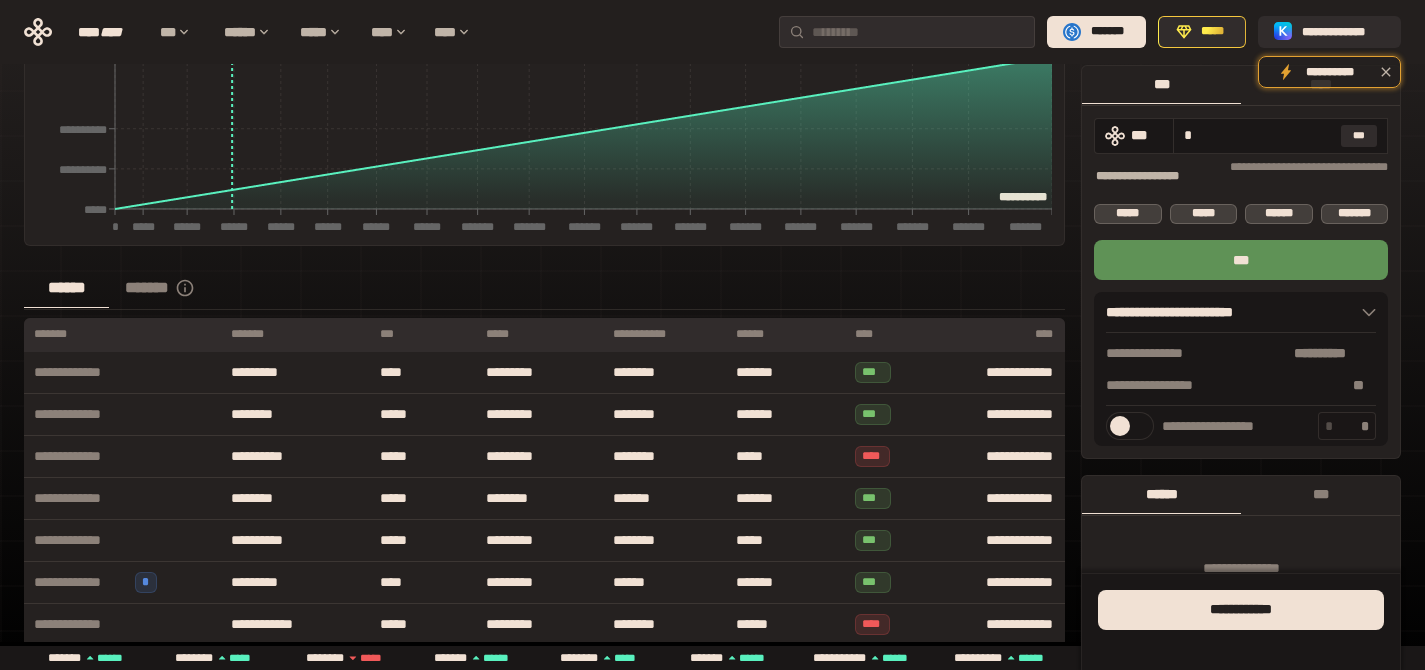 click at bounding box center (1343, 425) 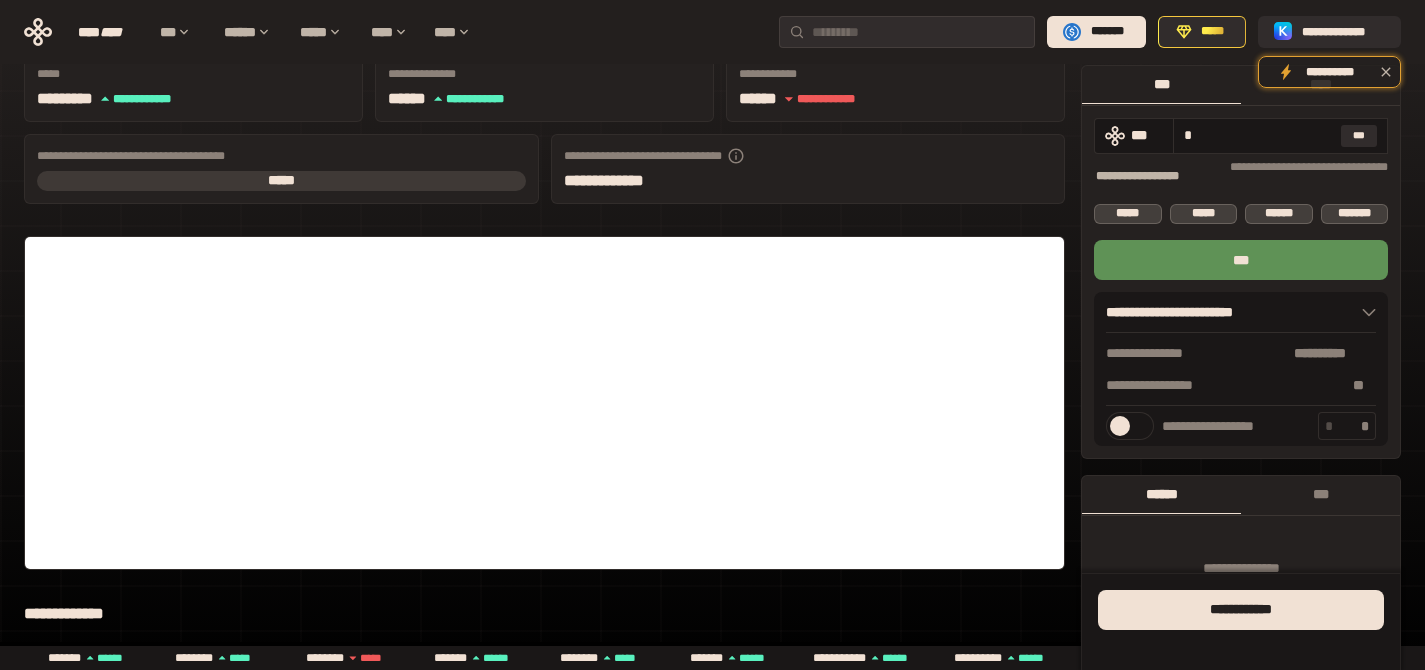 scroll, scrollTop: 134, scrollLeft: 0, axis: vertical 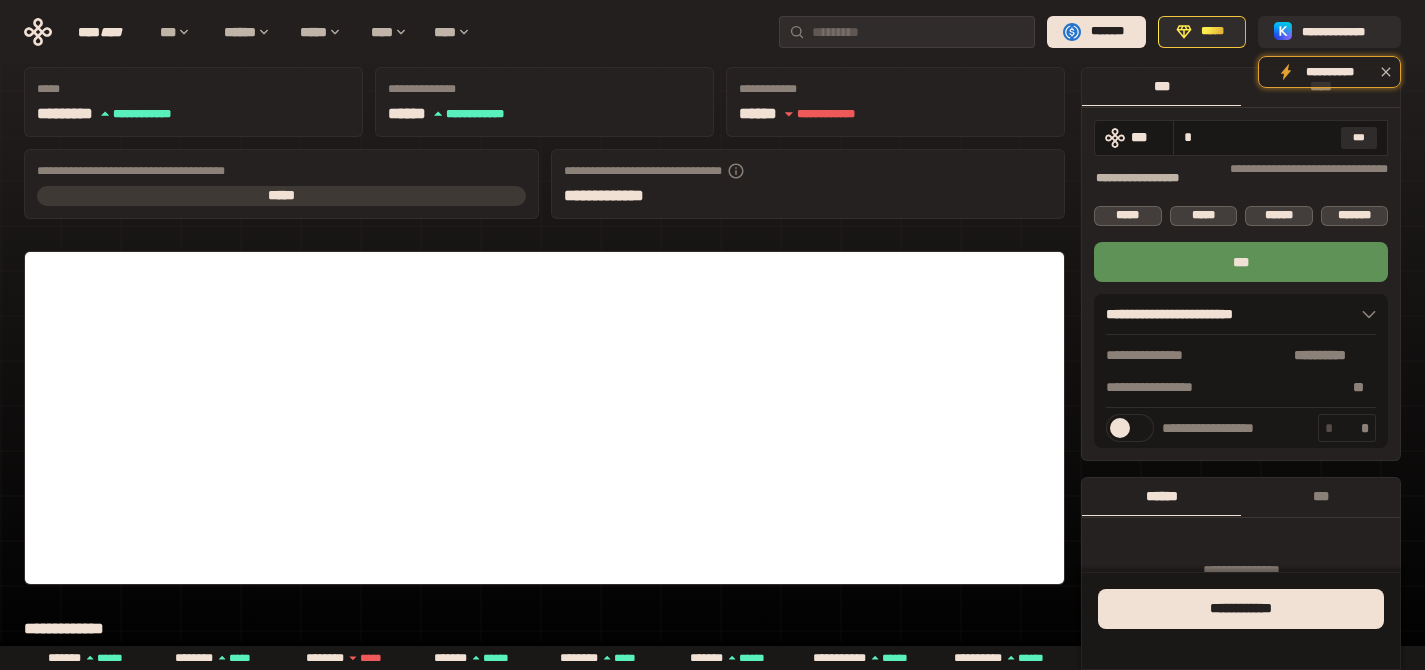 type on "*" 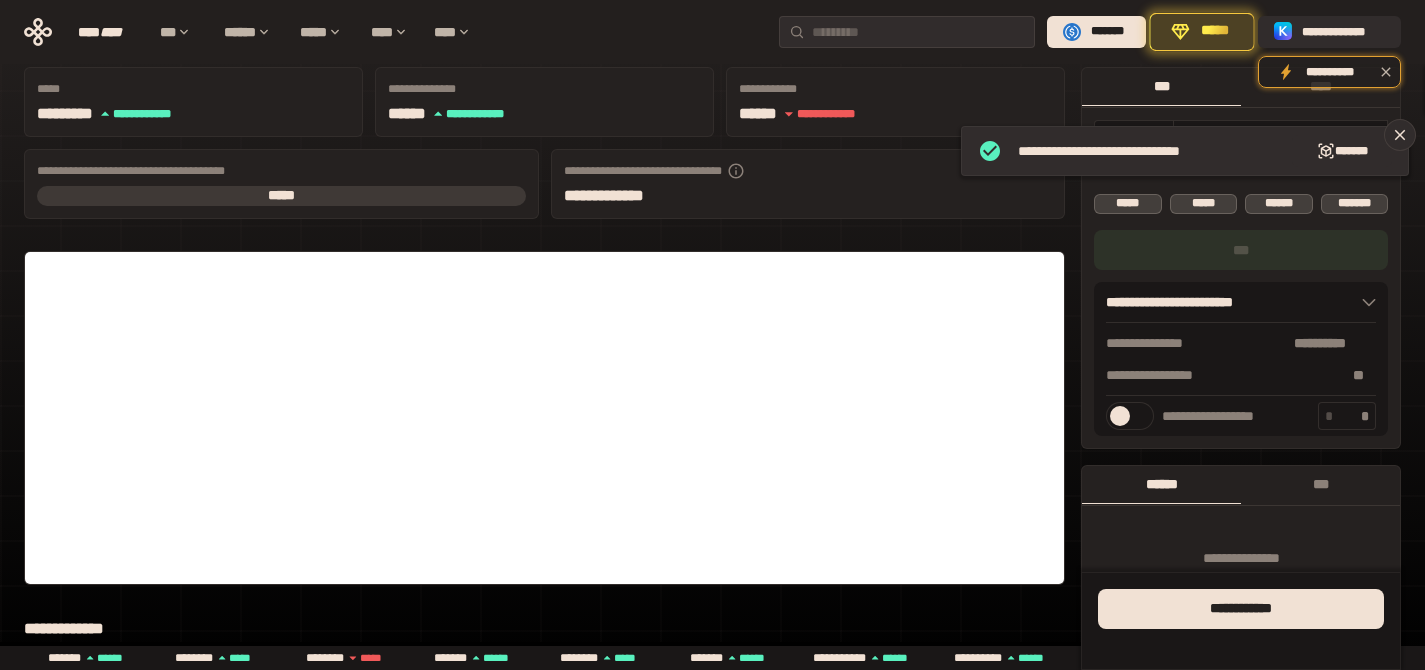 click 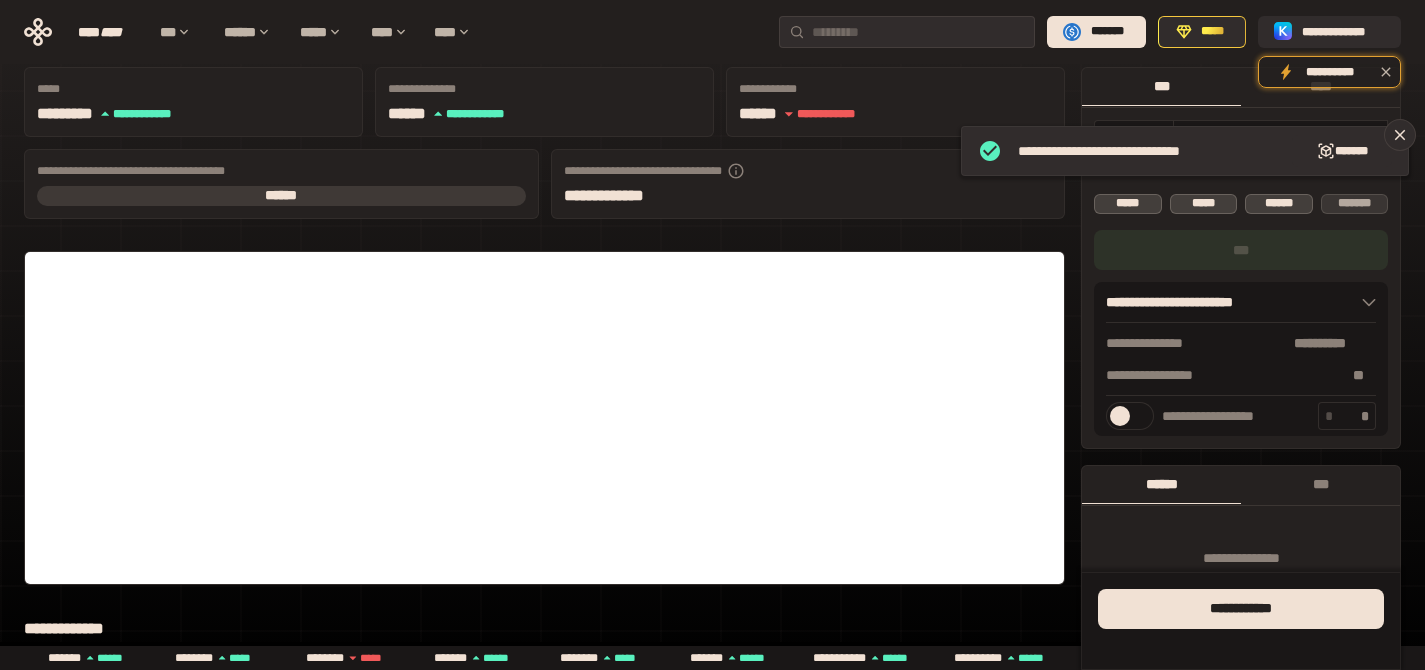 click on "**********" at bounding box center (1241, 258) 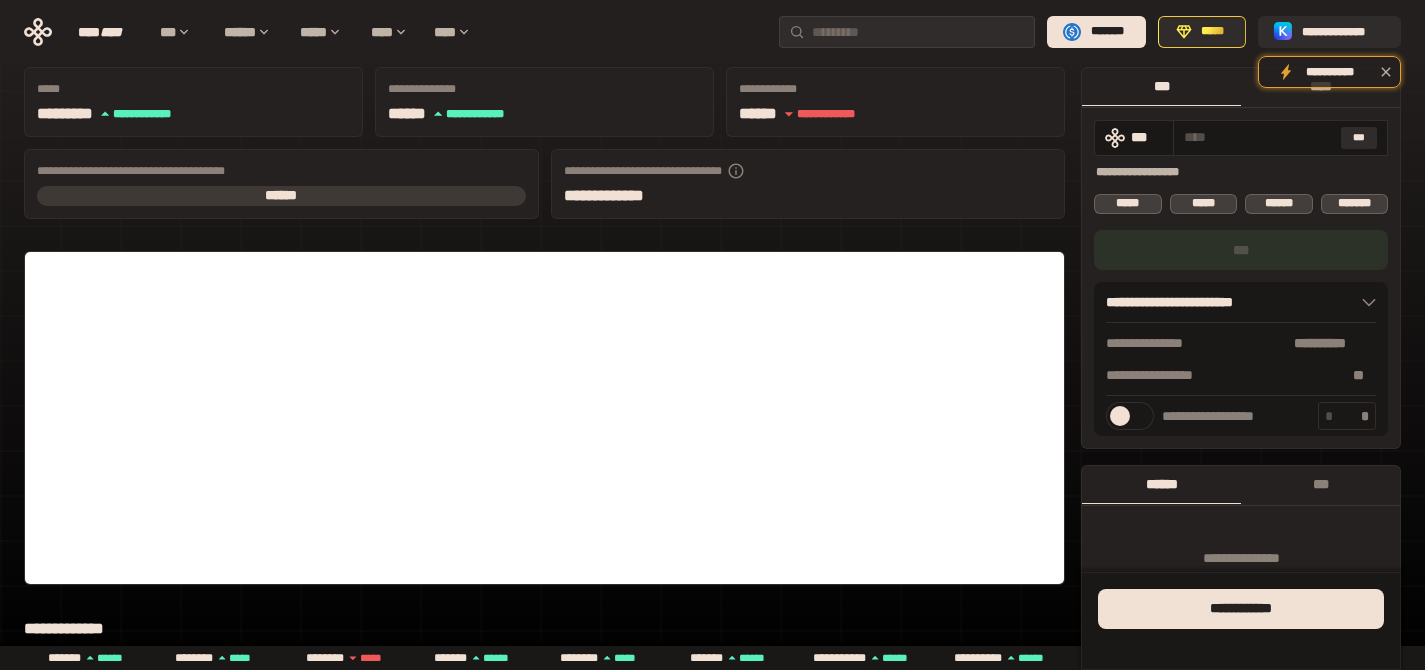 scroll, scrollTop: 0, scrollLeft: 0, axis: both 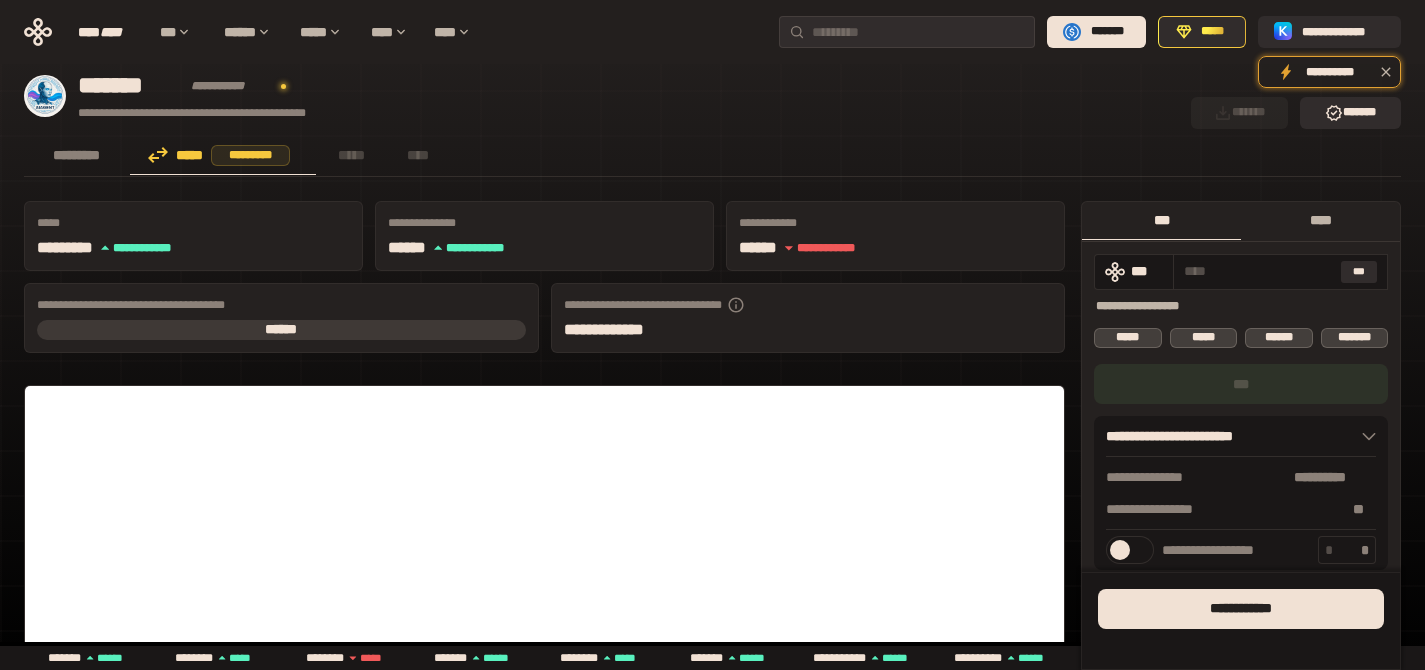 click on "****" at bounding box center (1320, 220) 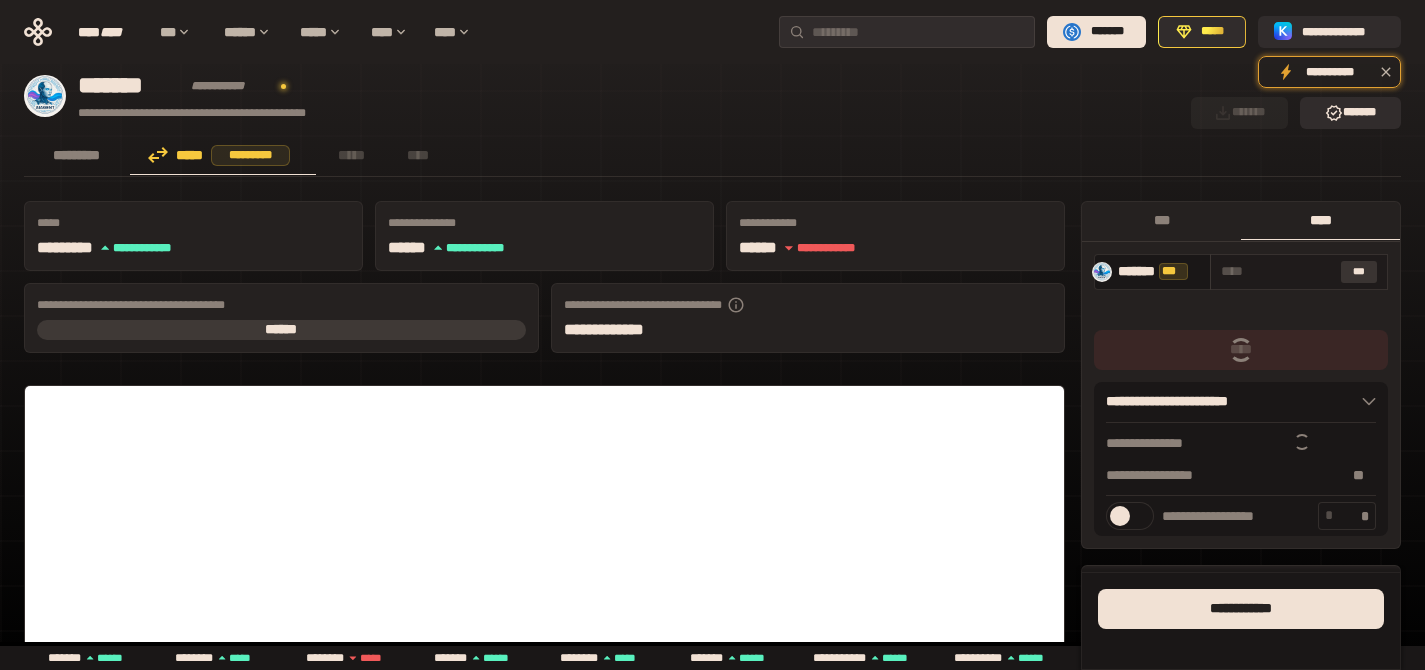 click on "***" at bounding box center [1359, 272] 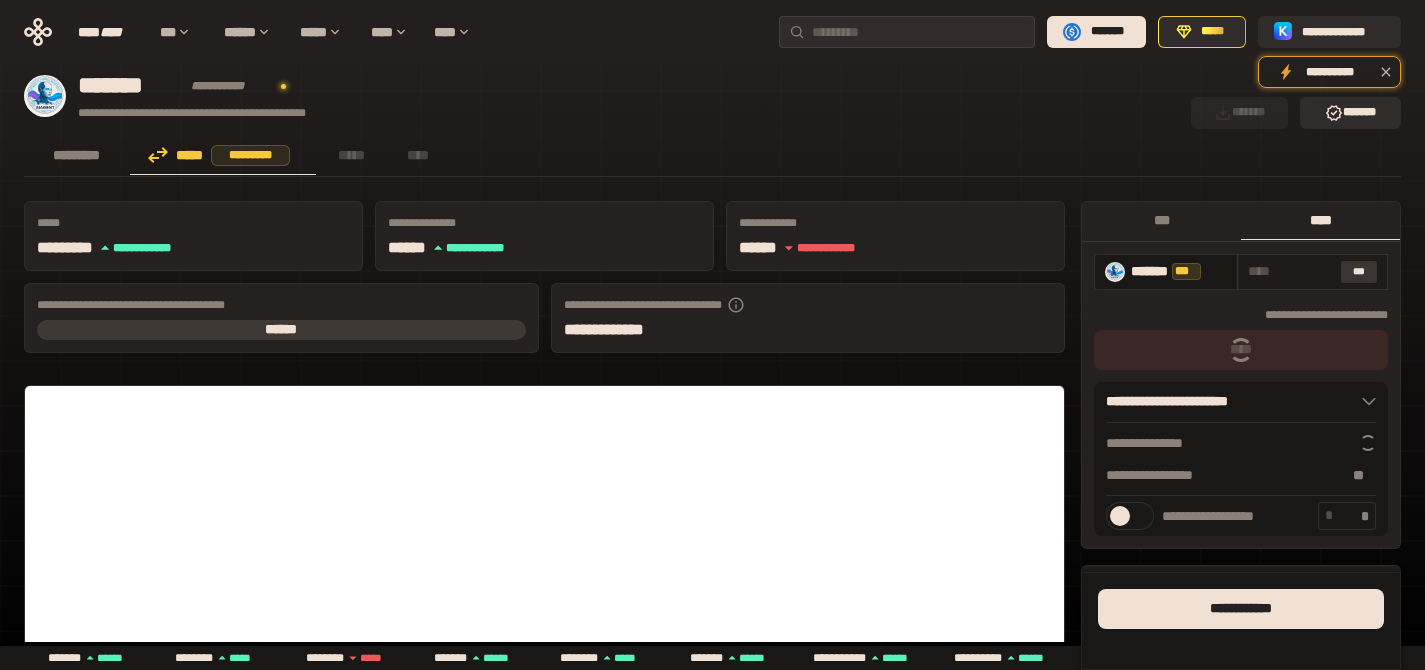 type on "**********" 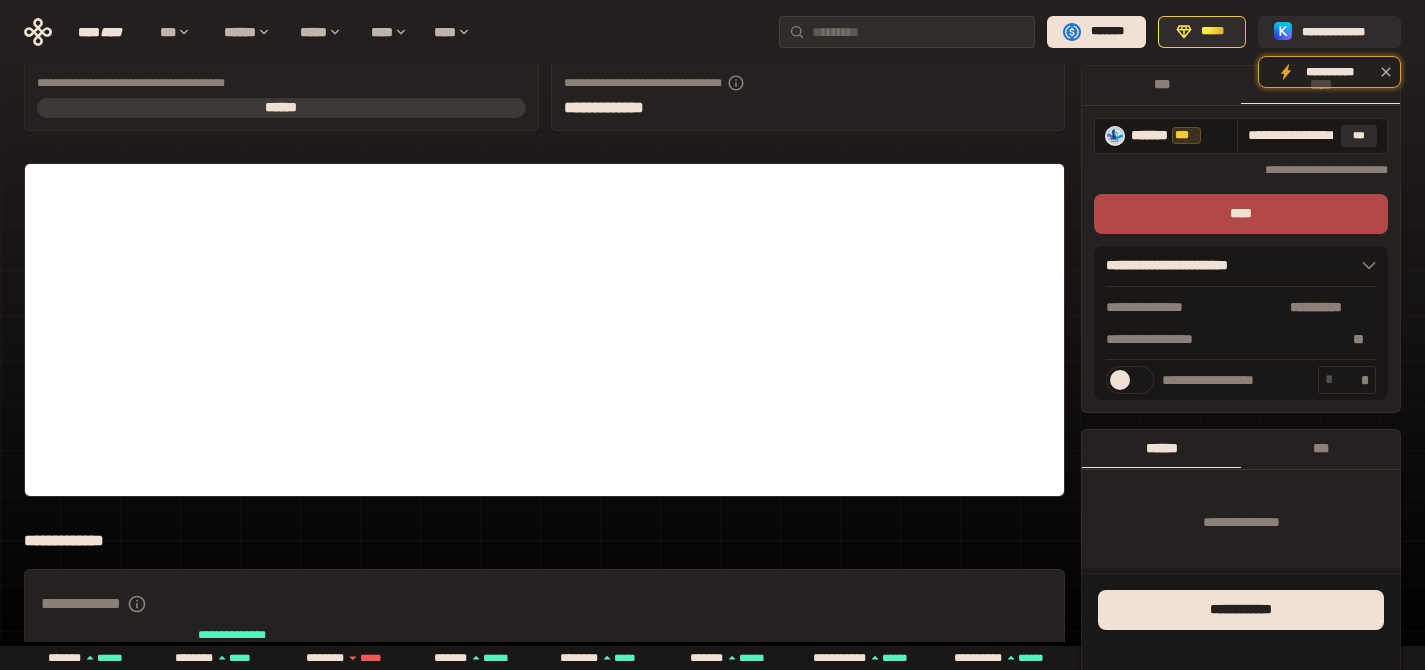 scroll, scrollTop: 35, scrollLeft: 0, axis: vertical 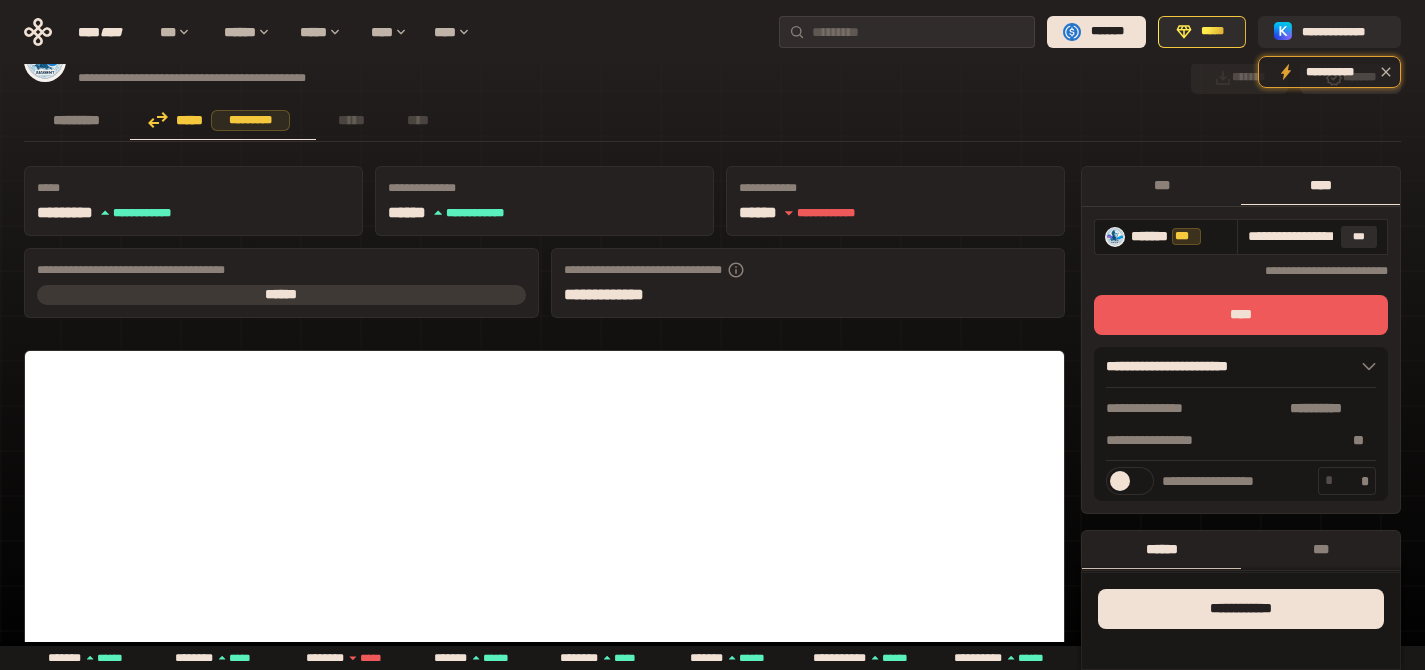 click on "****" at bounding box center (1241, 315) 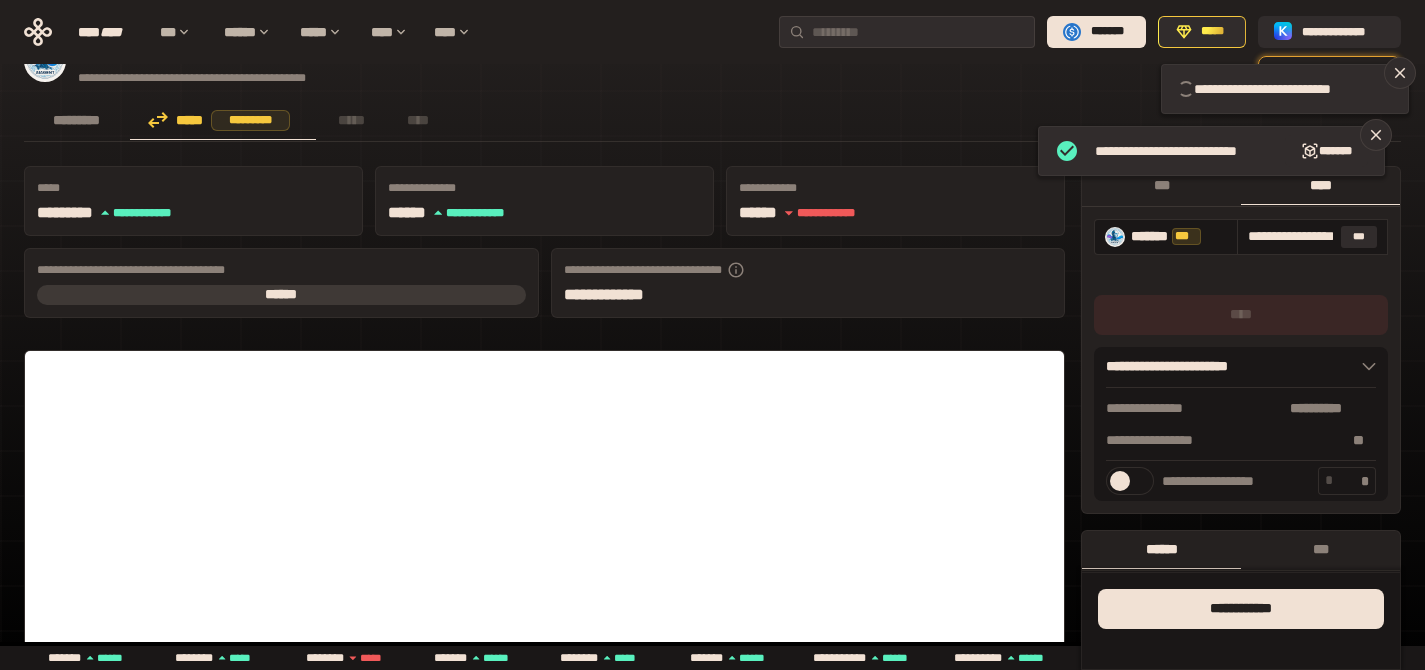type 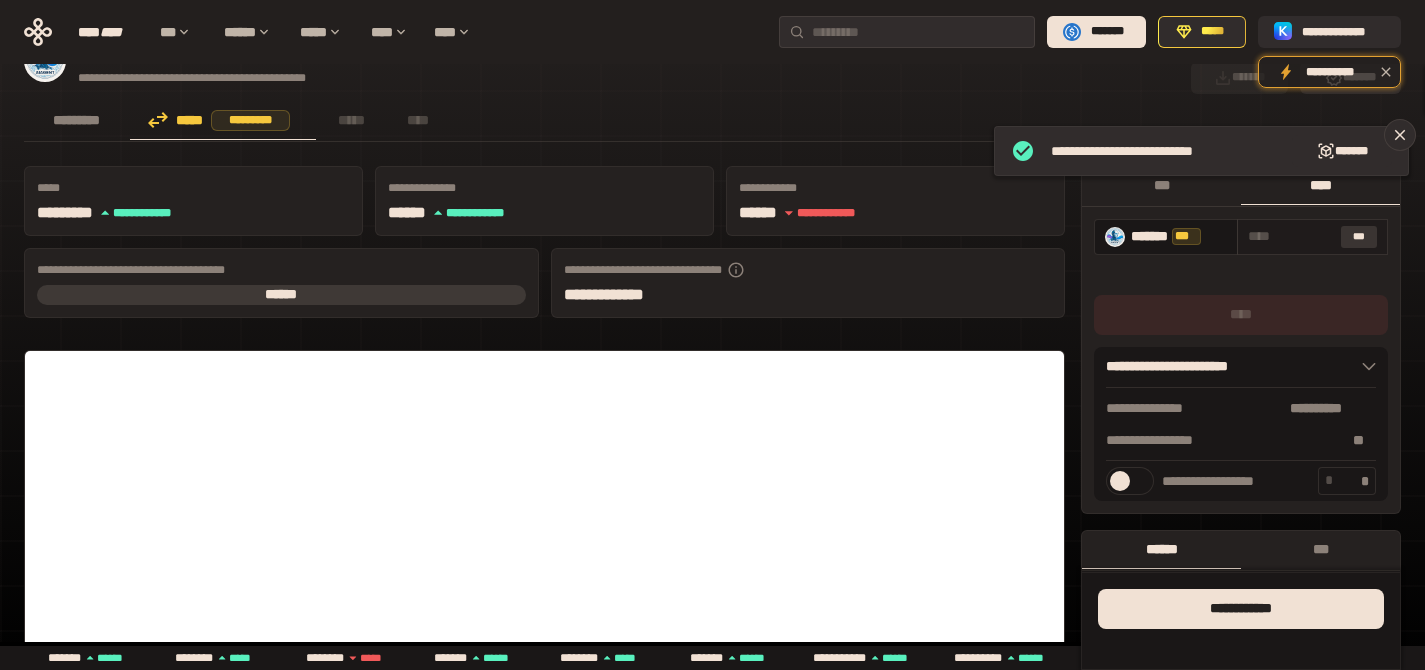 click on "***" at bounding box center [1359, 237] 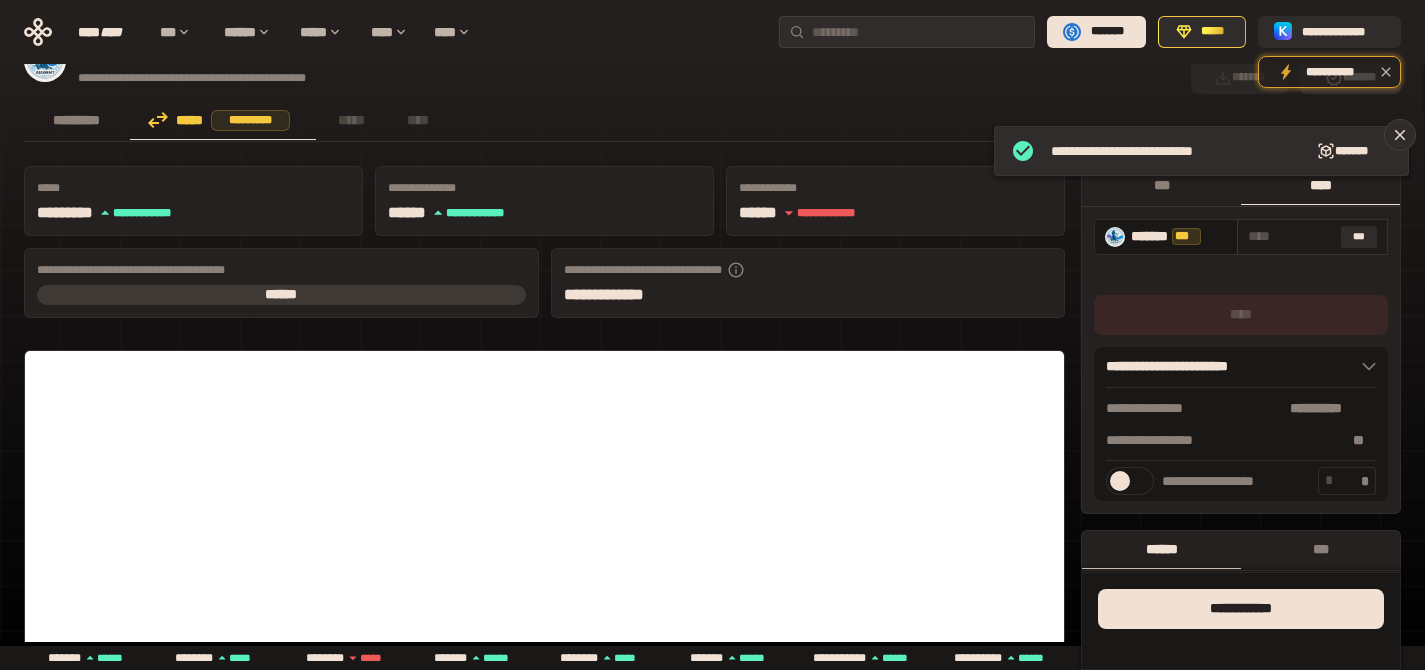 click on "***" at bounding box center (1359, 237) 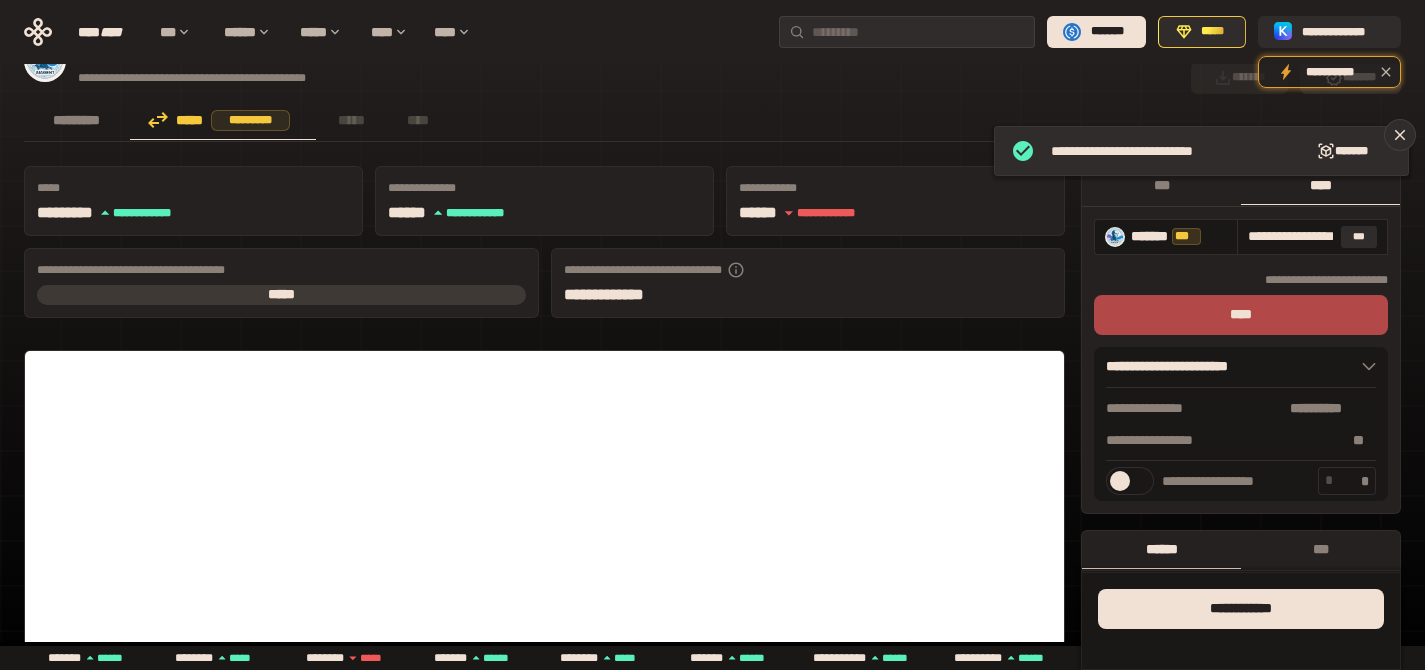 drag, startPoint x: 826, startPoint y: 109, endPoint x: 836, endPoint y: 102, distance: 12.206555 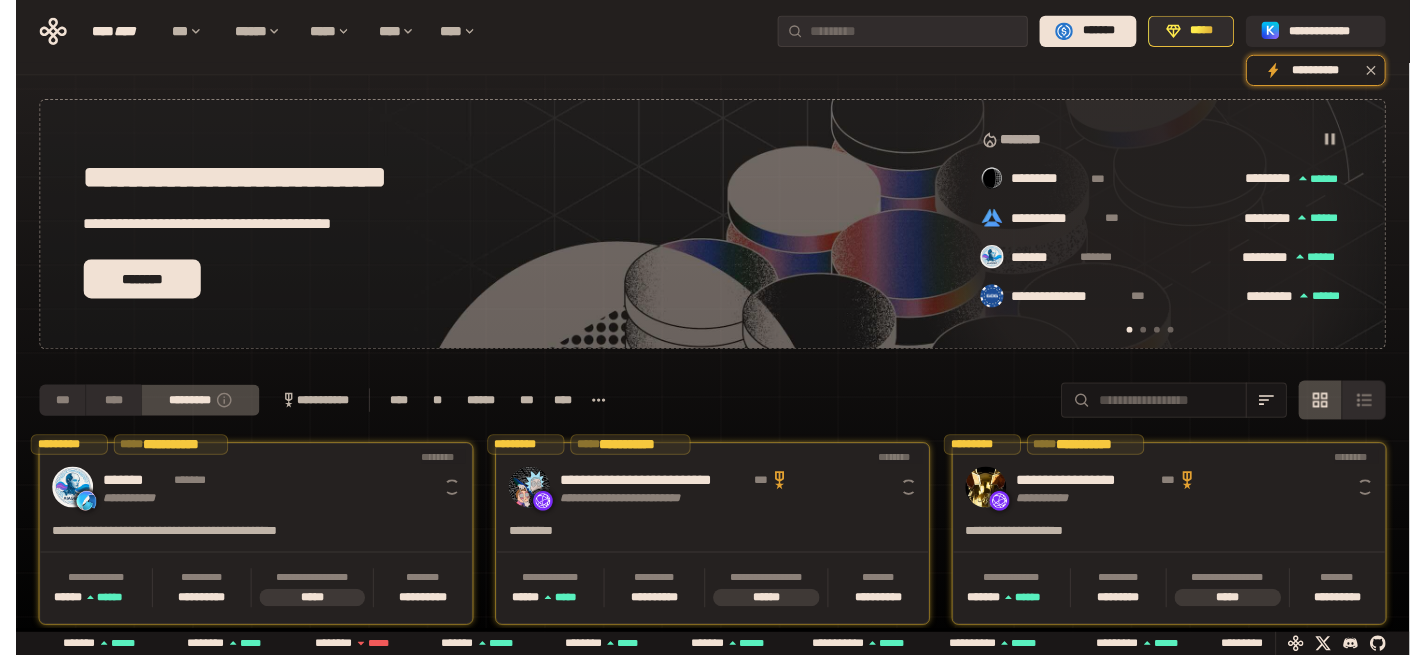 scroll, scrollTop: 251, scrollLeft: 0, axis: vertical 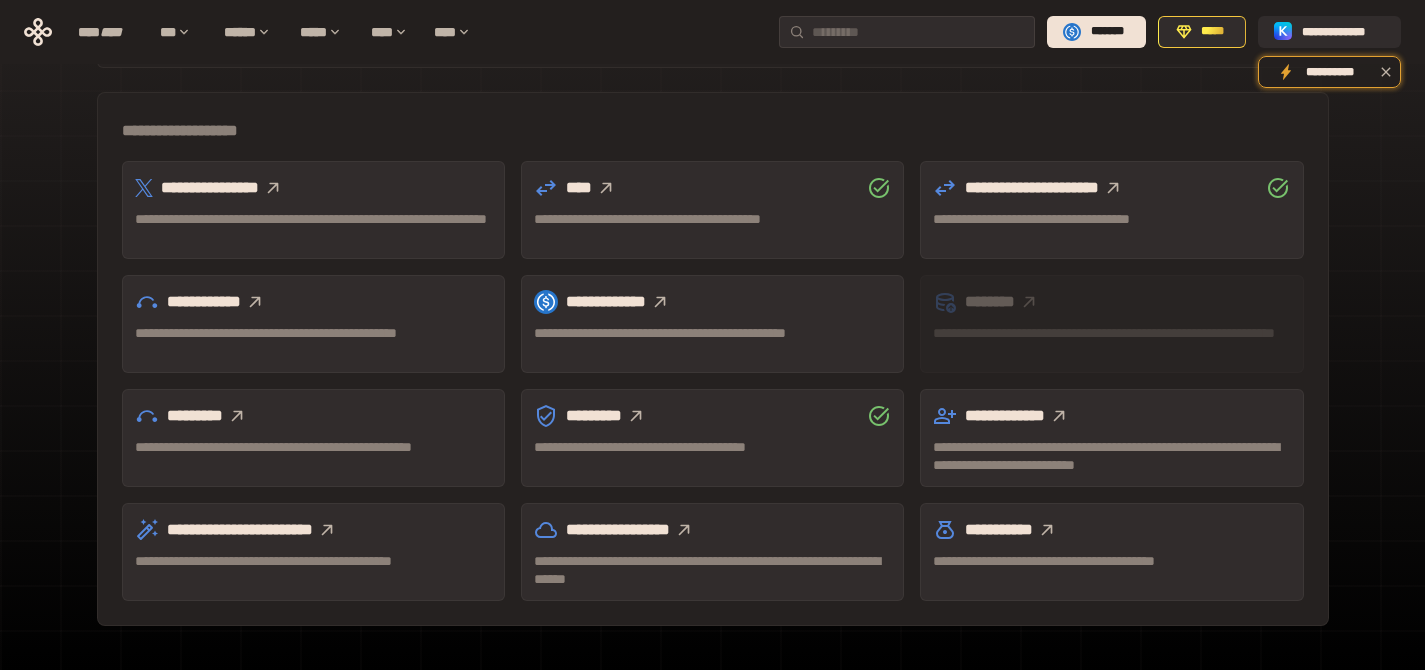 click 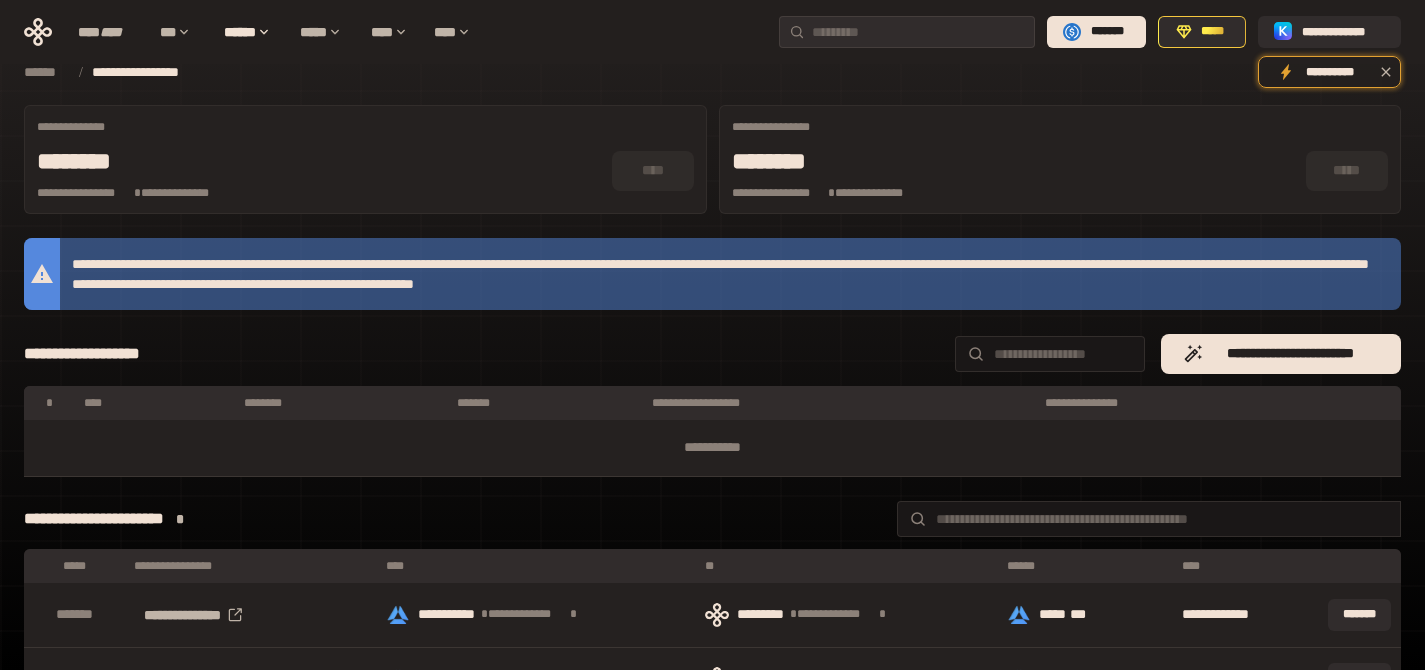 scroll, scrollTop: 389, scrollLeft: 0, axis: vertical 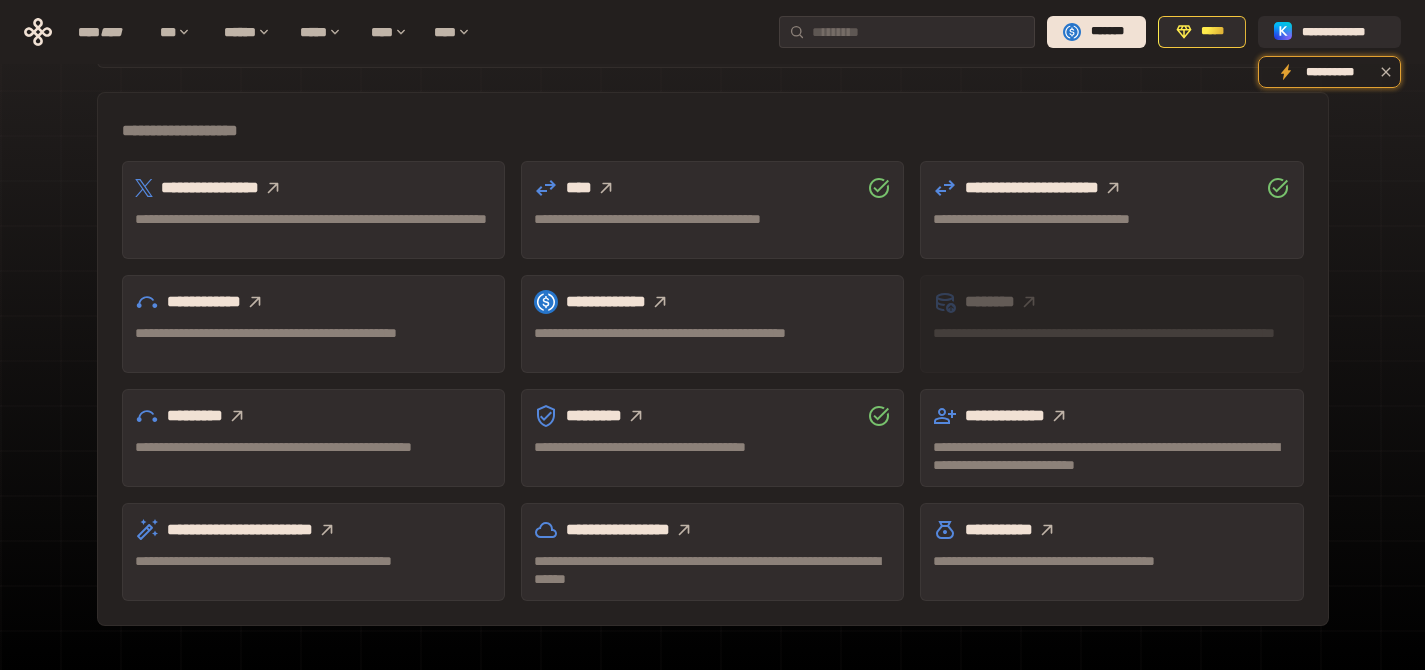 click at bounding box center [255, 302] 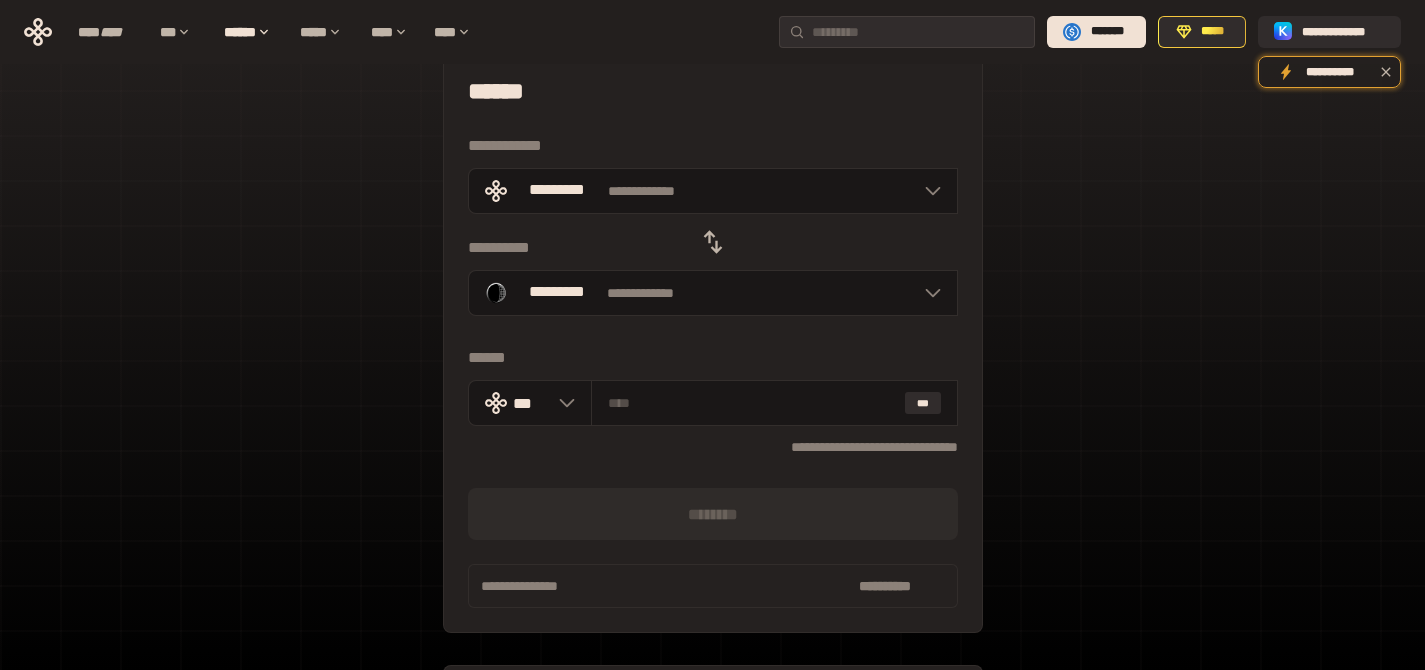 scroll, scrollTop: 44, scrollLeft: 0, axis: vertical 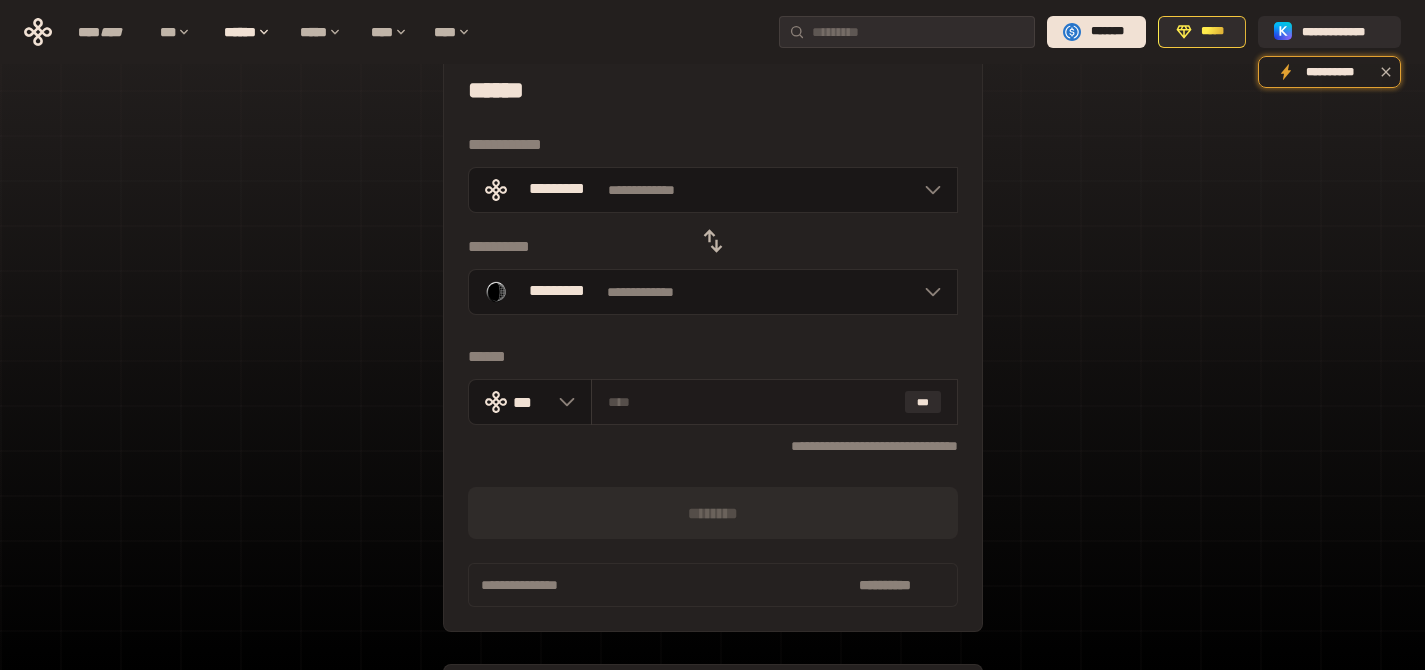 click on "***" at bounding box center (774, 402) 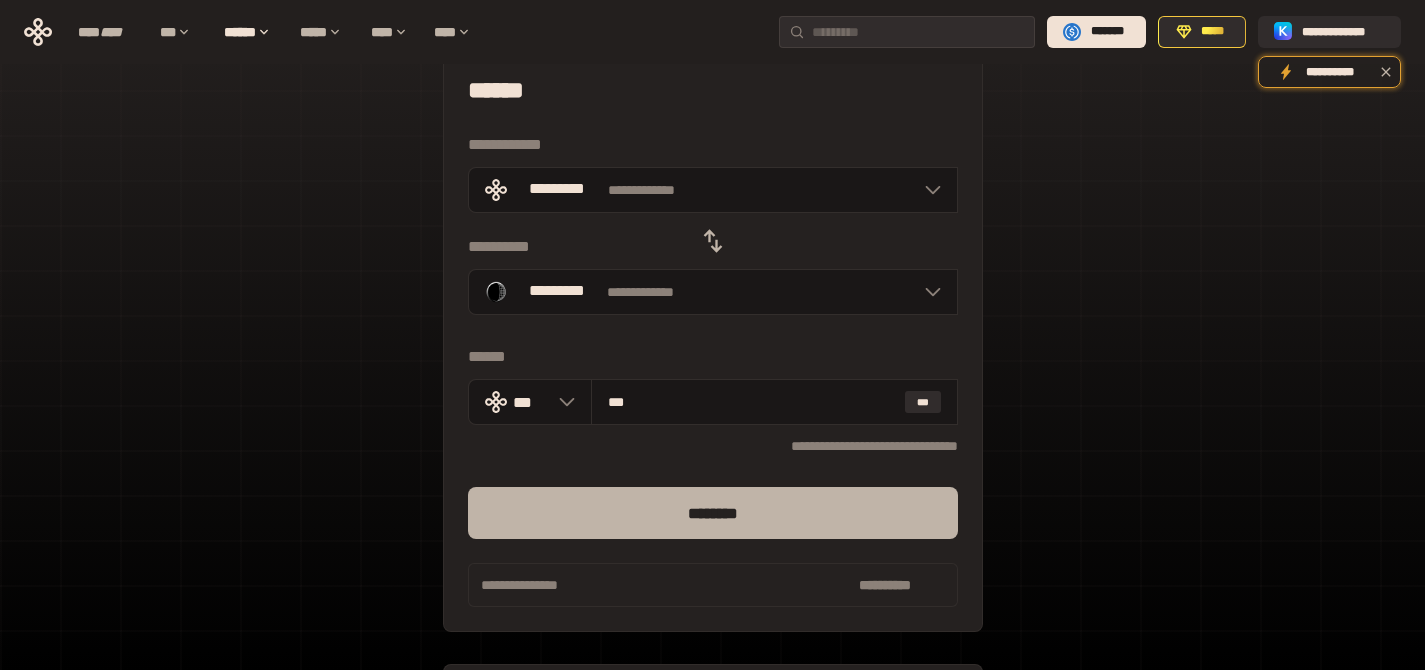 type on "***" 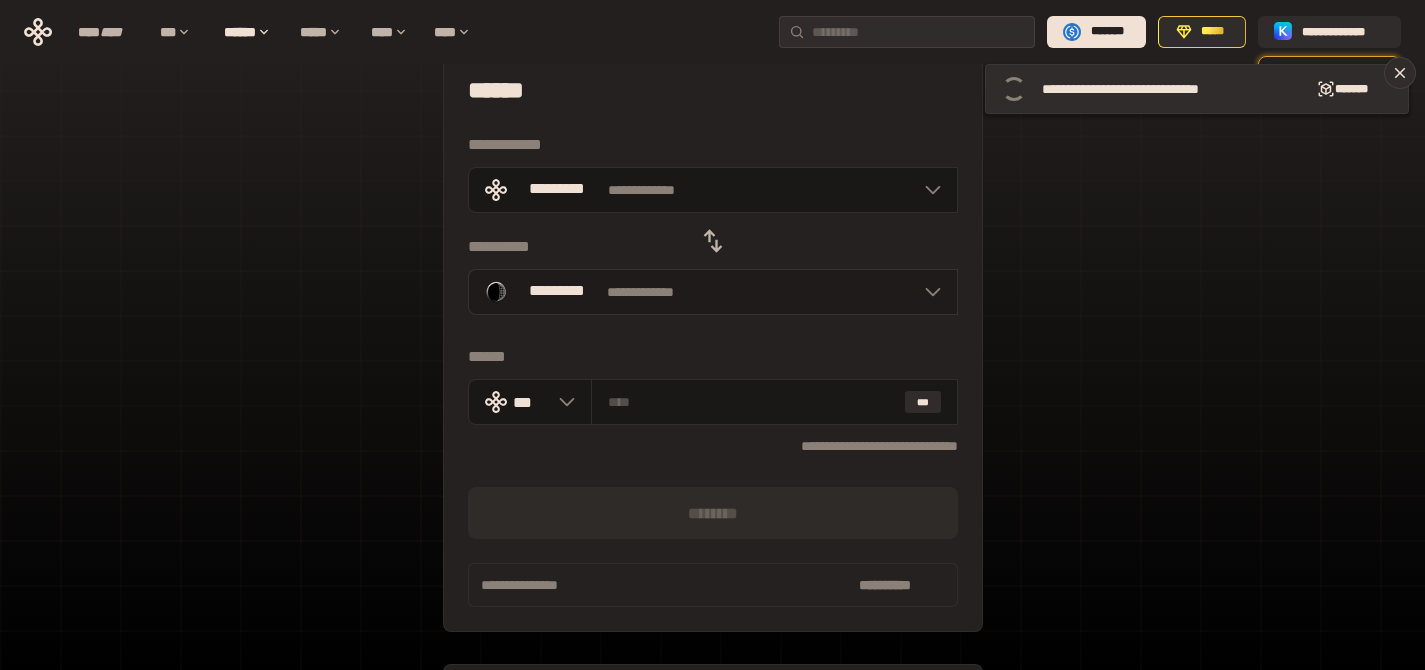 click 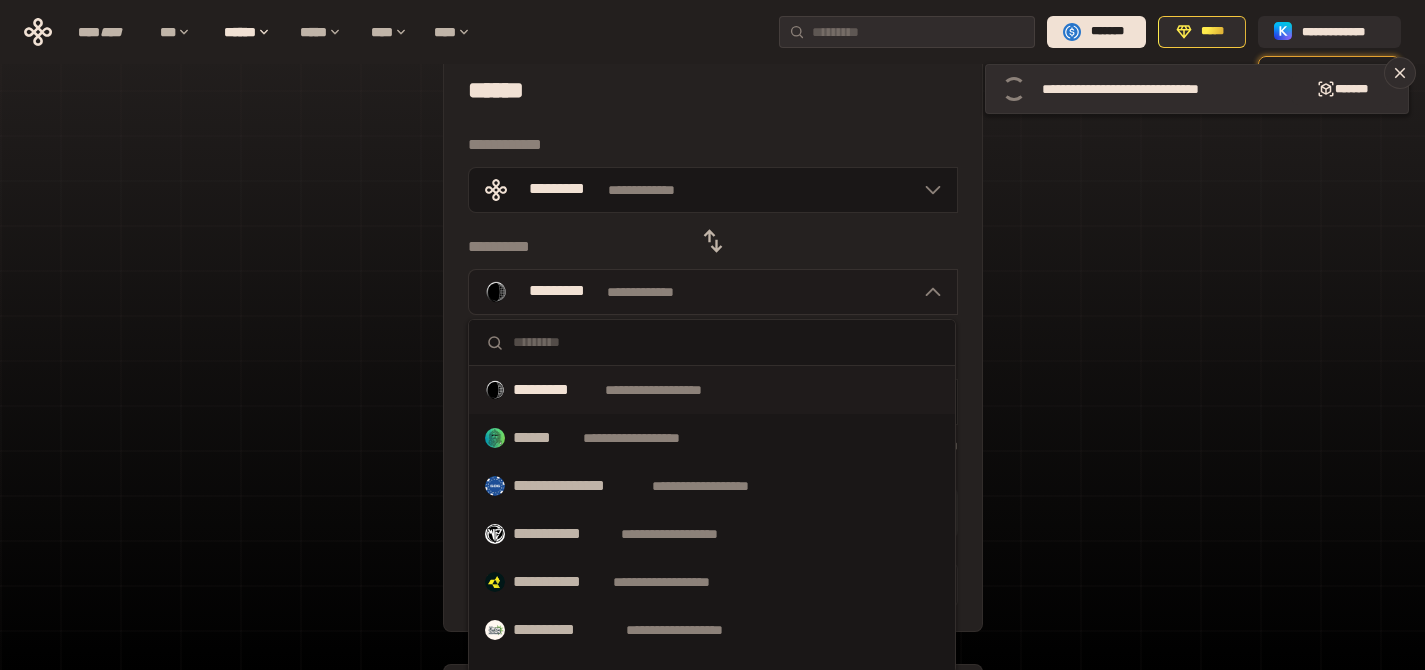 click 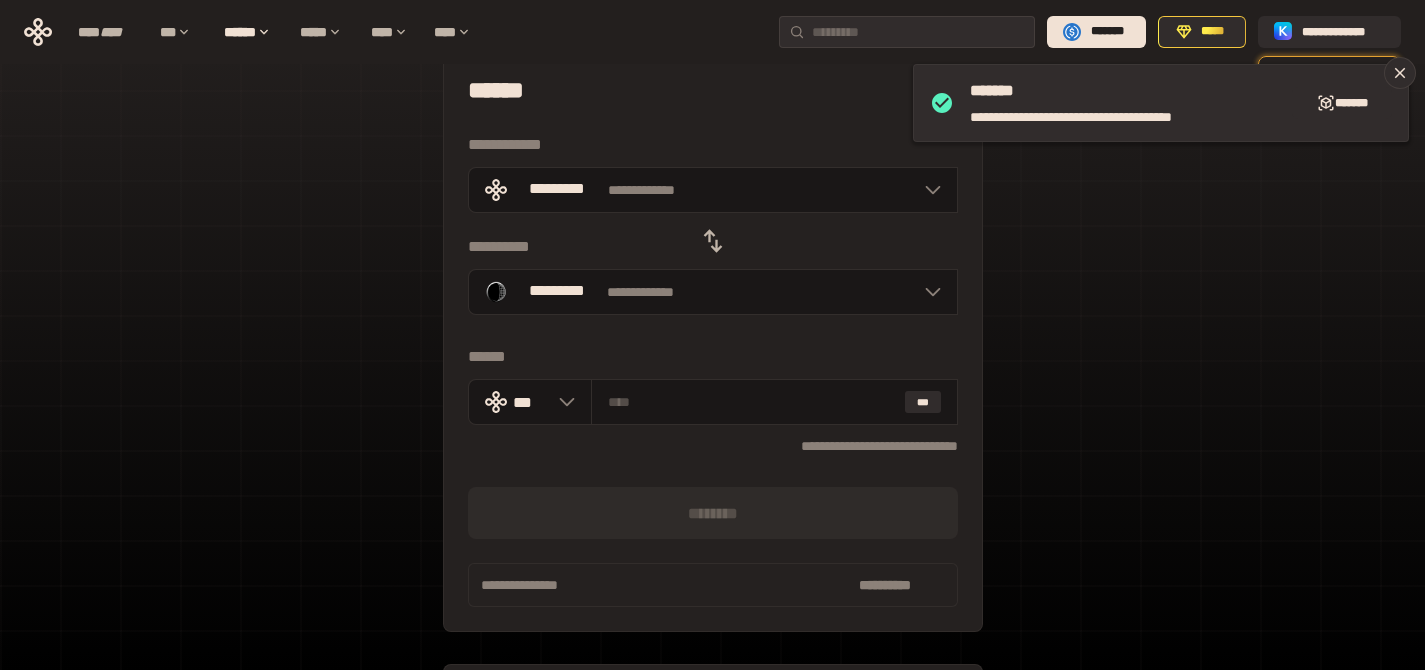 click 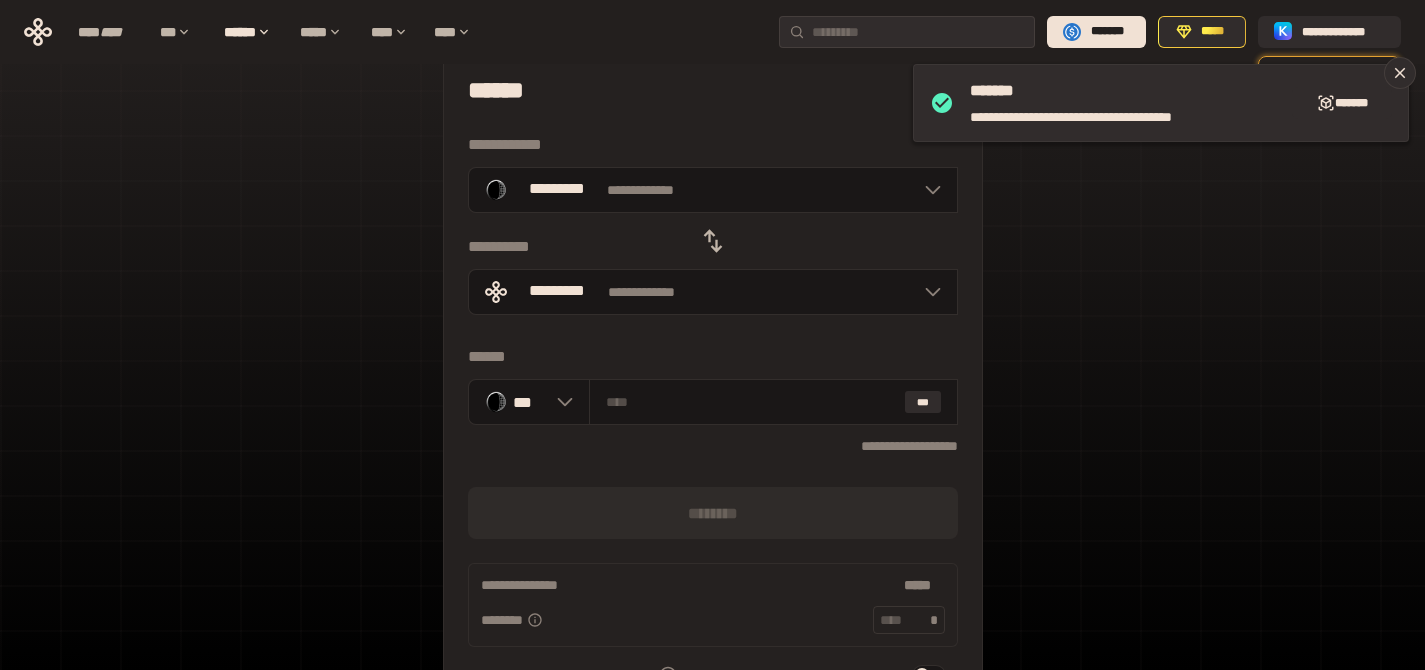 click 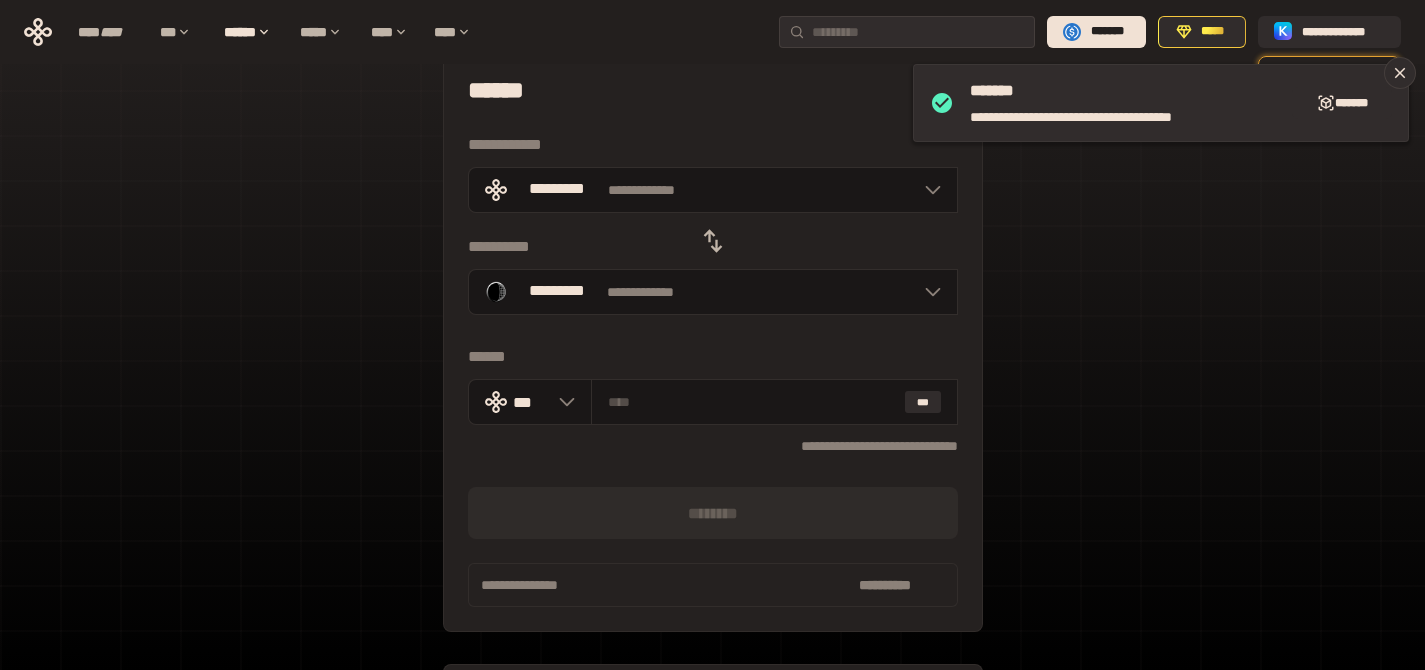 click 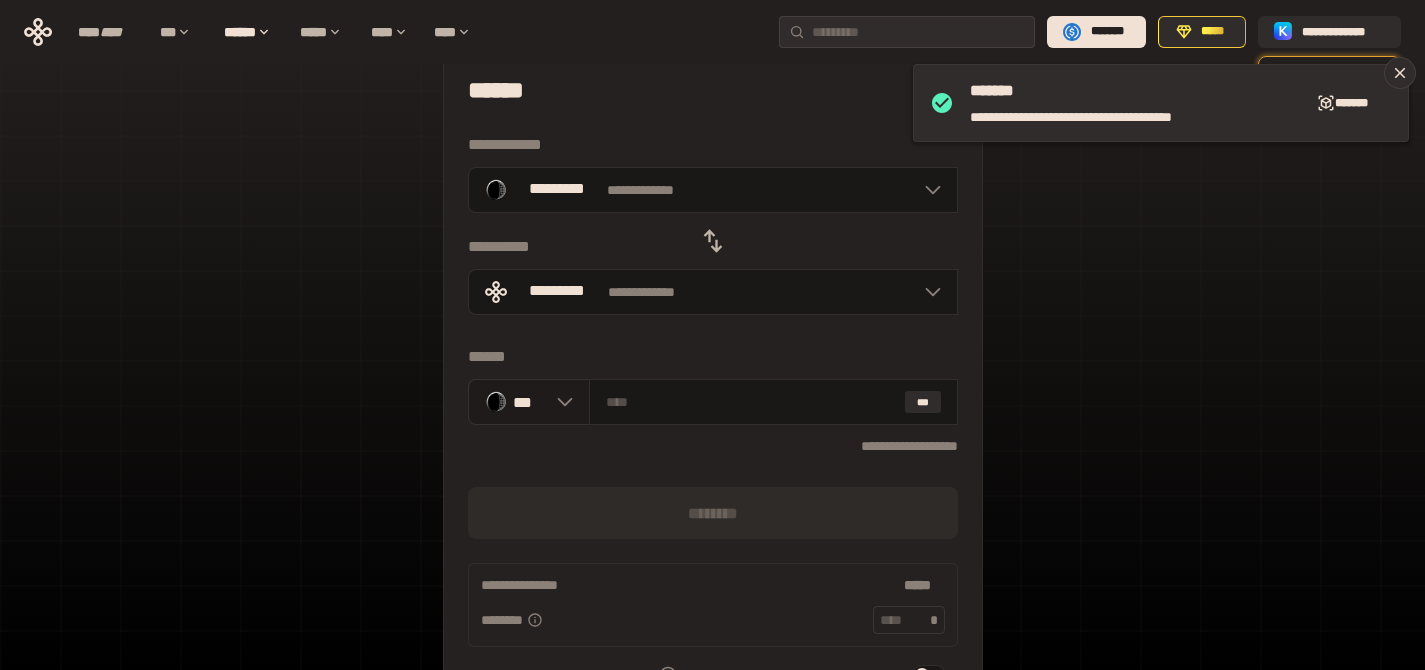 click 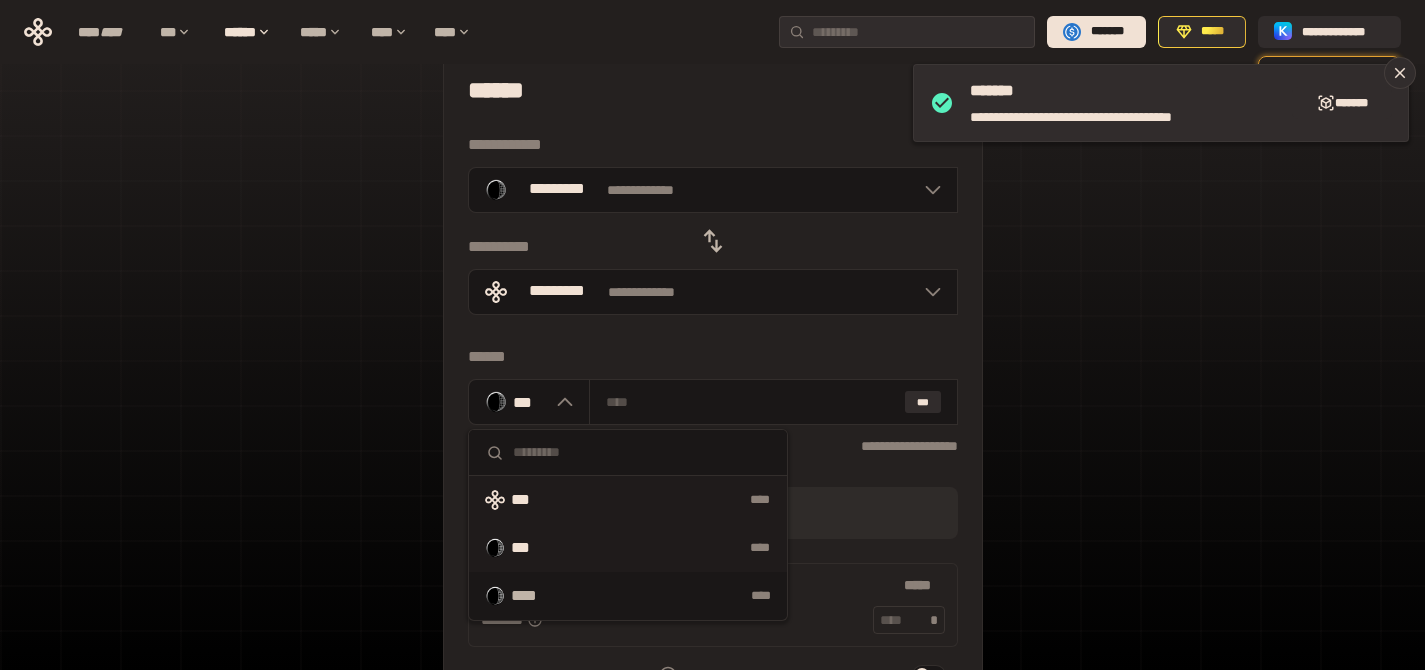 click on "*** ****" at bounding box center (628, 500) 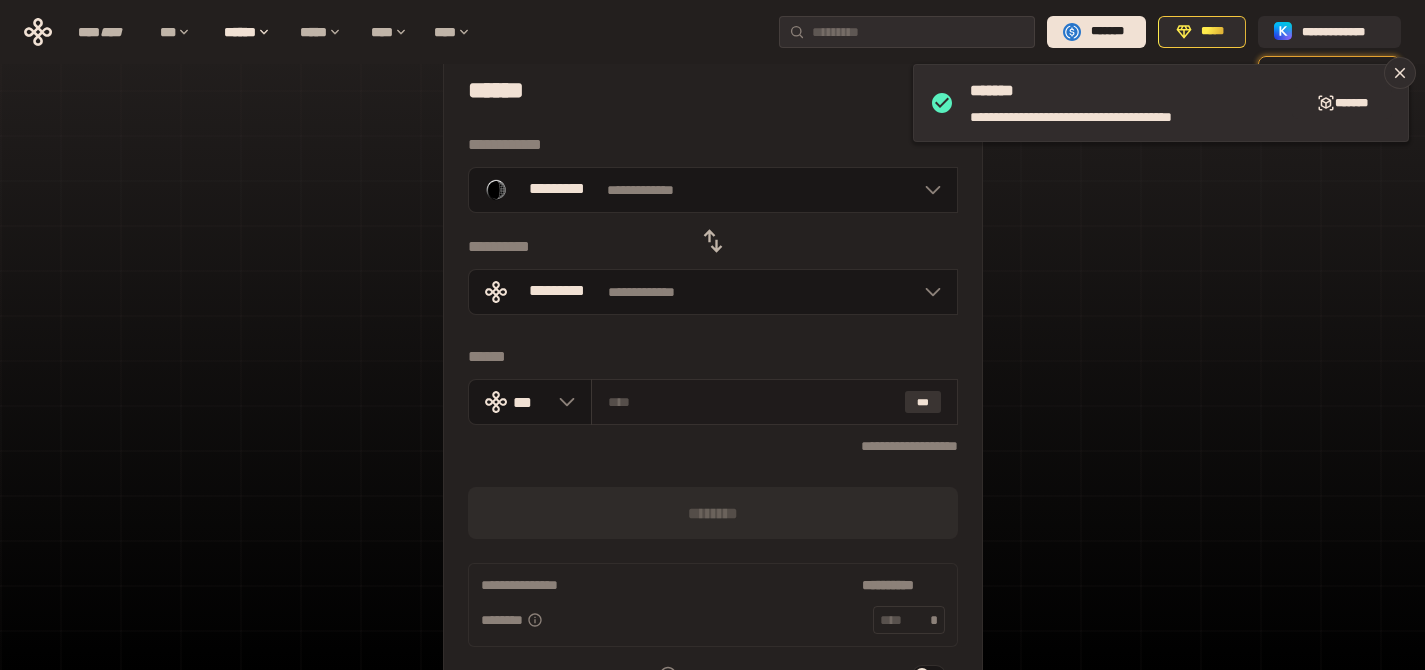 click on "***" at bounding box center [923, 402] 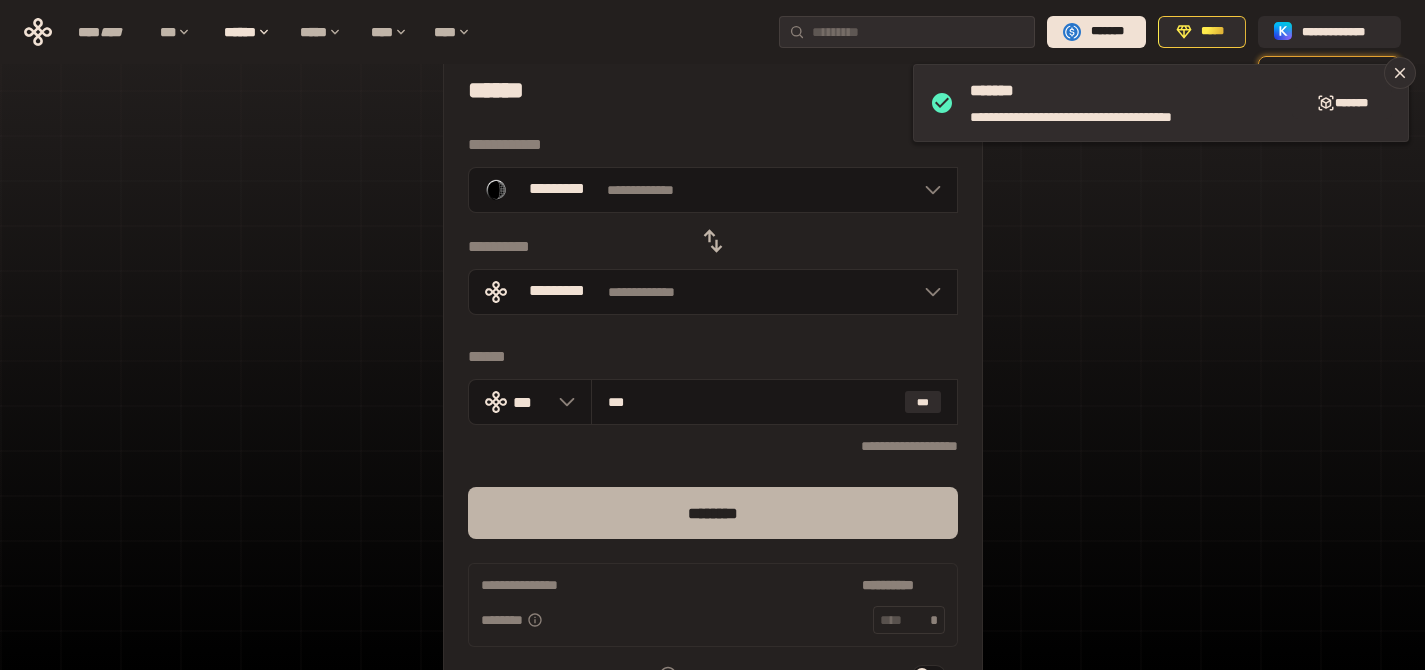 click on "********" at bounding box center (713, 513) 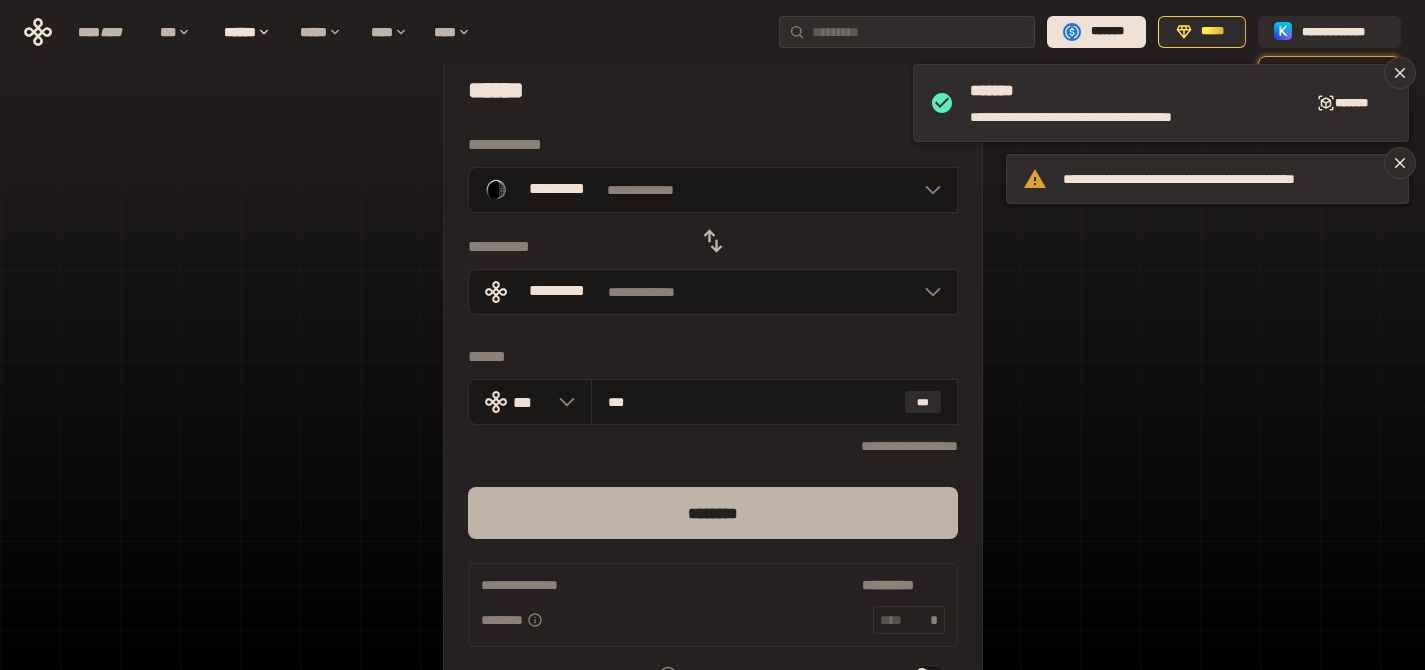 click on "********" at bounding box center [713, 513] 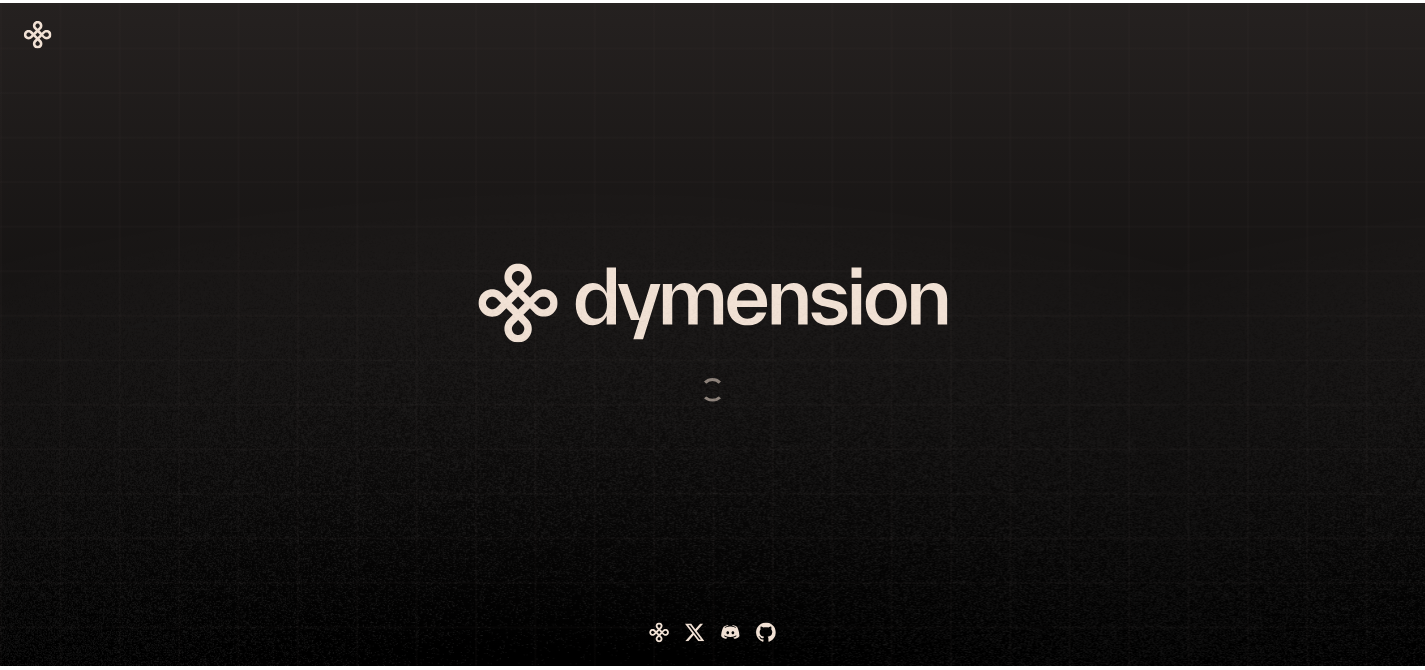 scroll, scrollTop: 0, scrollLeft: 0, axis: both 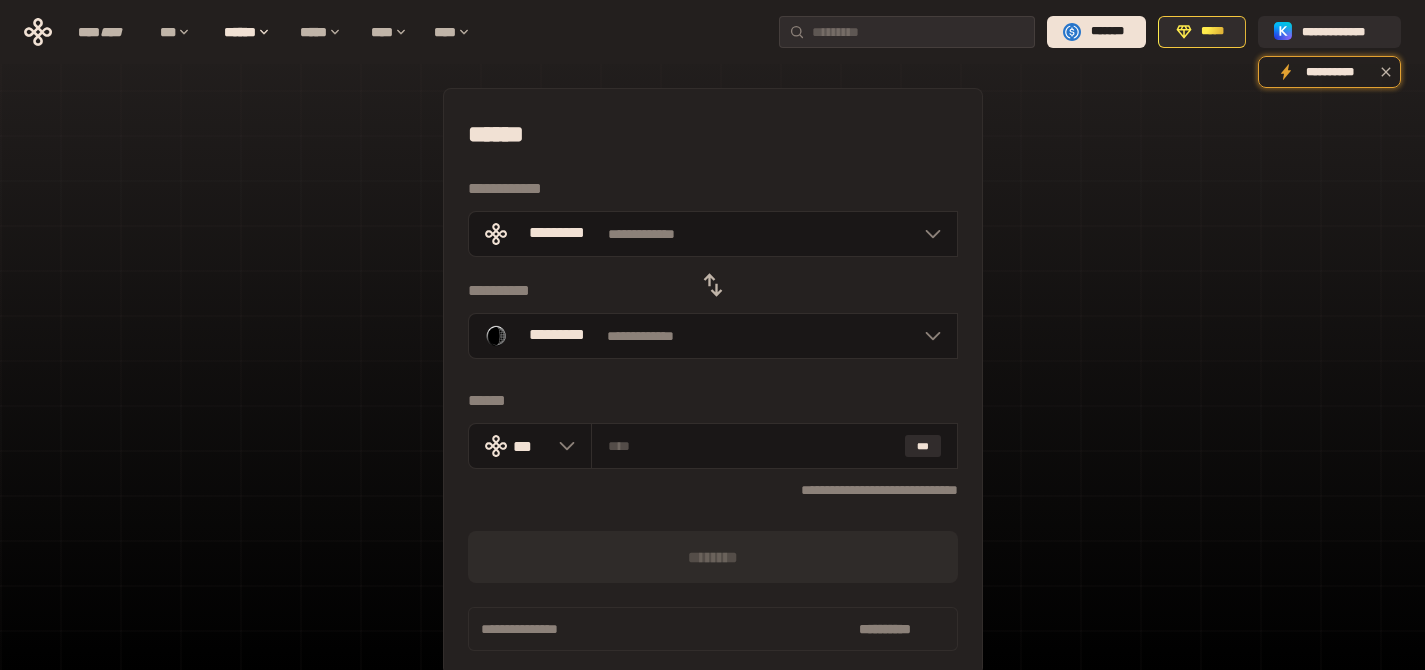 drag, startPoint x: 140, startPoint y: 200, endPoint x: 115, endPoint y: 197, distance: 25.179358 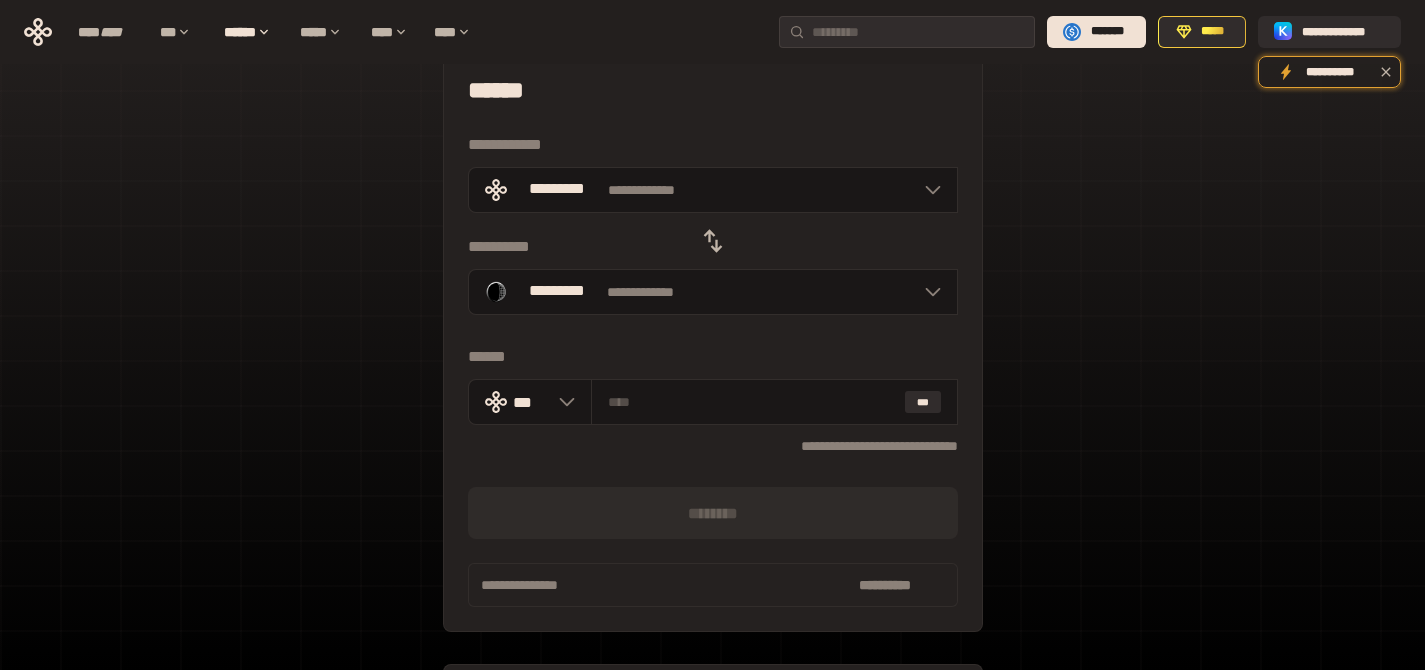 click 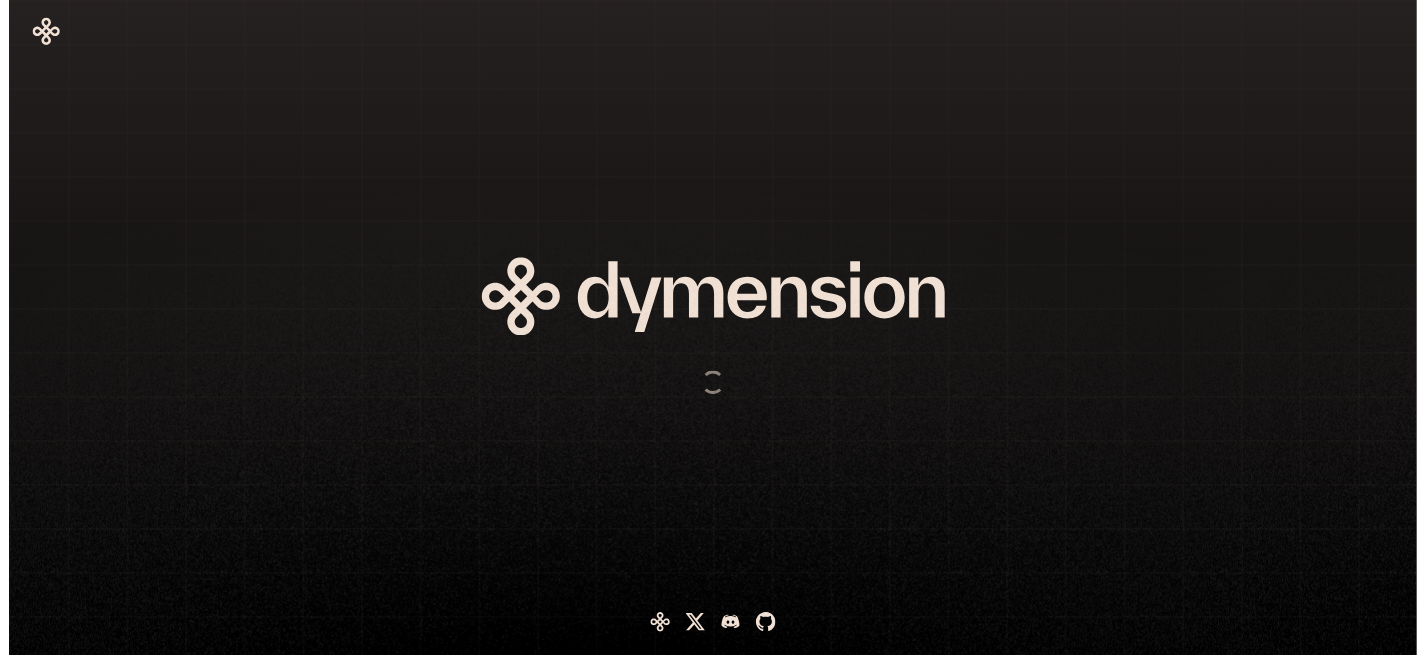 scroll, scrollTop: 0, scrollLeft: 0, axis: both 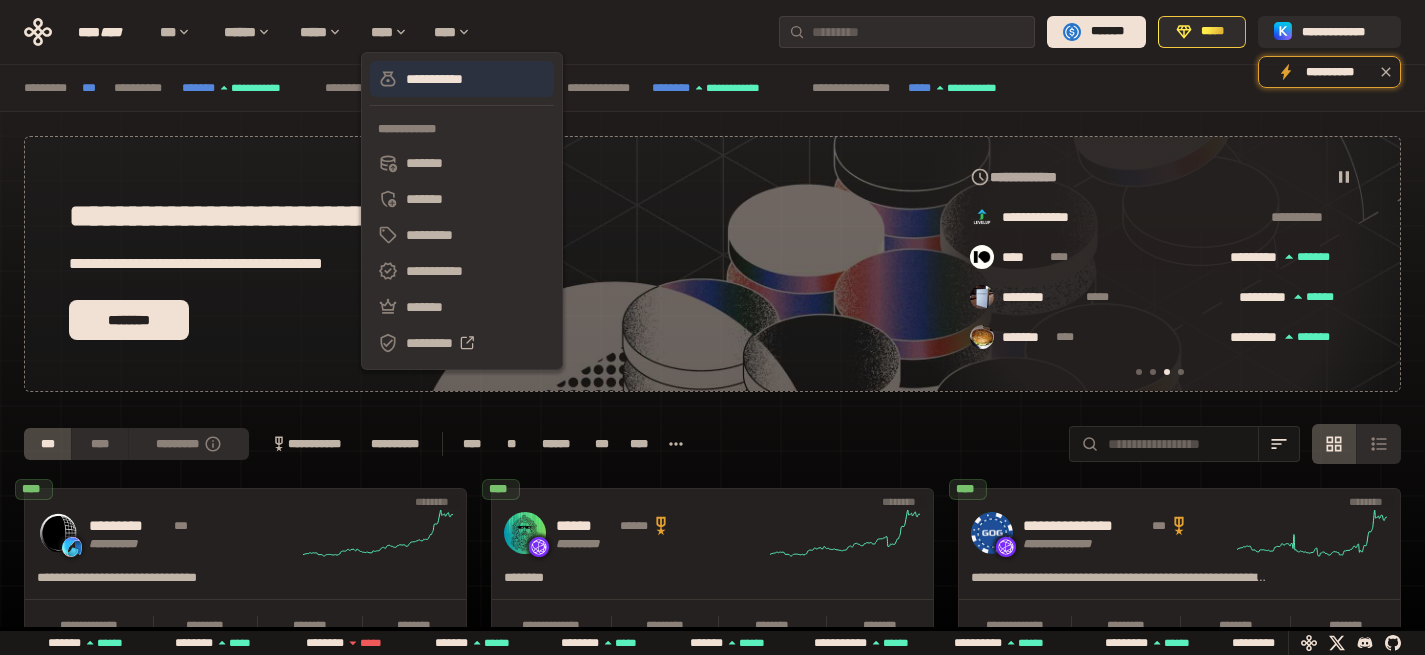 click on "**********" at bounding box center (462, 79) 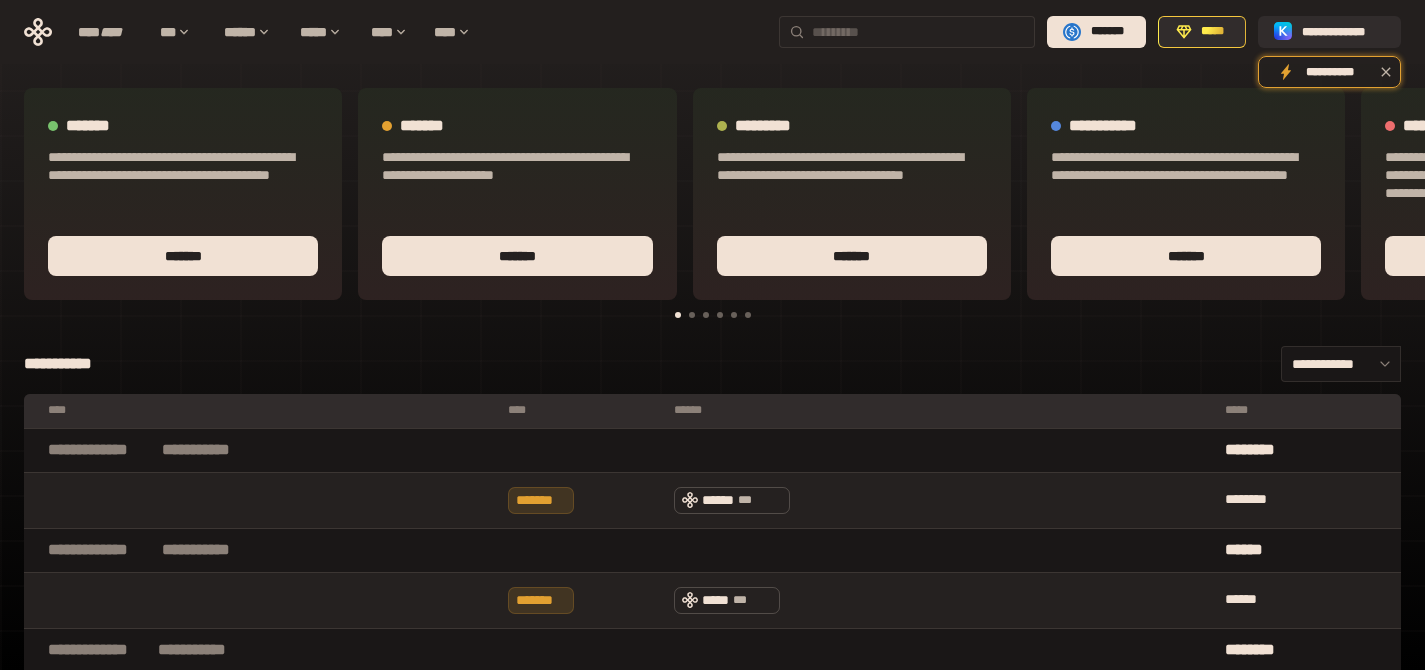 click at bounding box center [919, 32] 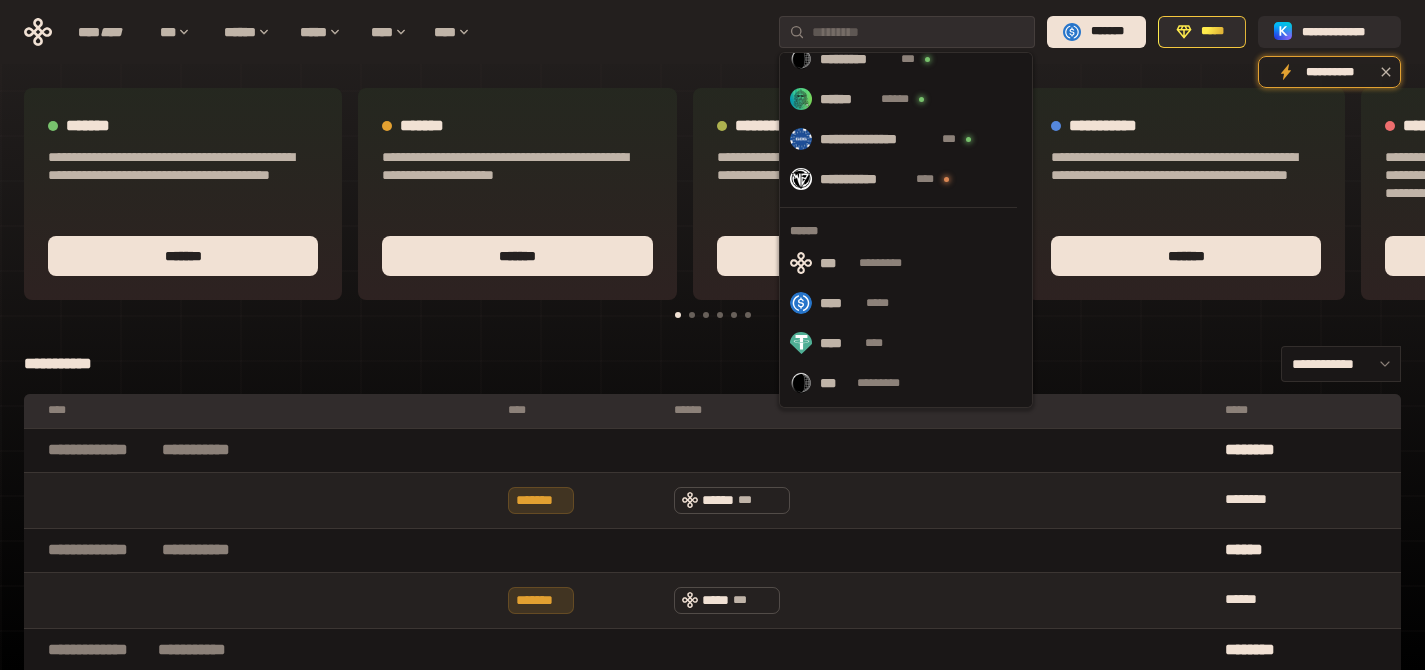 scroll, scrollTop: 0, scrollLeft: 0, axis: both 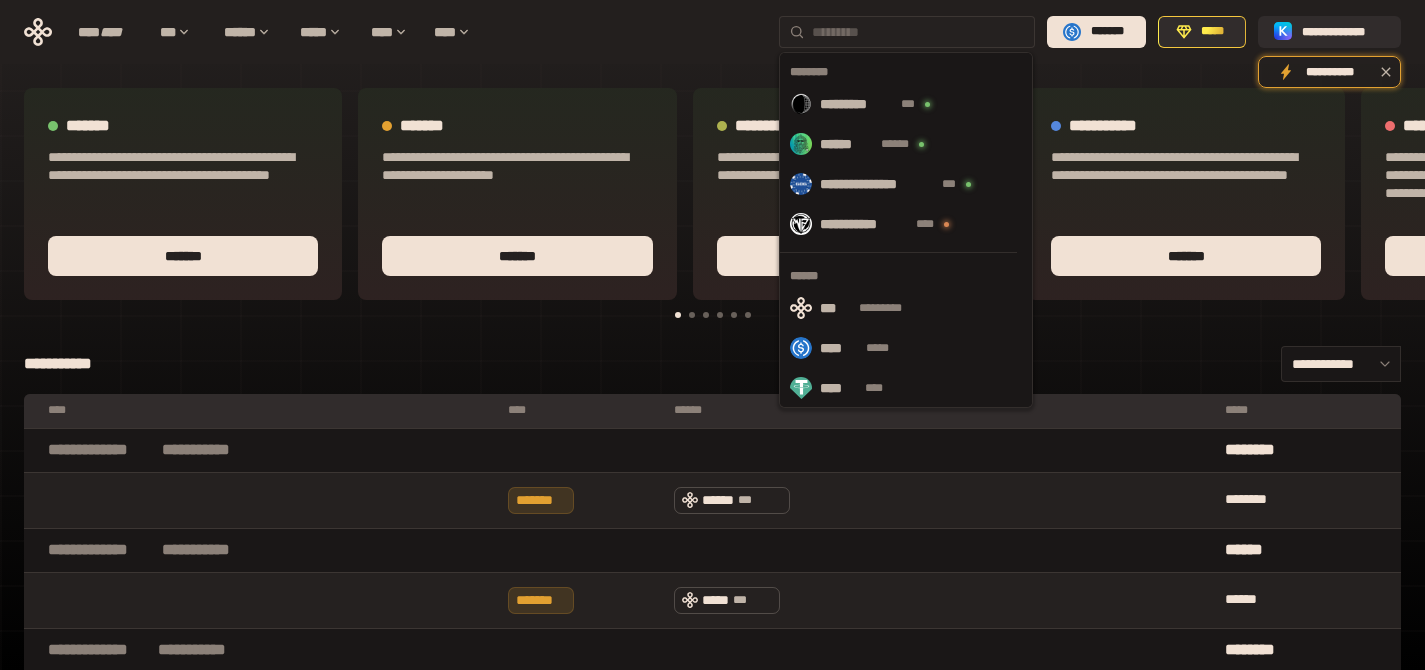 click at bounding box center (919, 32) 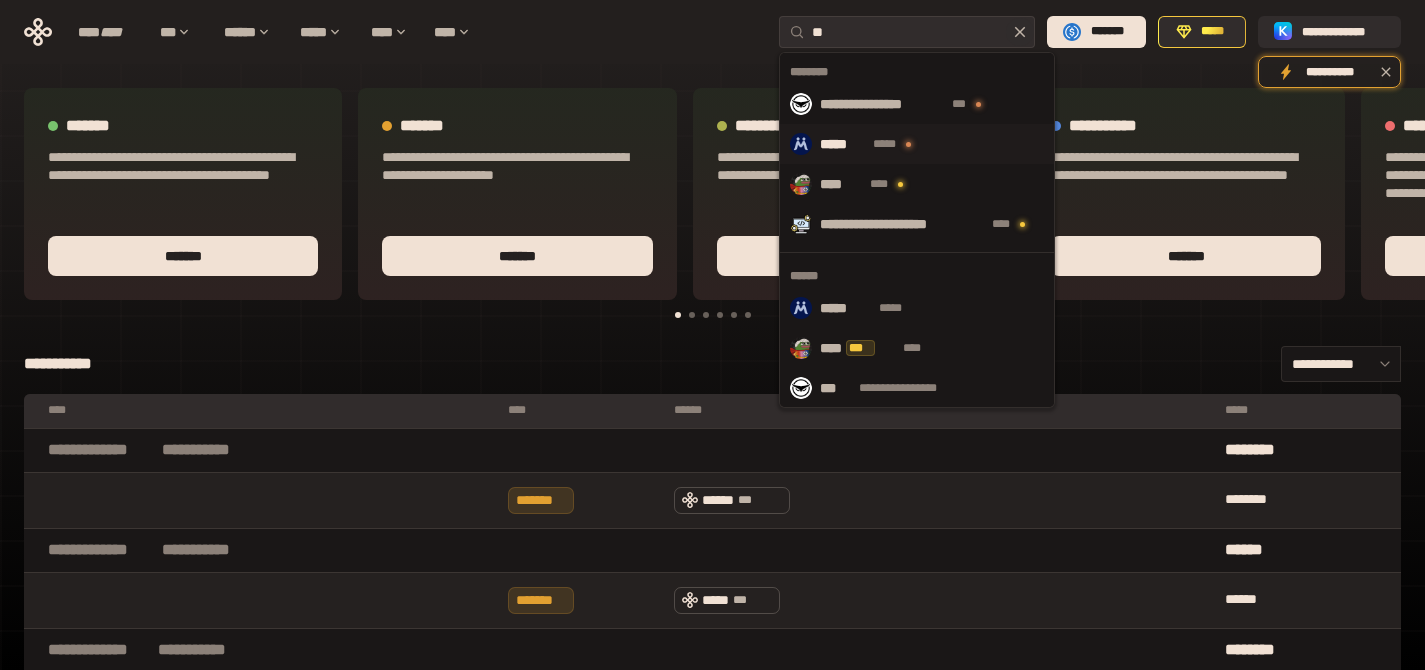 type on "**" 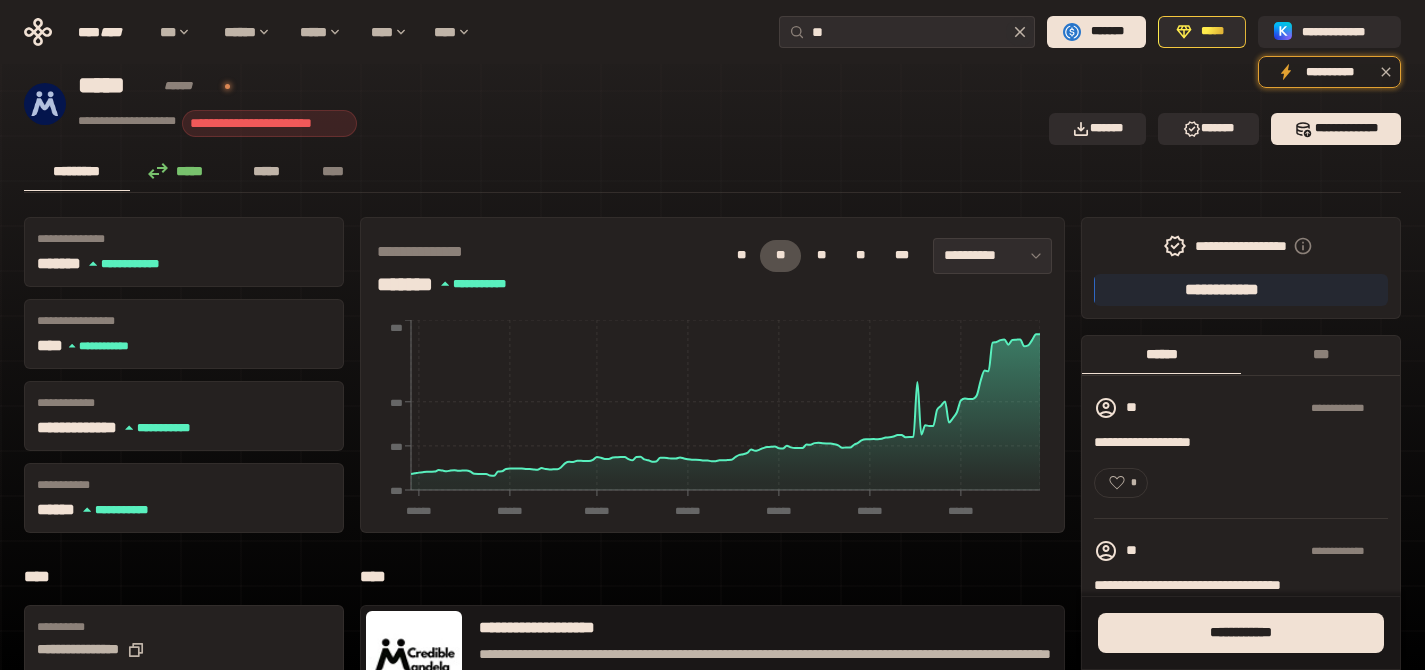 click on "*****" at bounding box center [267, 171] 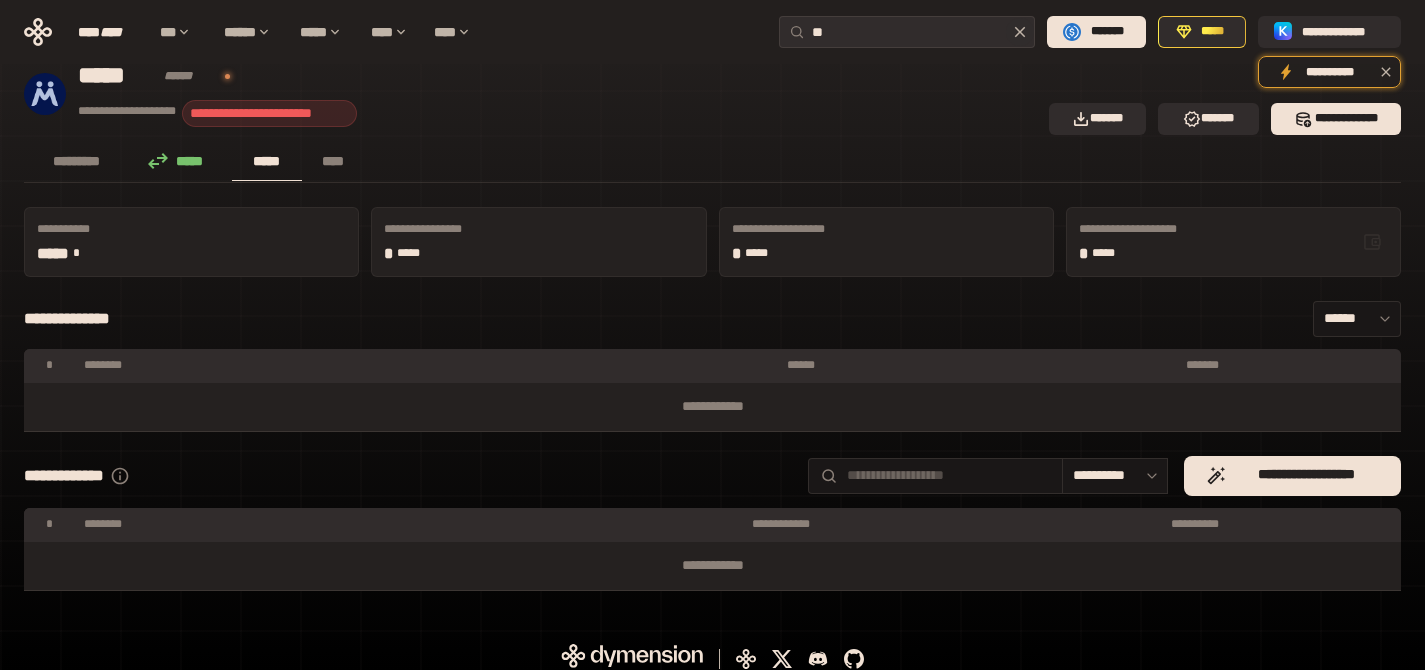 scroll, scrollTop: 22, scrollLeft: 0, axis: vertical 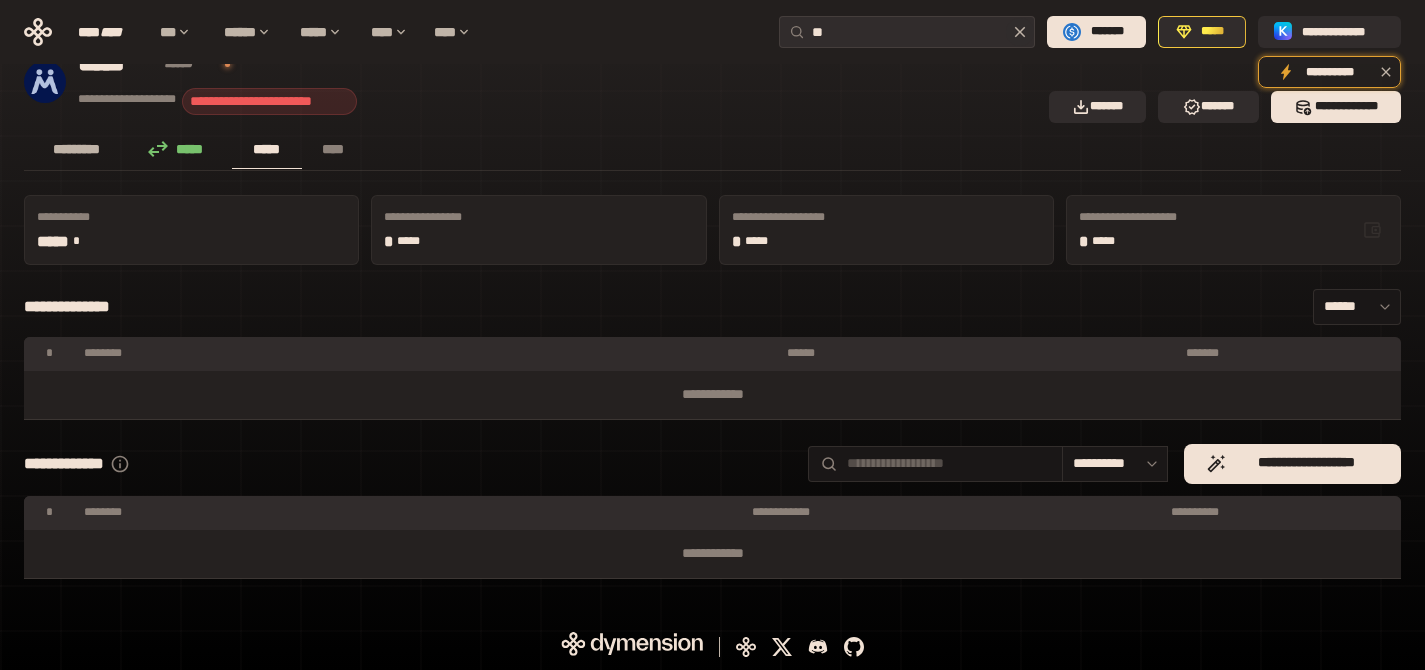 click on "*********" at bounding box center [77, 149] 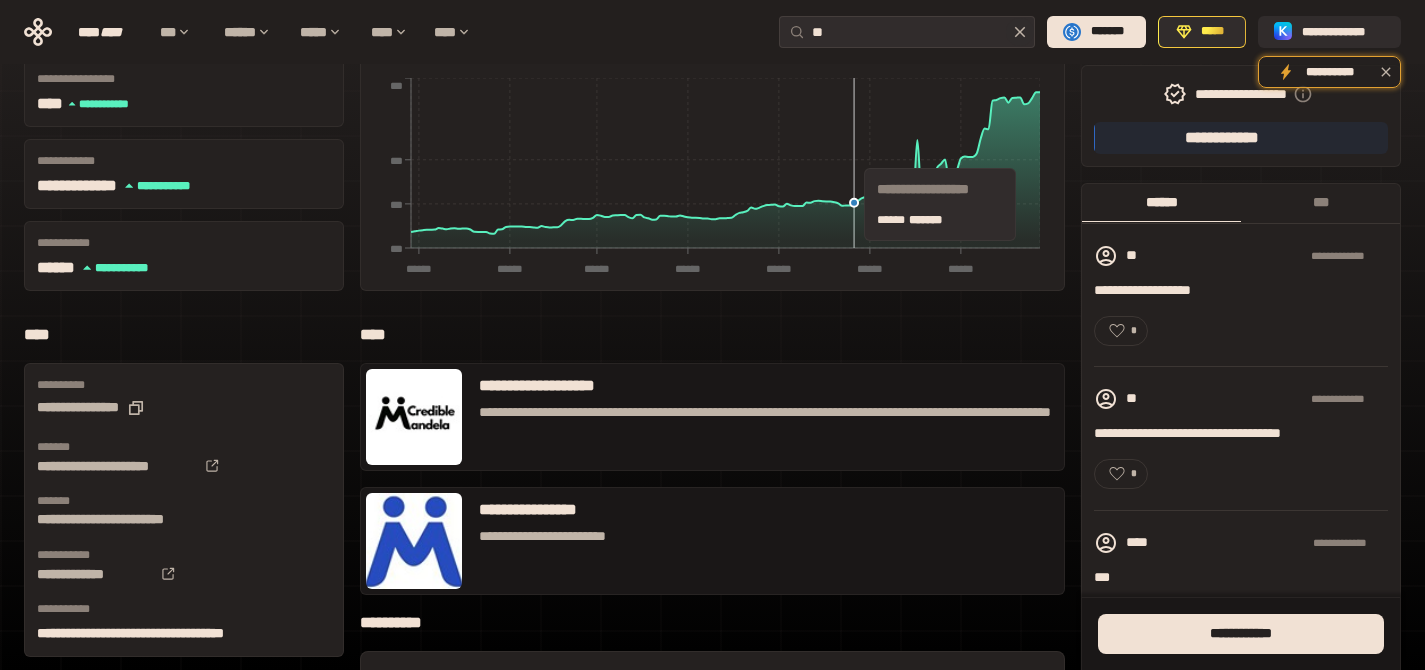 scroll, scrollTop: 0, scrollLeft: 0, axis: both 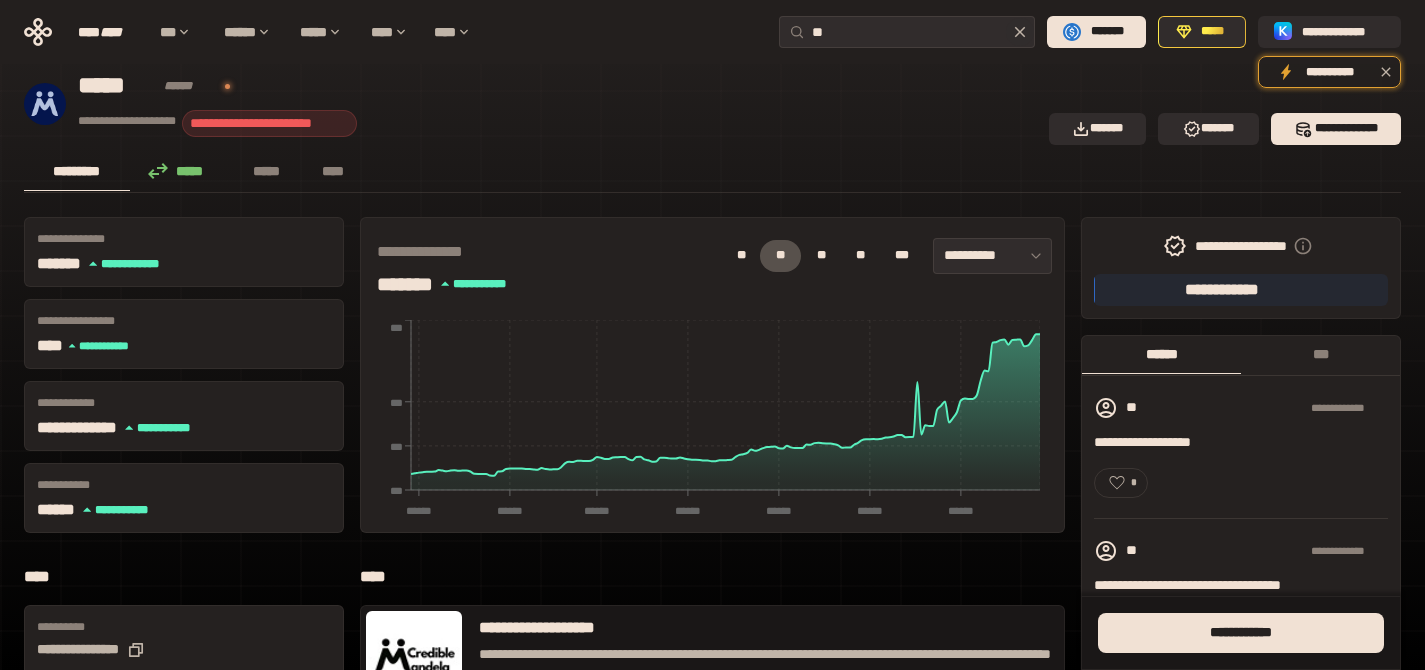 click on "*****" at bounding box center (181, 171) 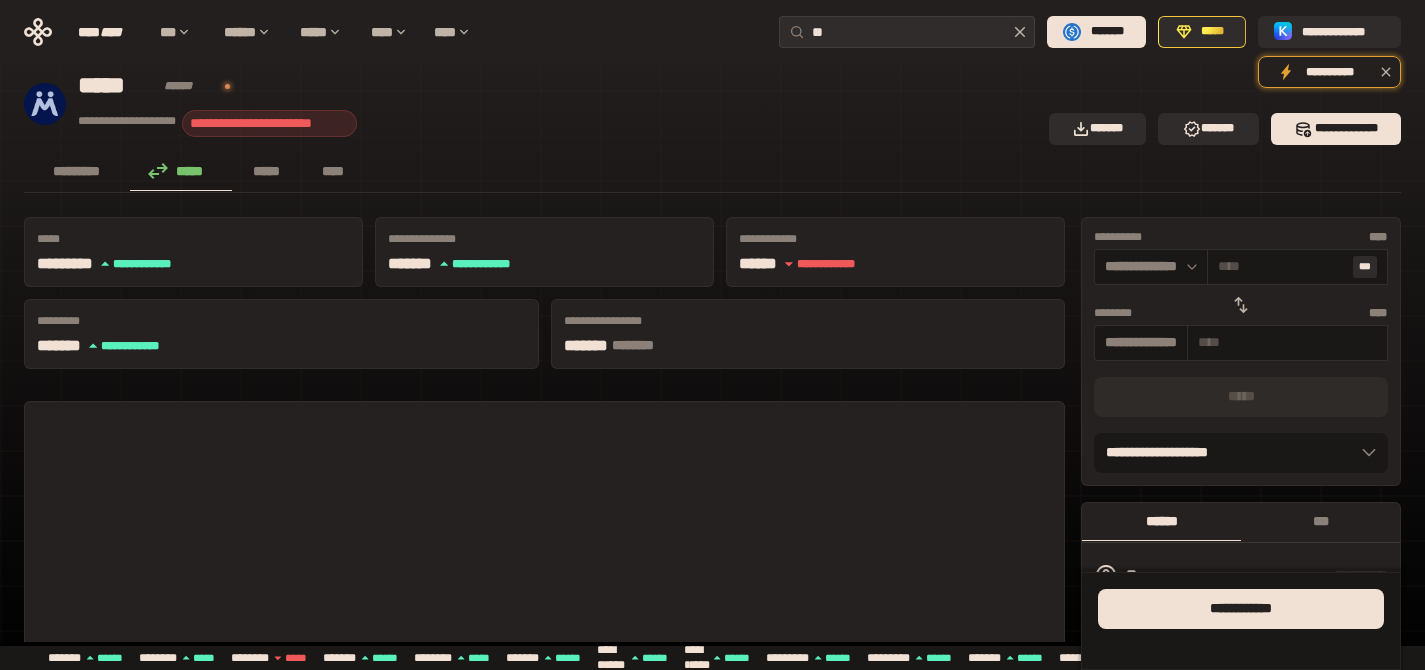 type on "*" 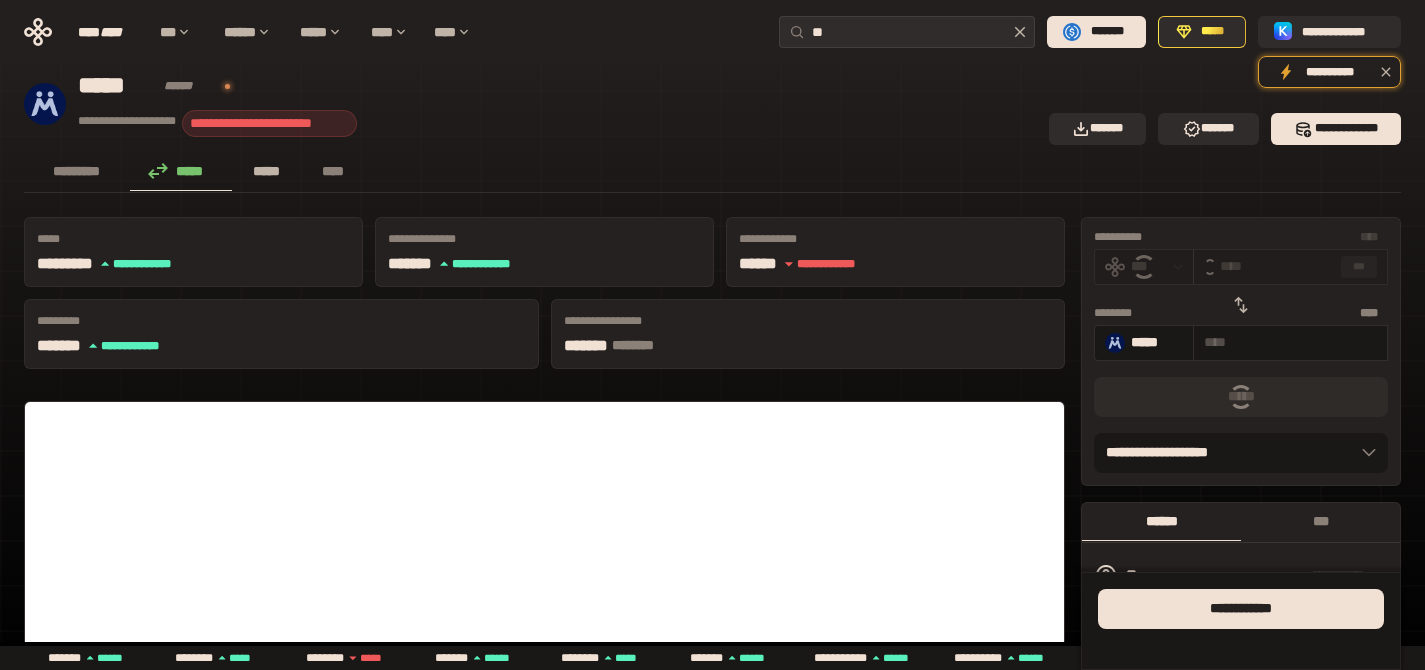 click on "*****" at bounding box center [267, 171] 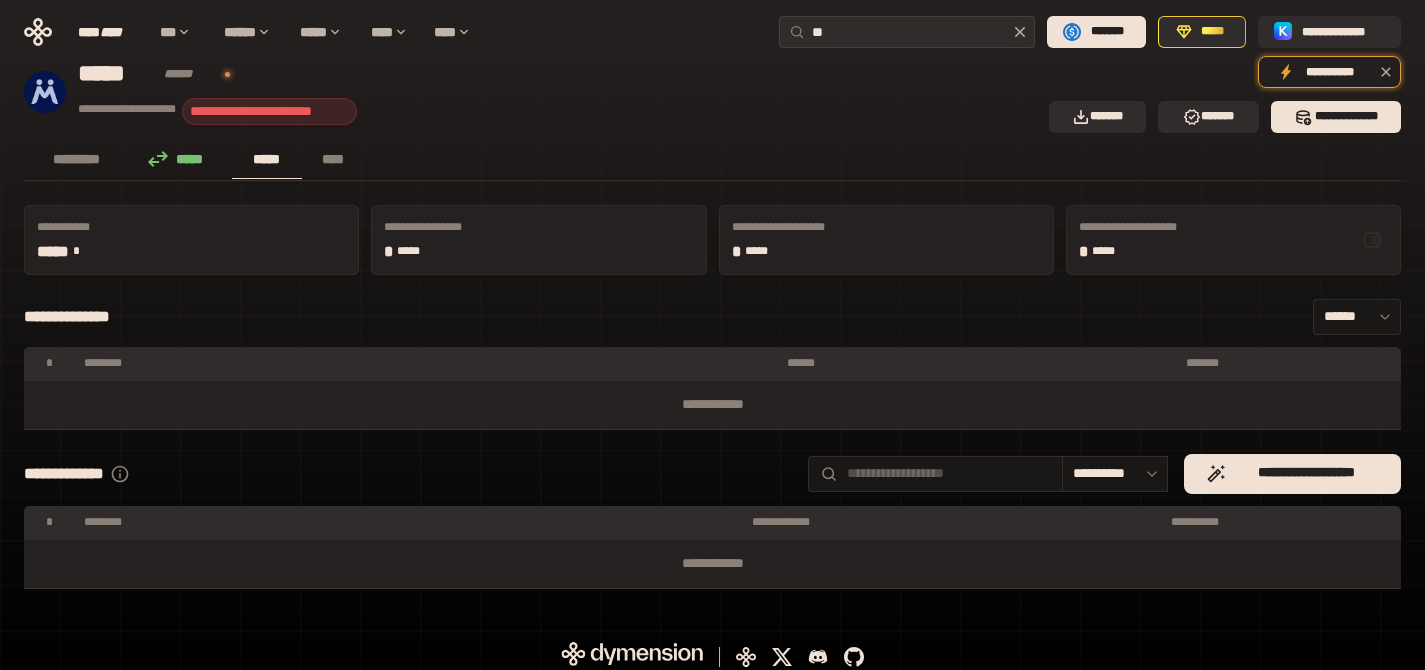 scroll, scrollTop: 22, scrollLeft: 0, axis: vertical 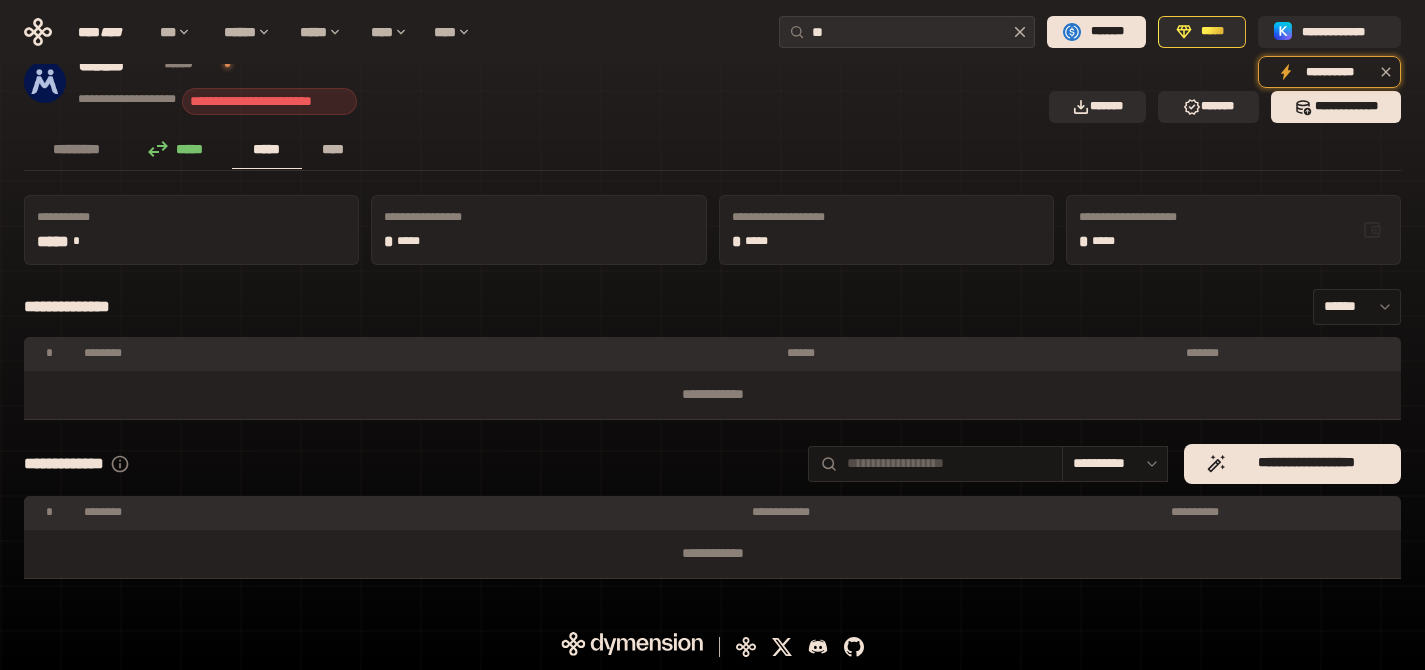 click on "****" at bounding box center [333, 149] 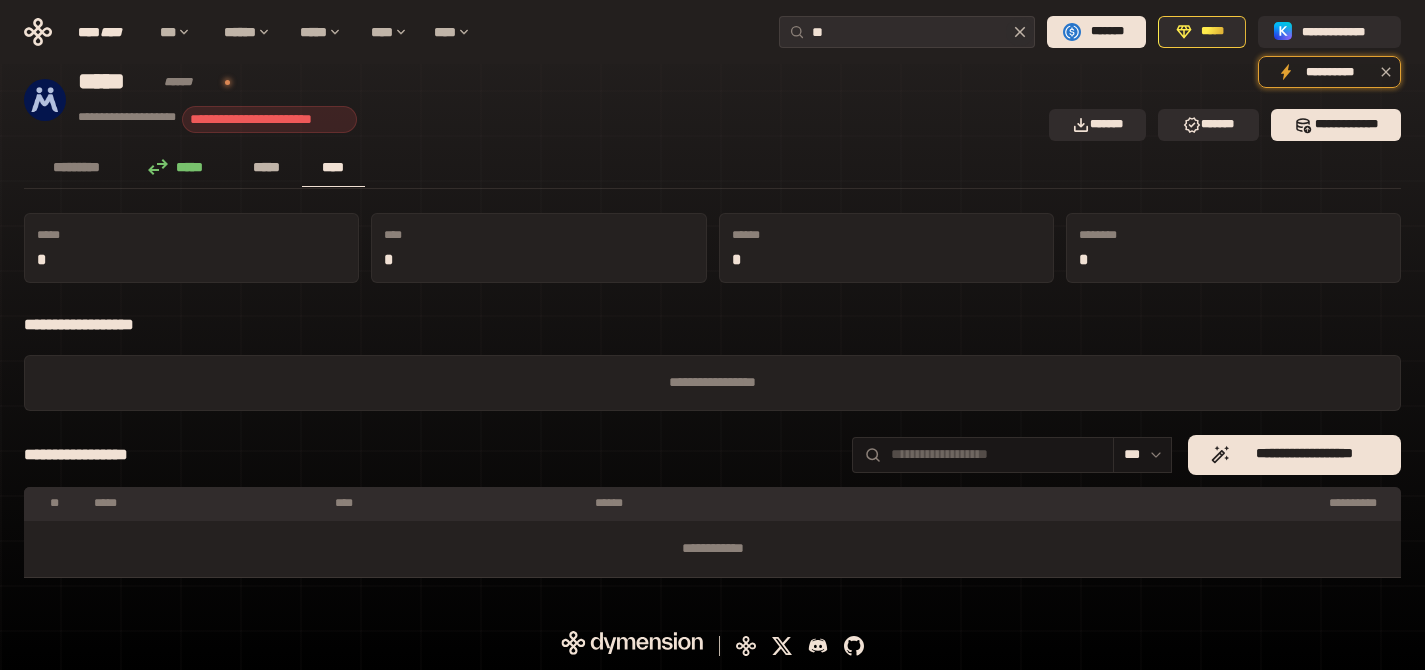 scroll, scrollTop: 3, scrollLeft: 0, axis: vertical 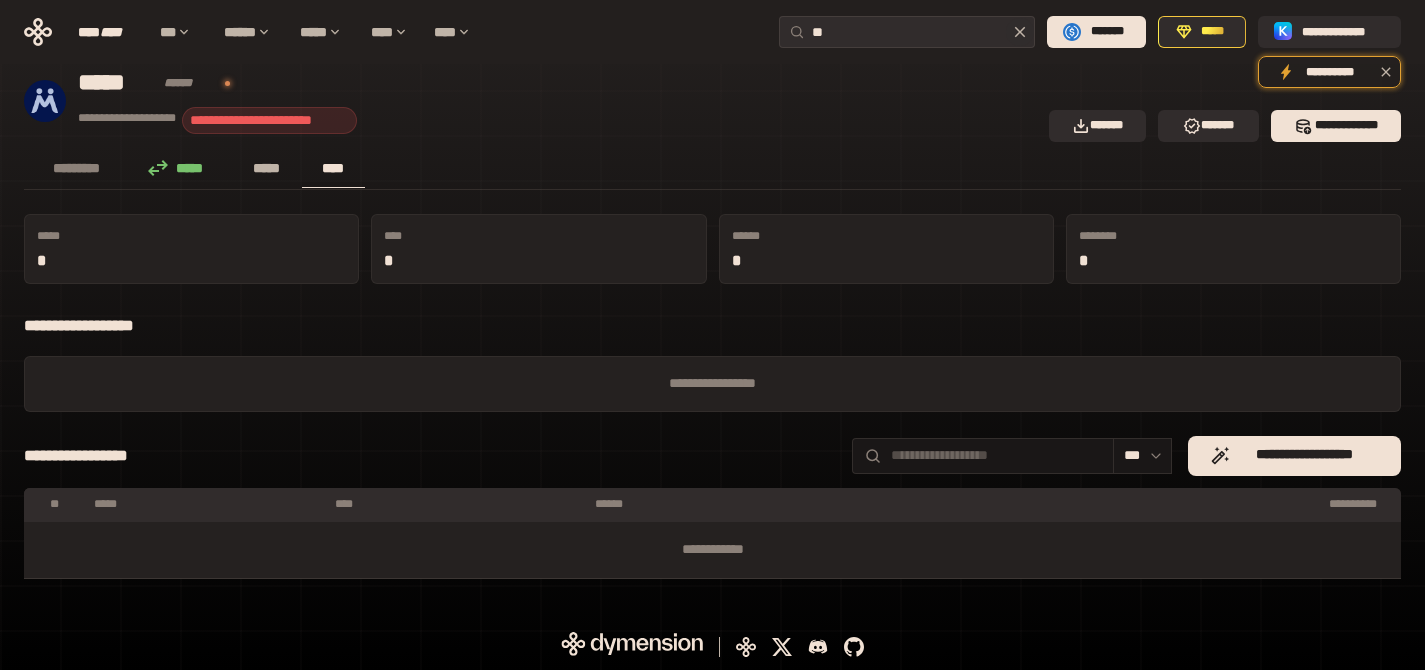 click on "*****" at bounding box center [267, 168] 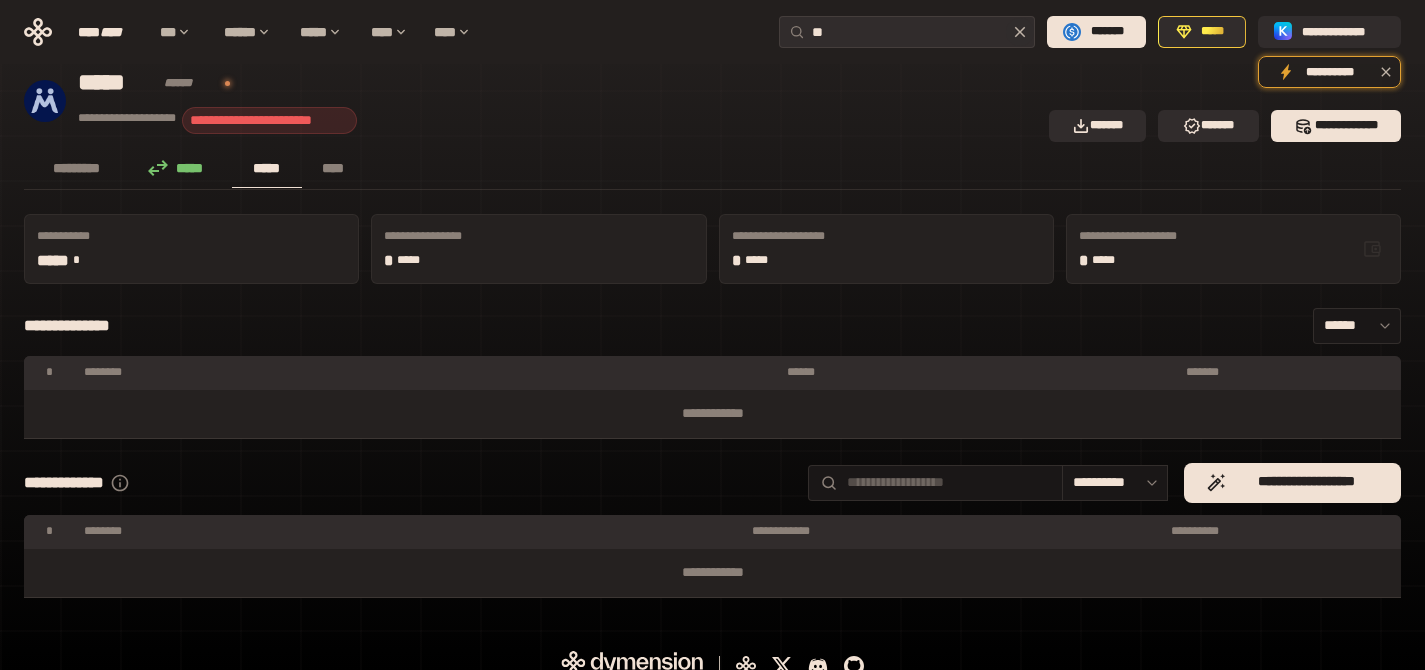 click on "*****" at bounding box center (181, 168) 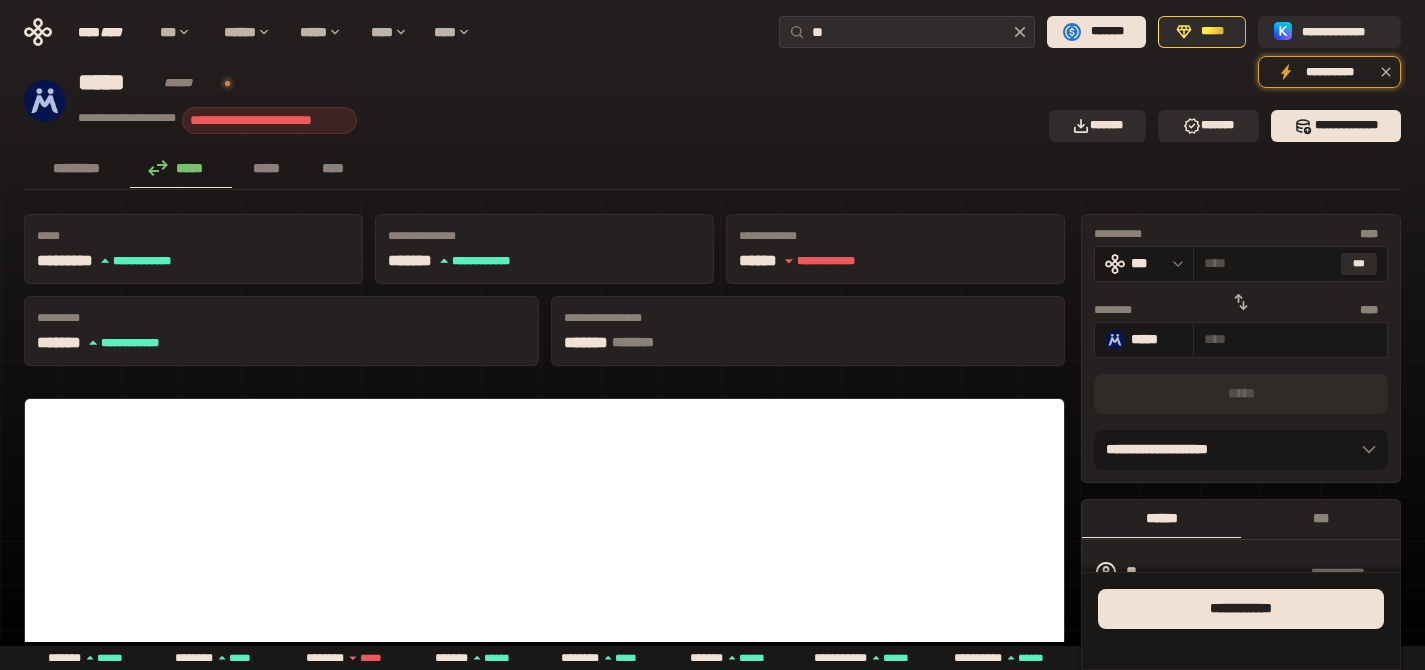 click 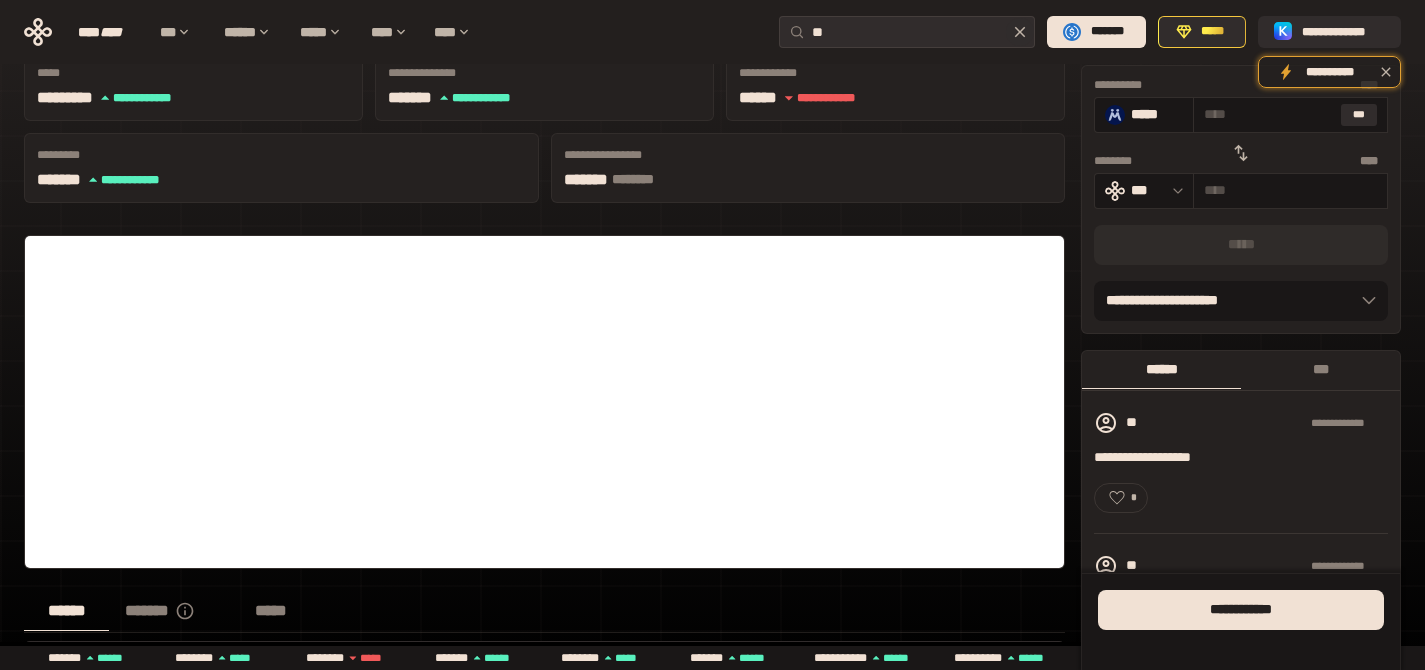 scroll, scrollTop: 0, scrollLeft: 0, axis: both 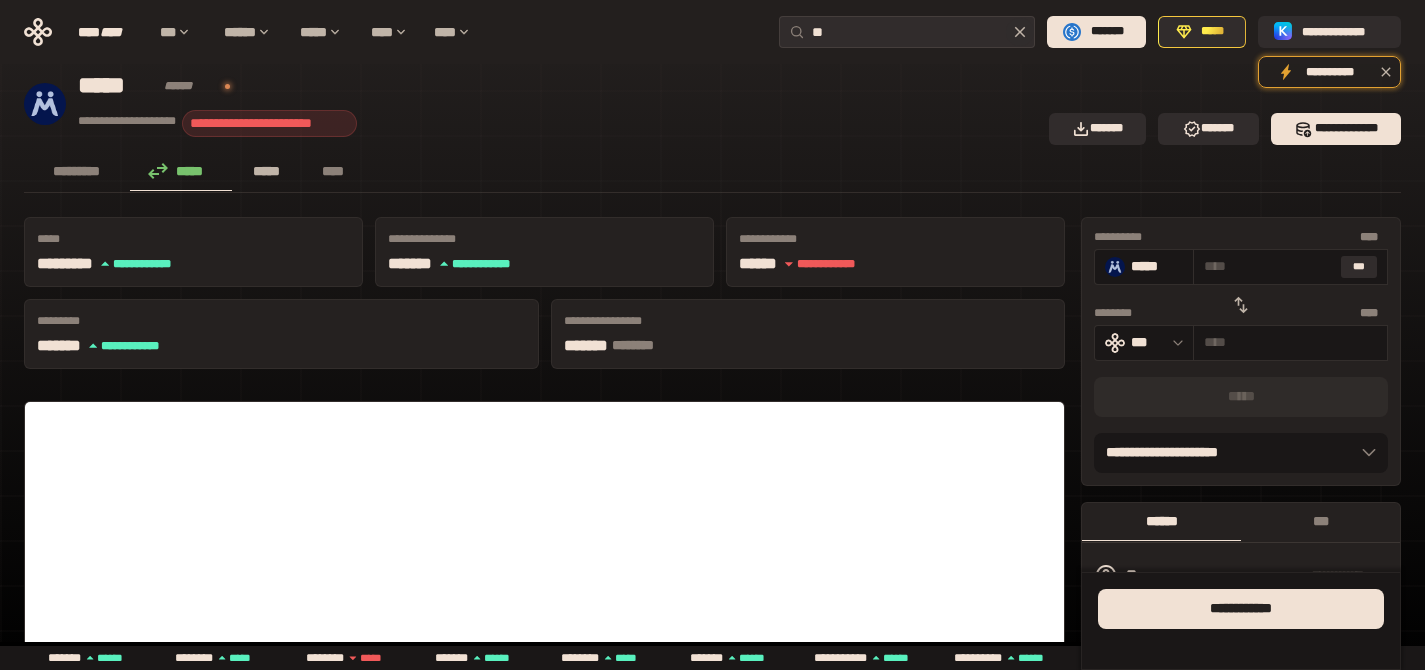 click on "*****" at bounding box center [267, 171] 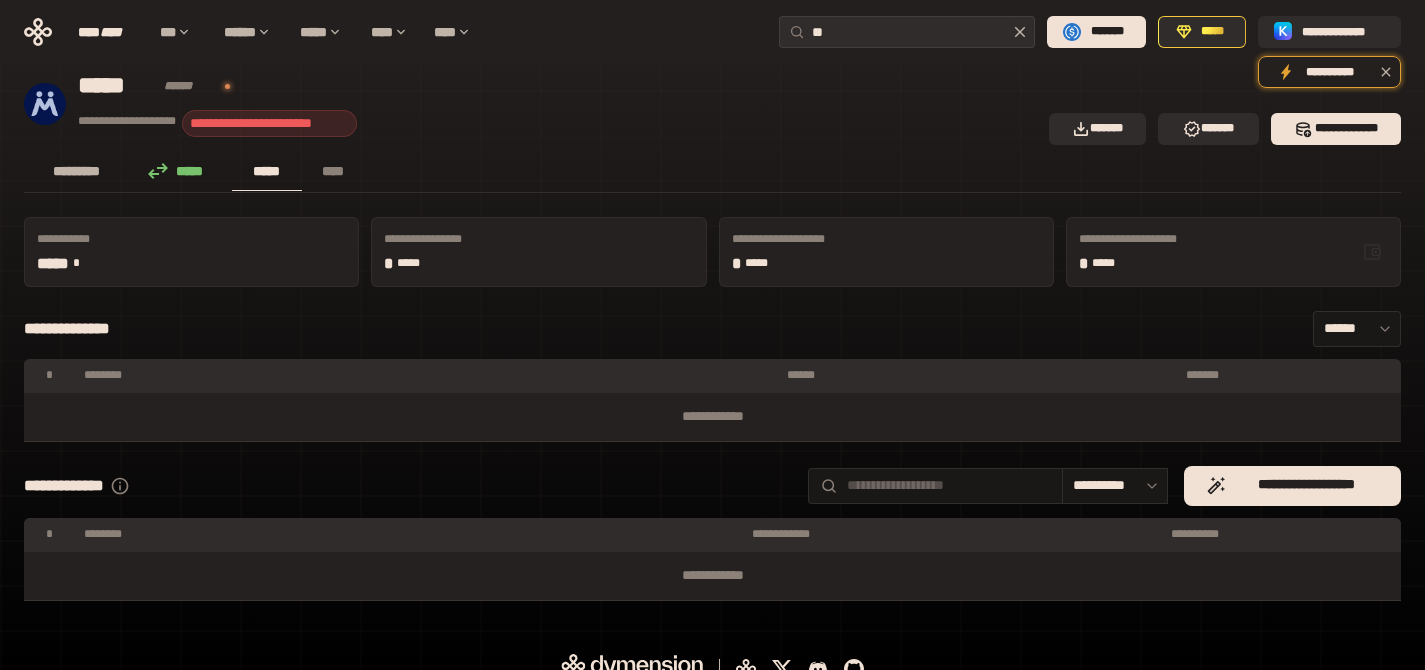 click on "*********" at bounding box center [77, 171] 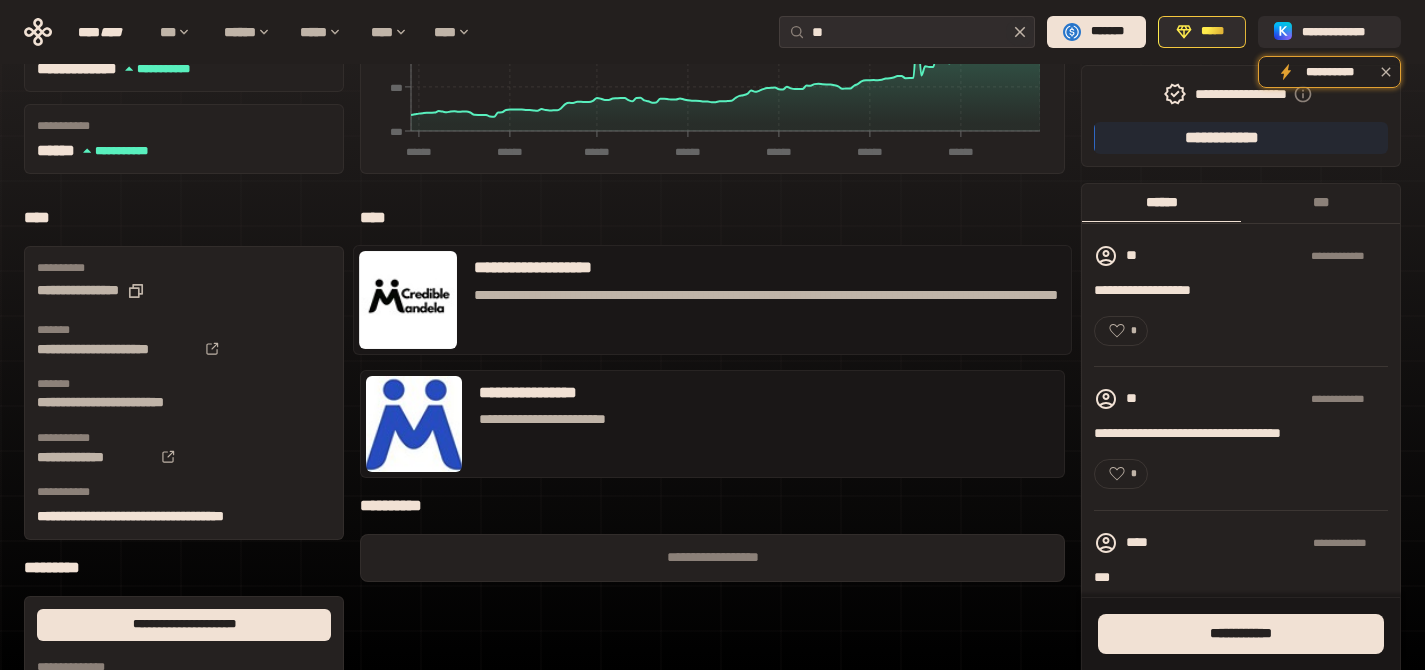 scroll, scrollTop: 496, scrollLeft: 0, axis: vertical 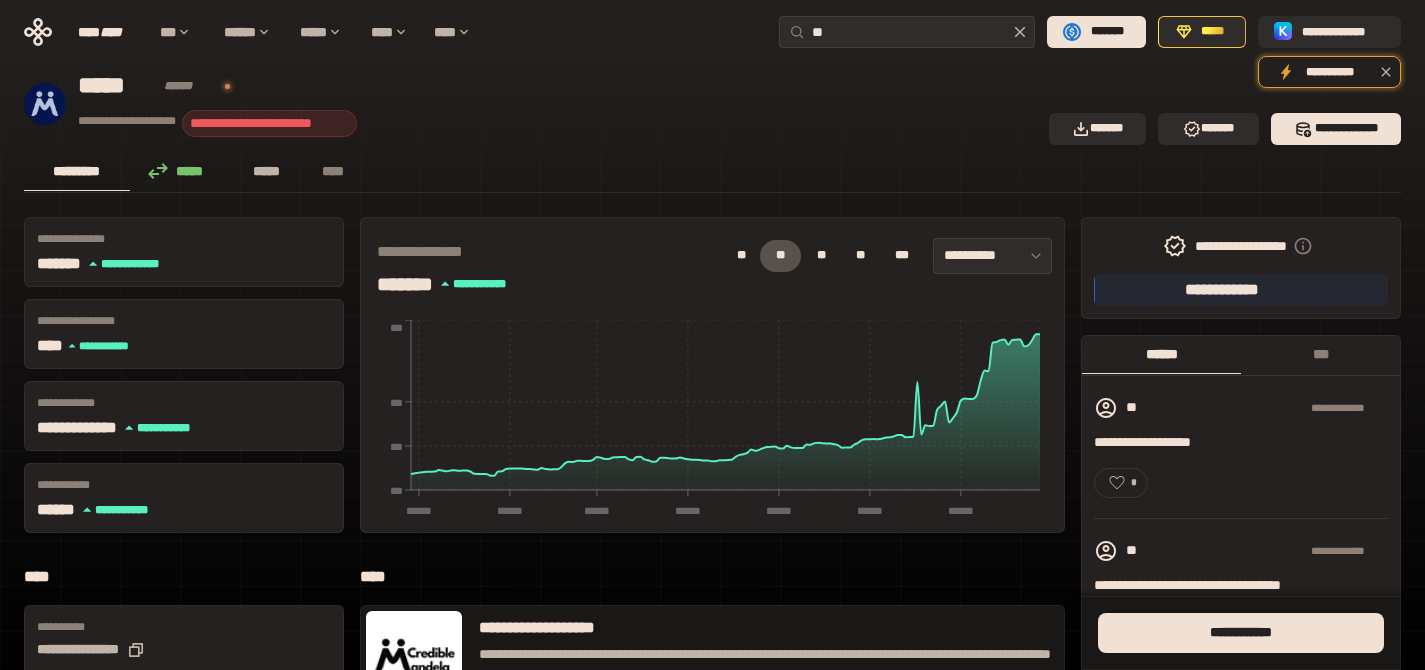 click on "*****" at bounding box center (267, 171) 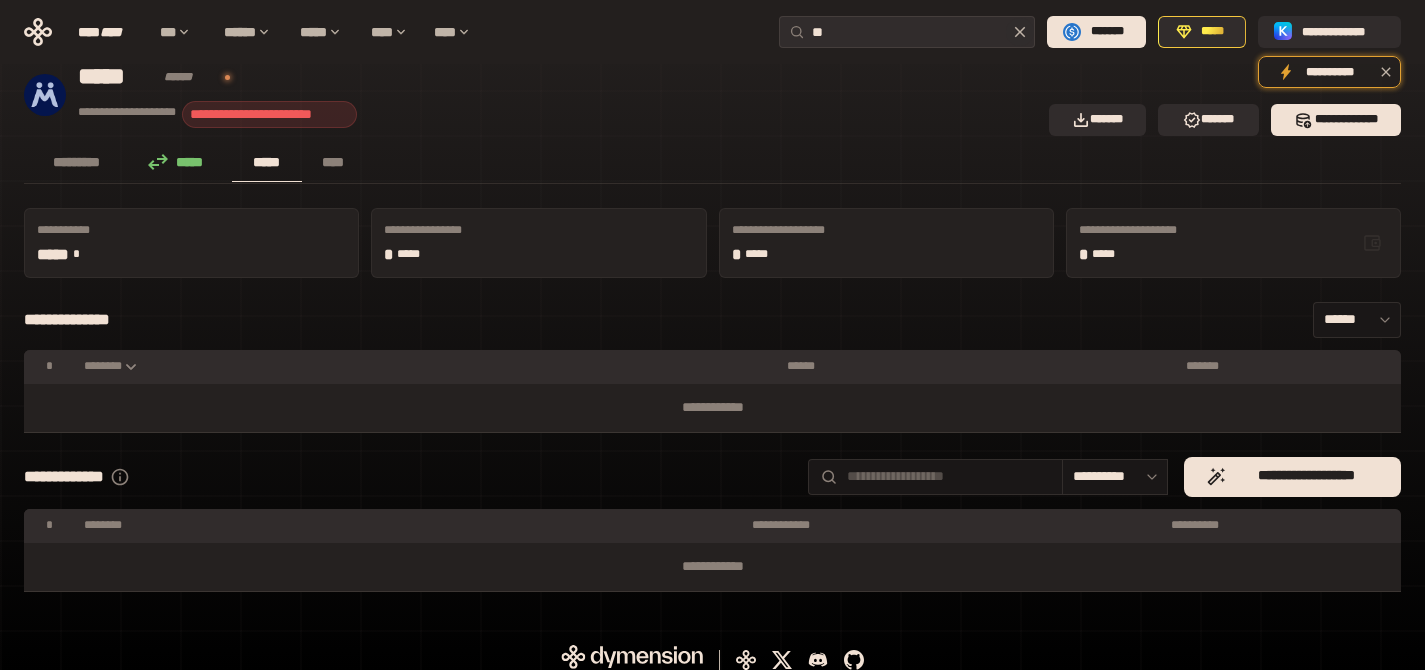 scroll, scrollTop: 0, scrollLeft: 0, axis: both 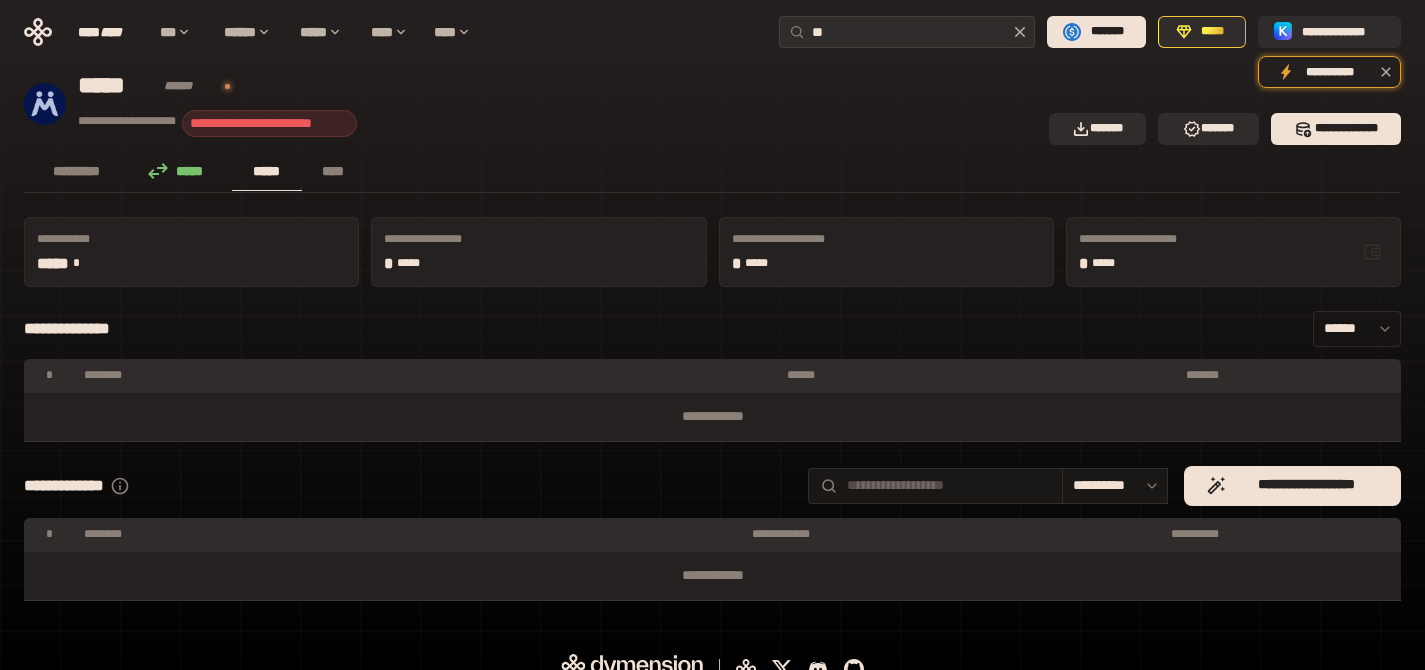 click at bounding box center [1380, 329] 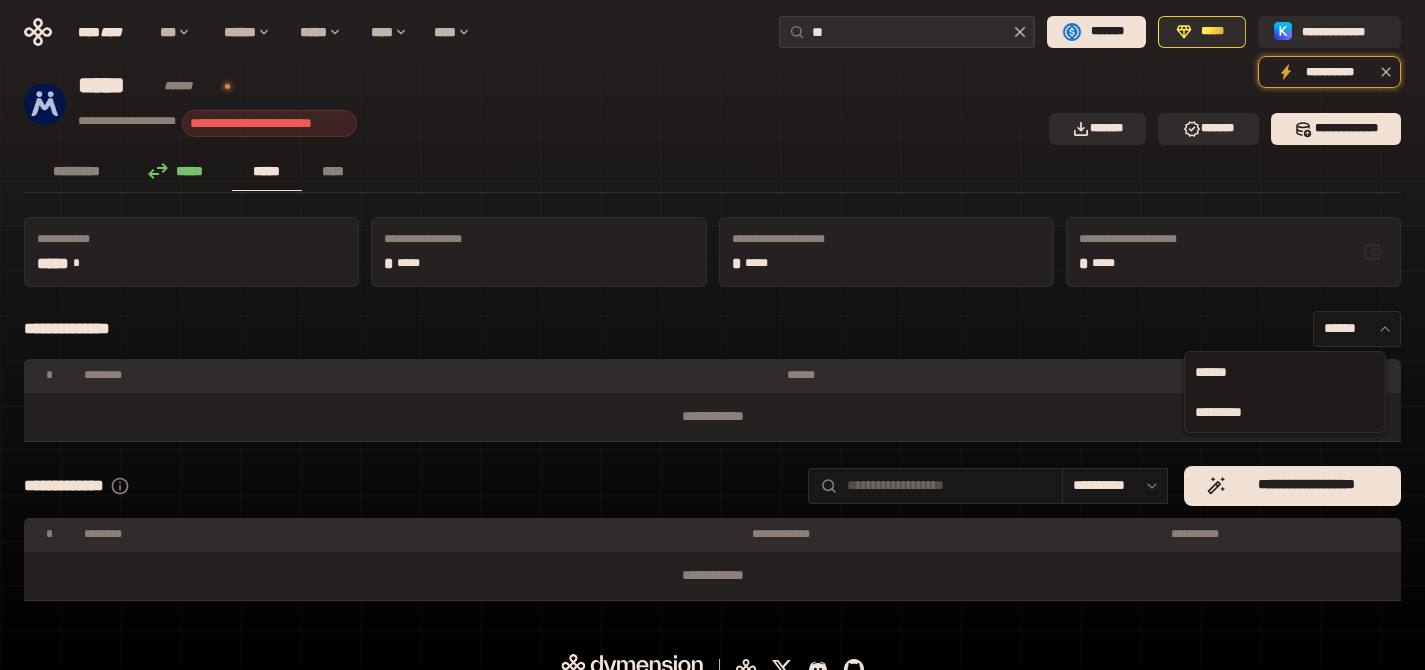 click on "*********" at bounding box center [1285, 412] 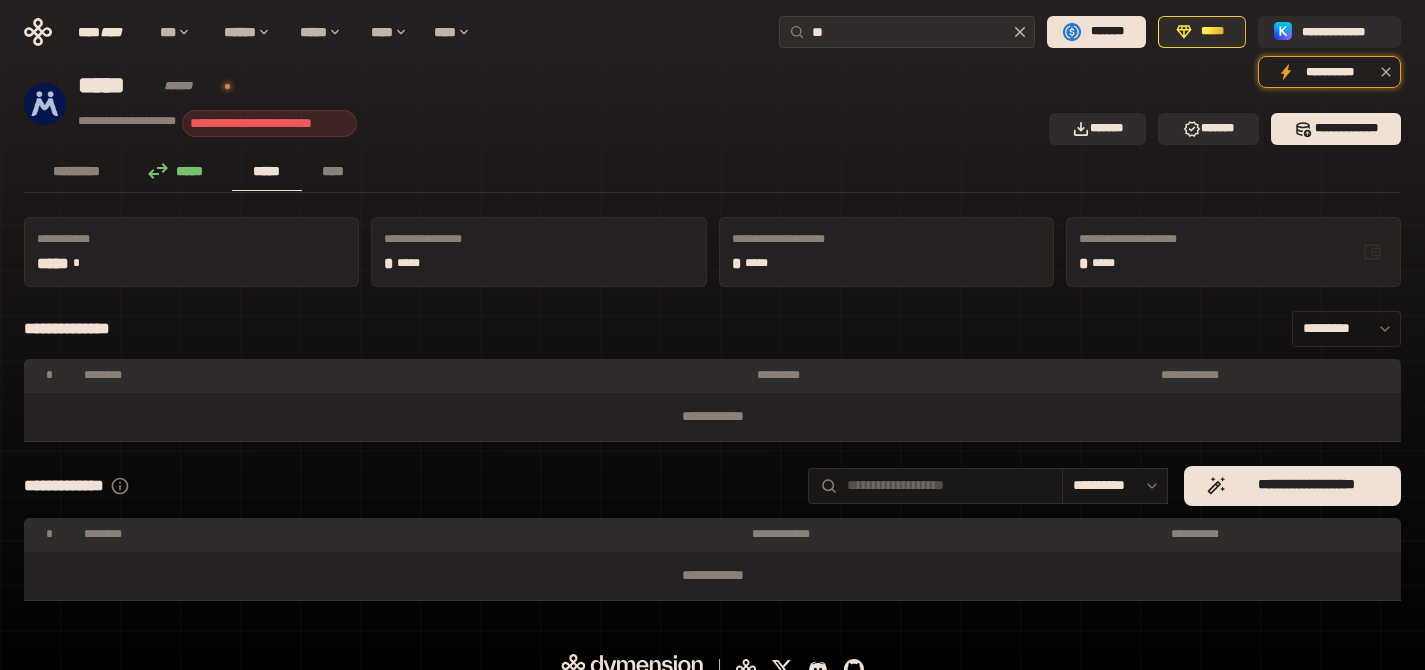 click on "*********" at bounding box center (1346, 329) 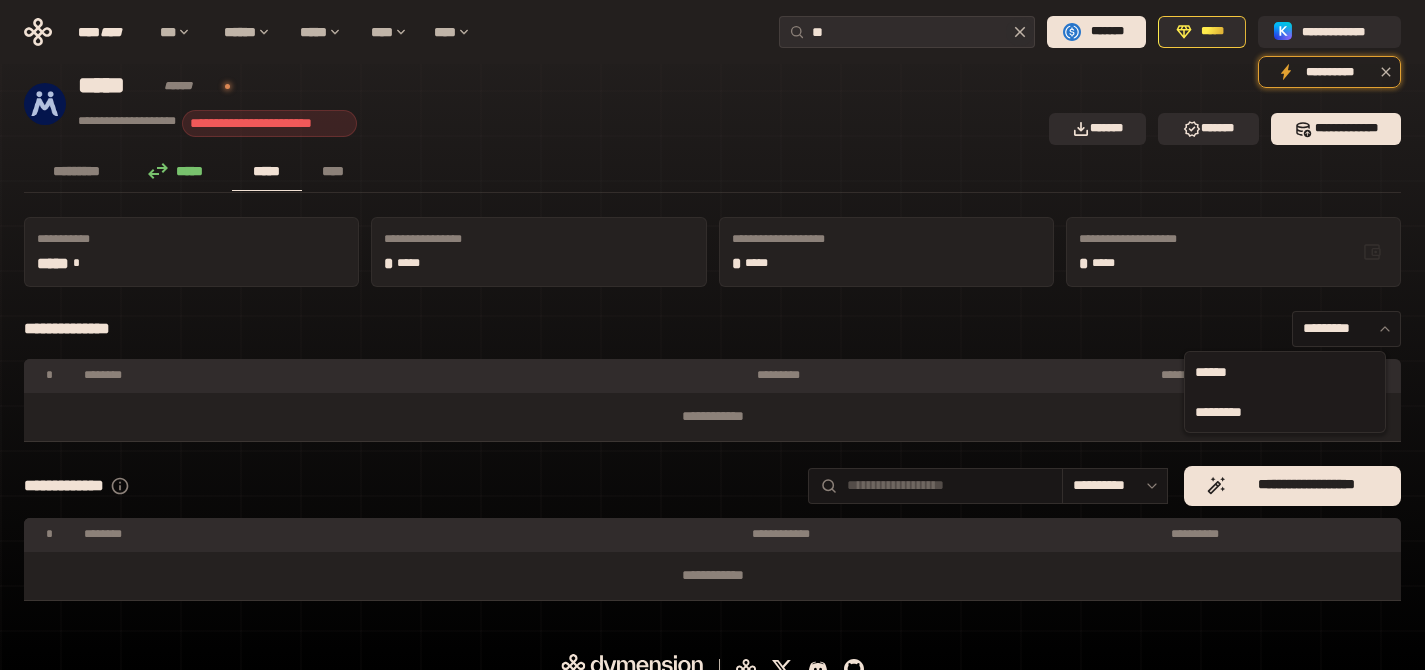 click on "******" at bounding box center [1285, 372] 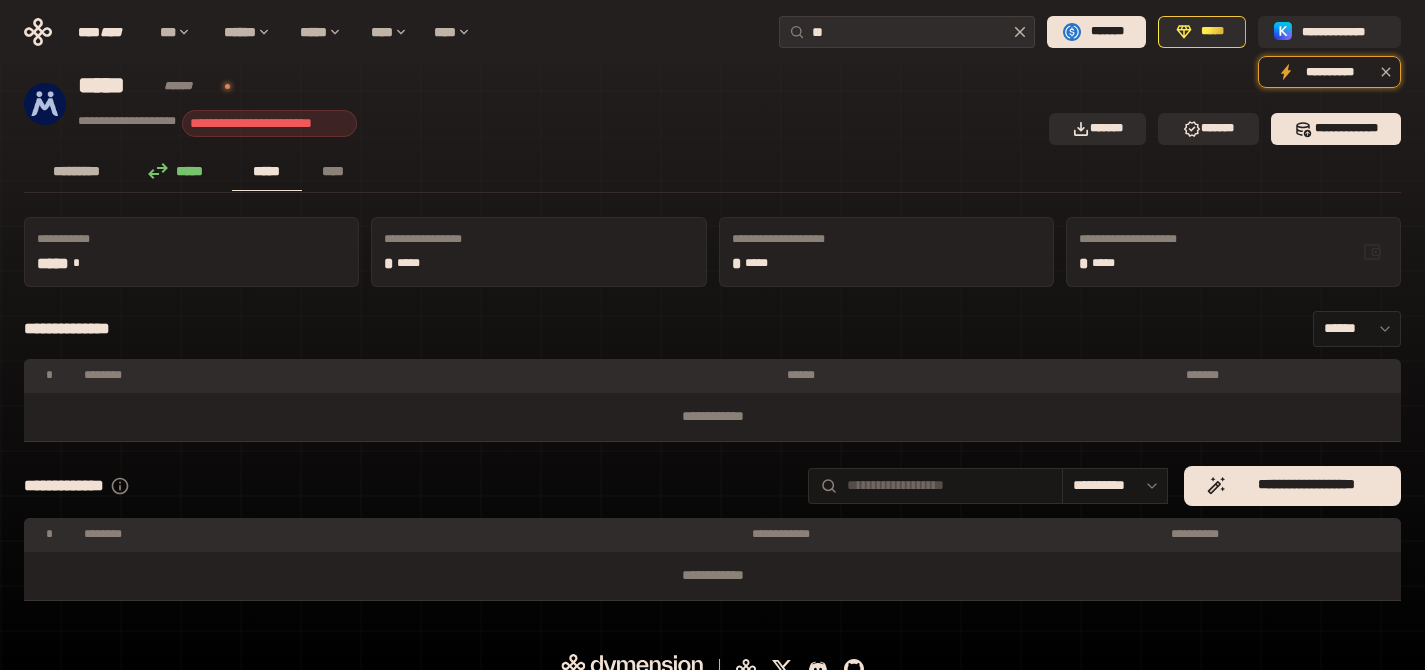 click on "*********" at bounding box center (77, 171) 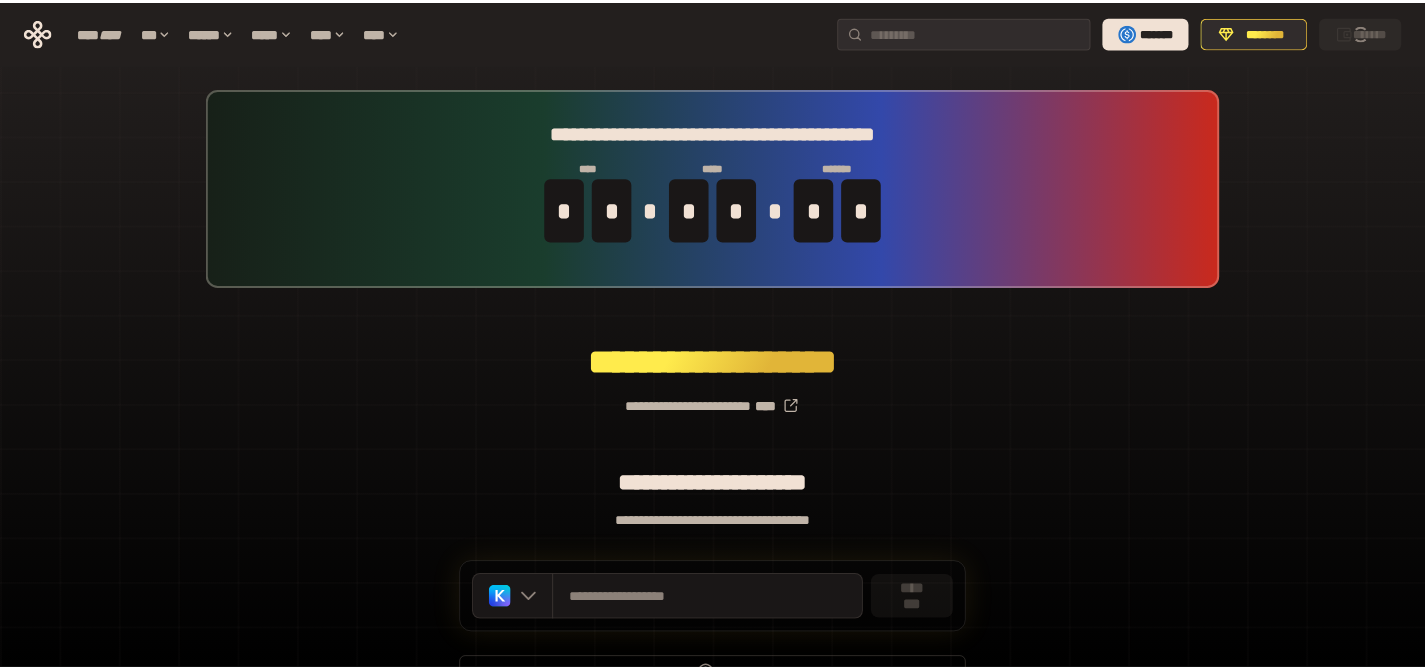 scroll, scrollTop: 0, scrollLeft: 0, axis: both 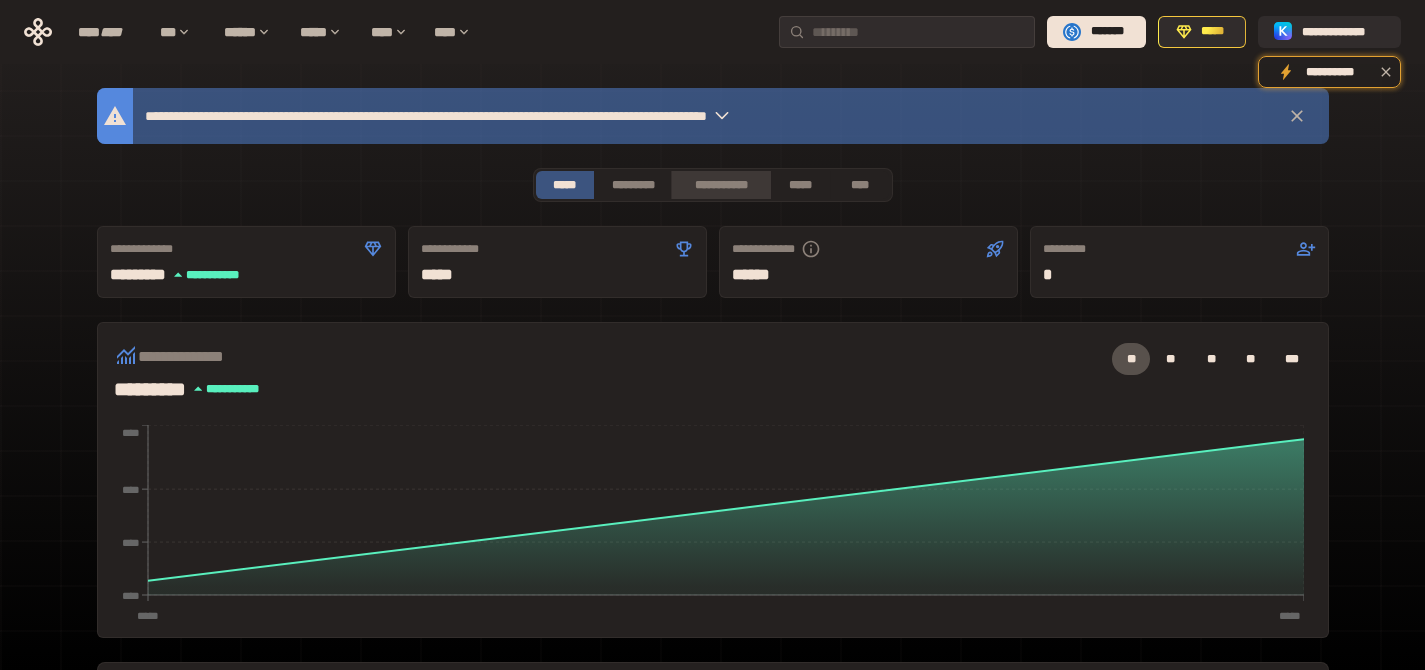 click on "**********" at bounding box center (720, 185) 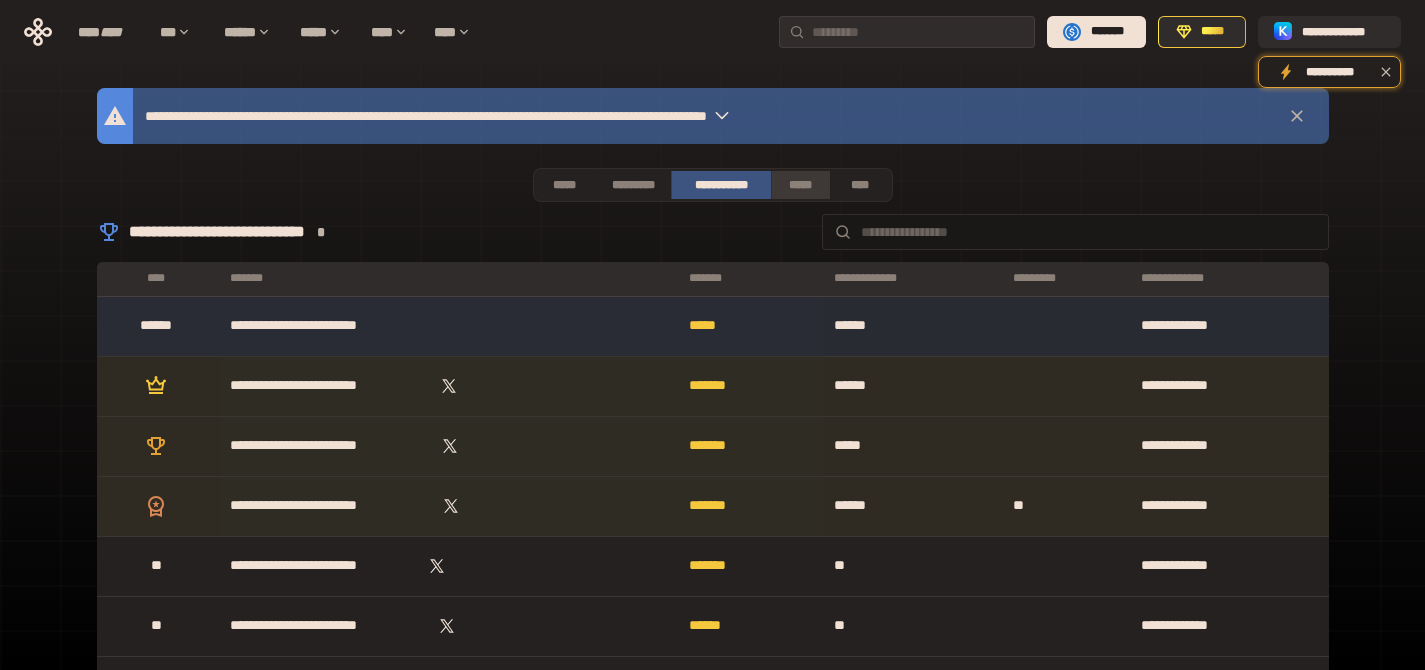 click on "*****" at bounding box center (800, 185) 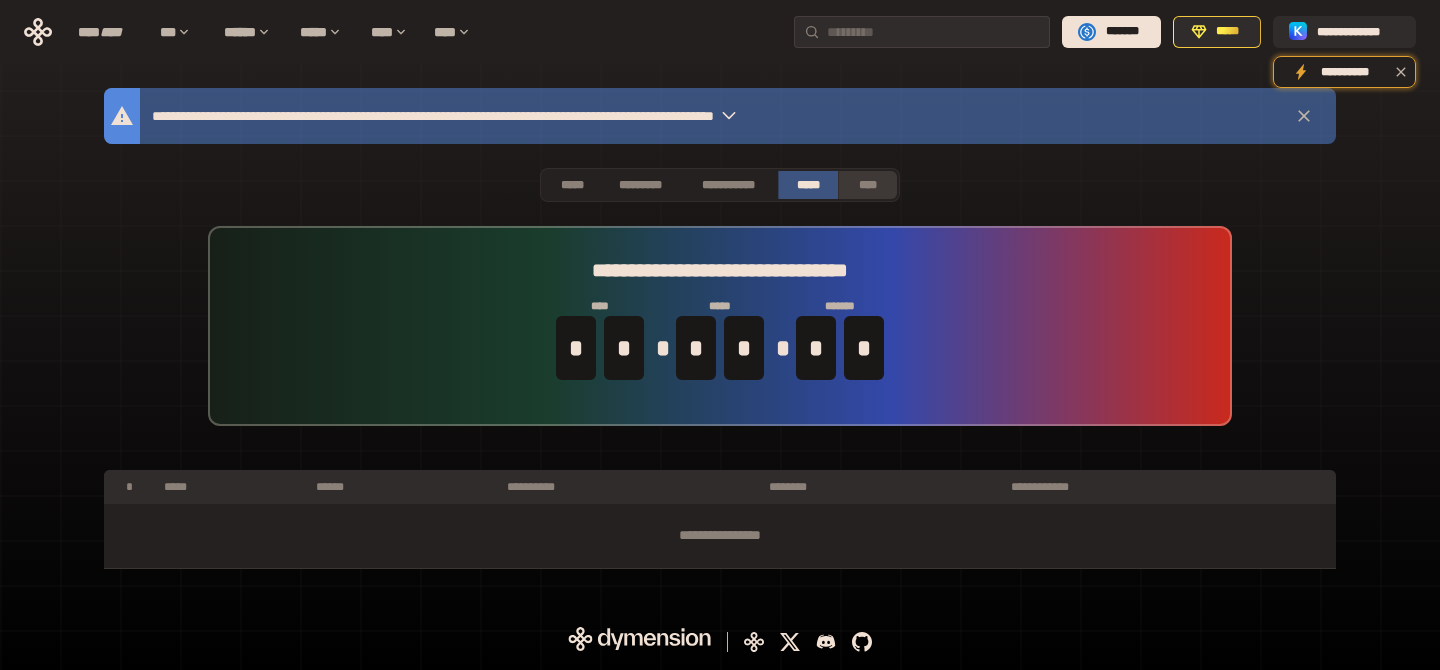 click on "****" at bounding box center (867, 185) 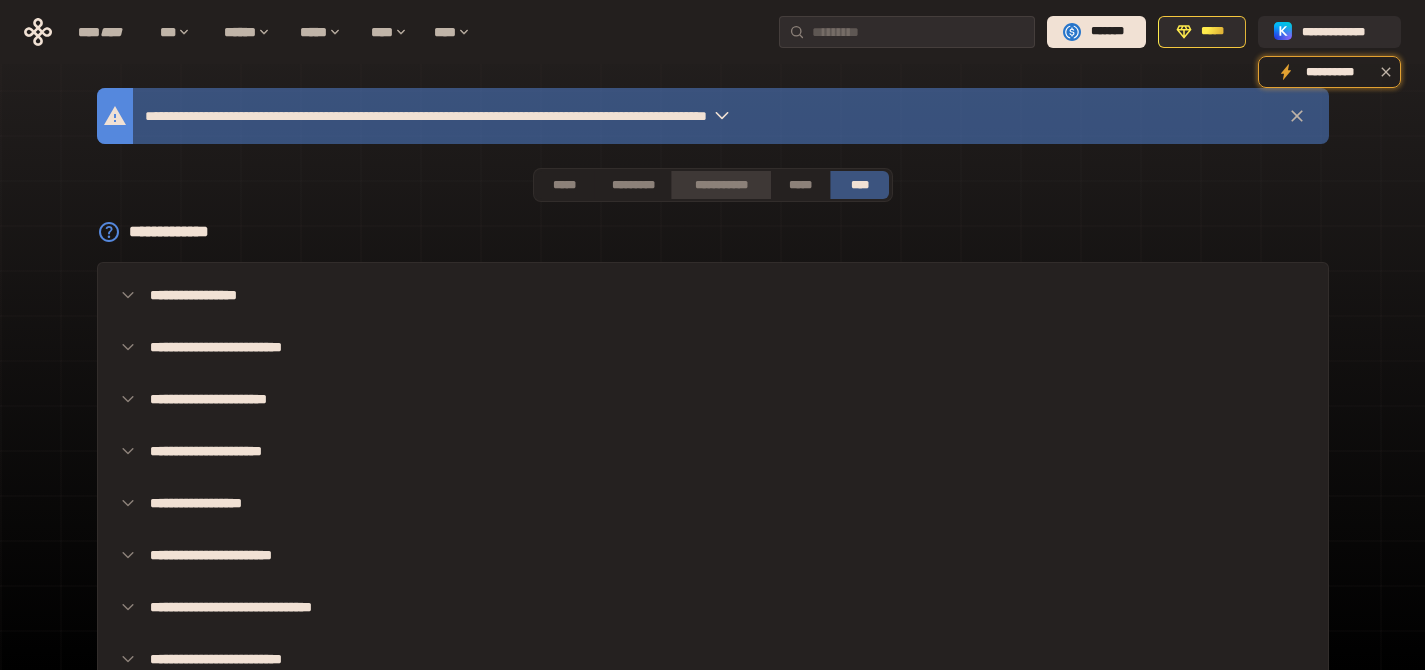 click on "**********" at bounding box center [720, 185] 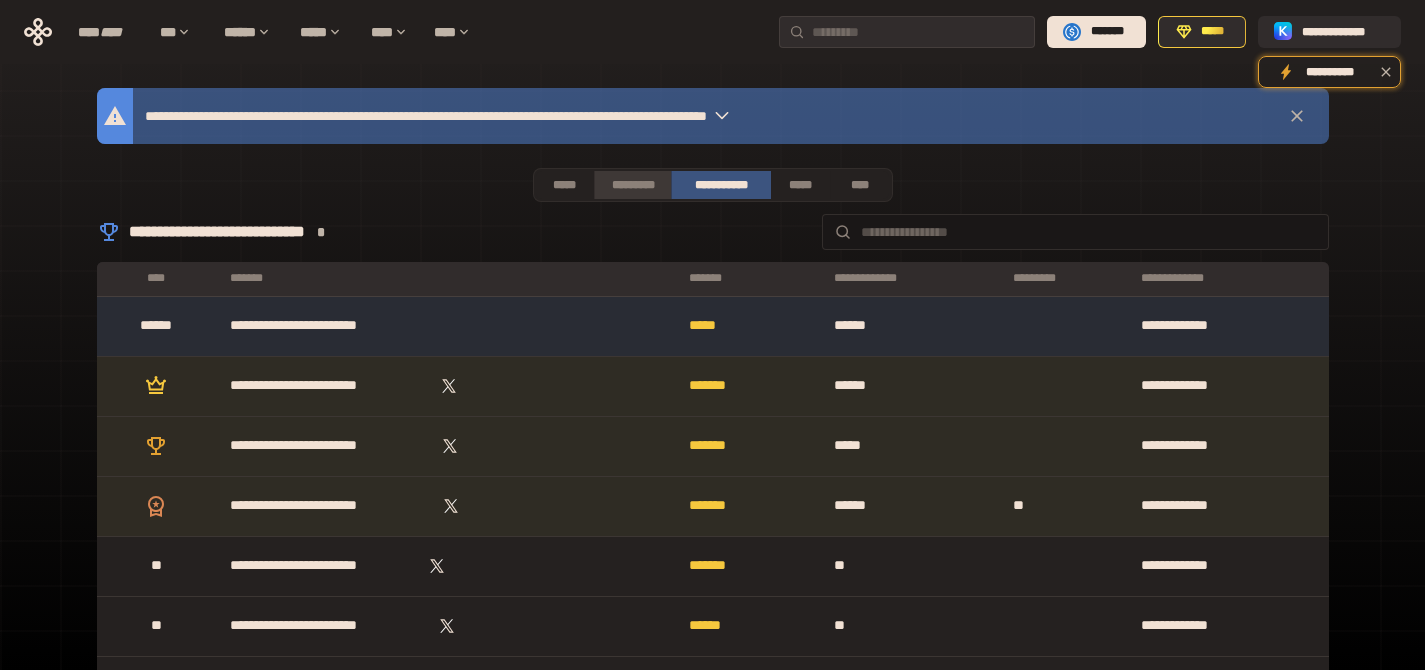 click on "*********" at bounding box center (632, 185) 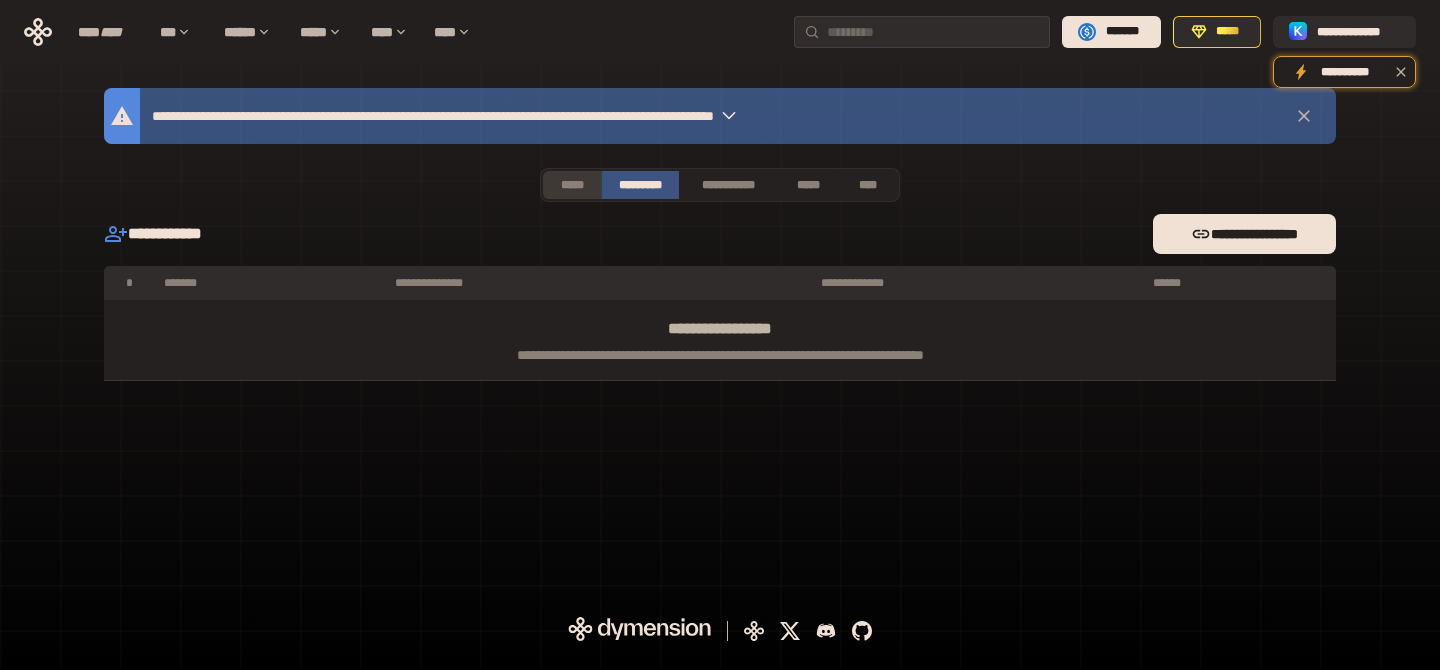 click on "*****" at bounding box center [572, 185] 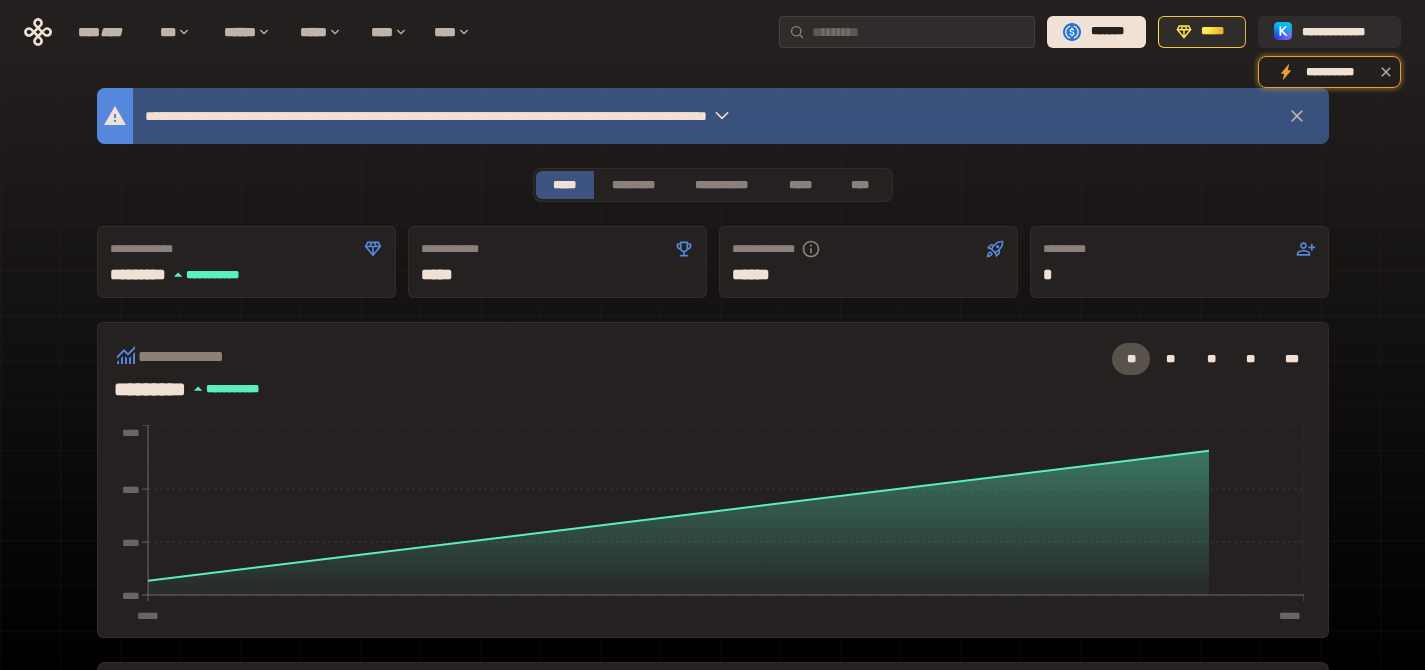 scroll, scrollTop: 618, scrollLeft: 0, axis: vertical 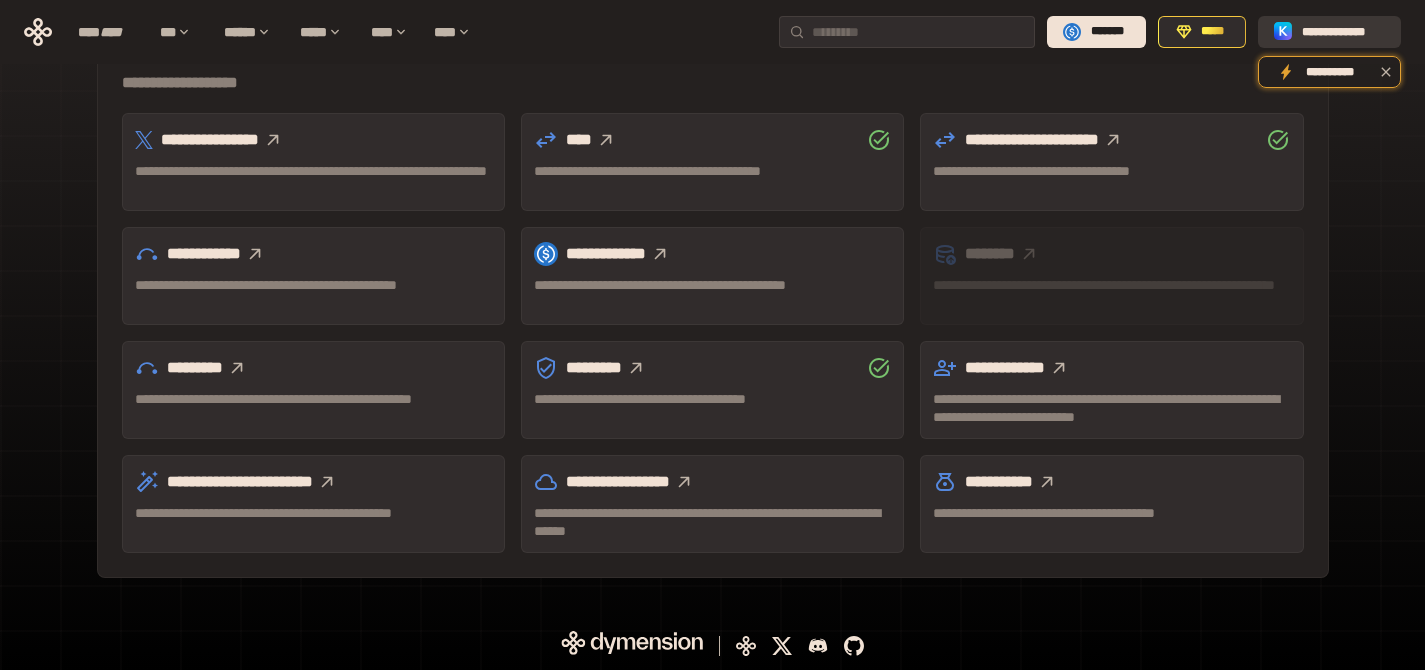 click on "**********" at bounding box center (1343, 32) 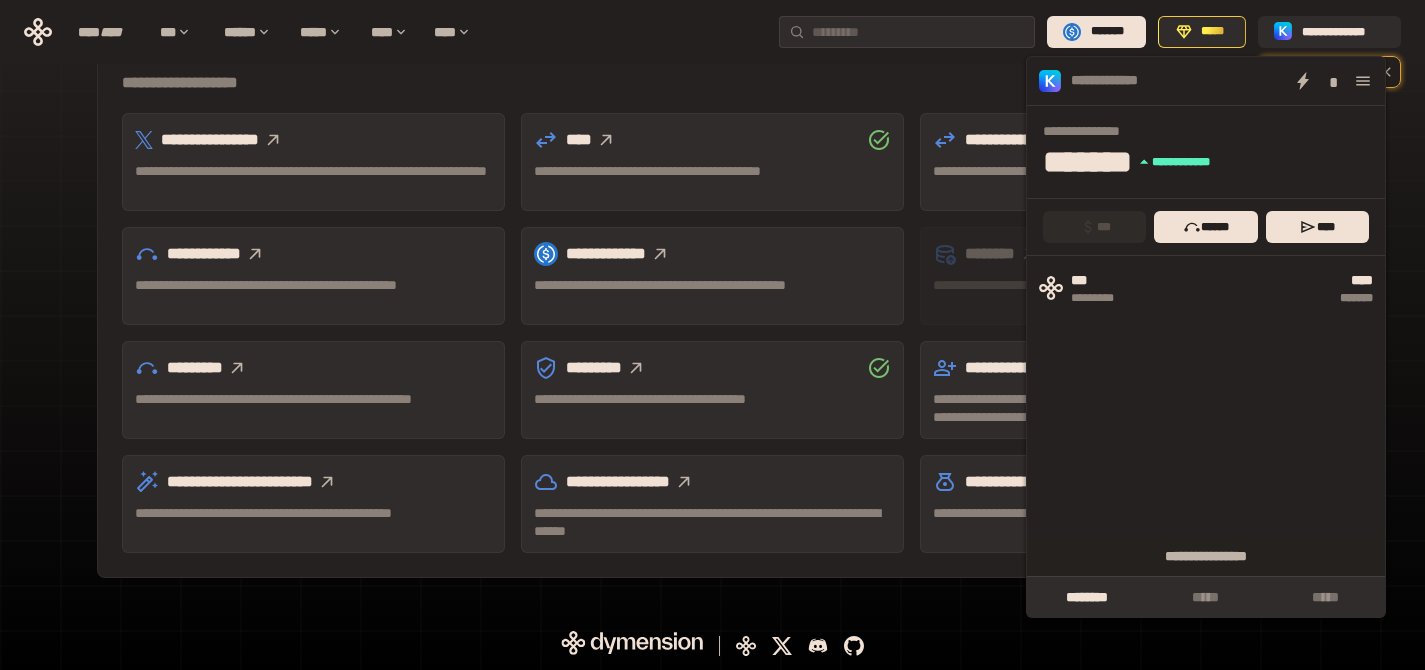 click 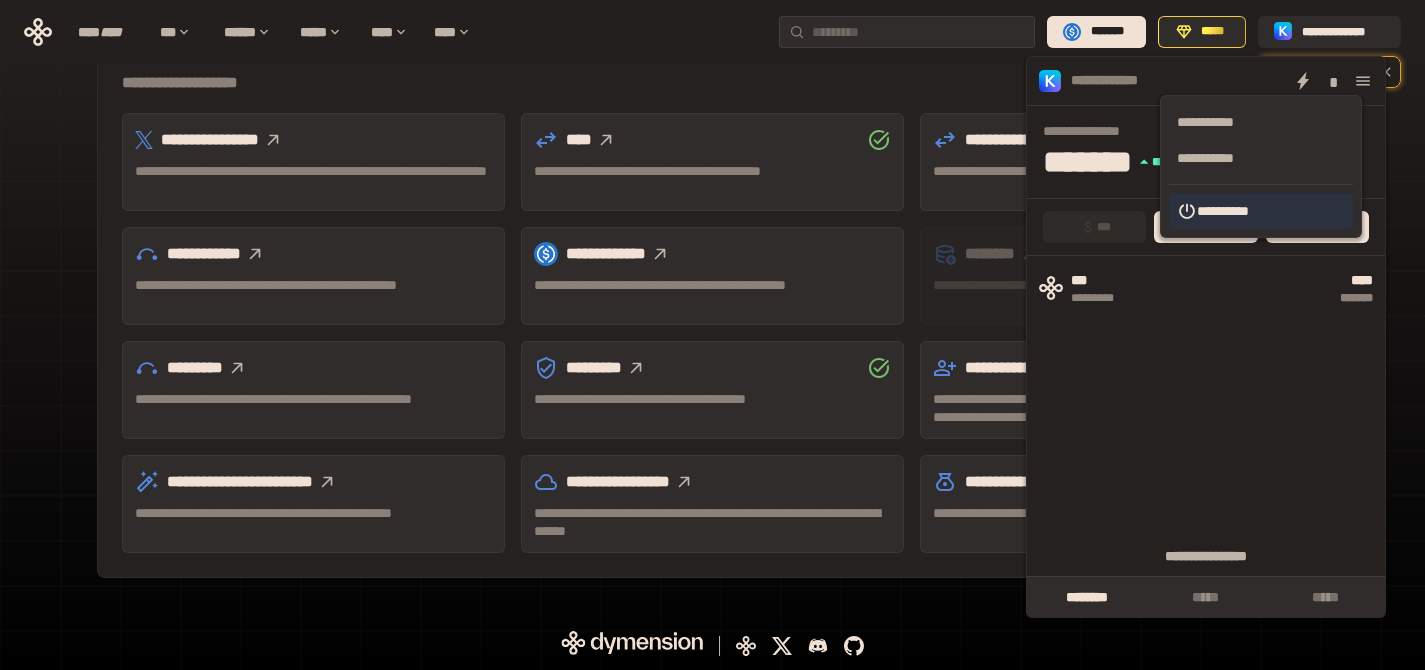 click on "**********" at bounding box center (1261, 211) 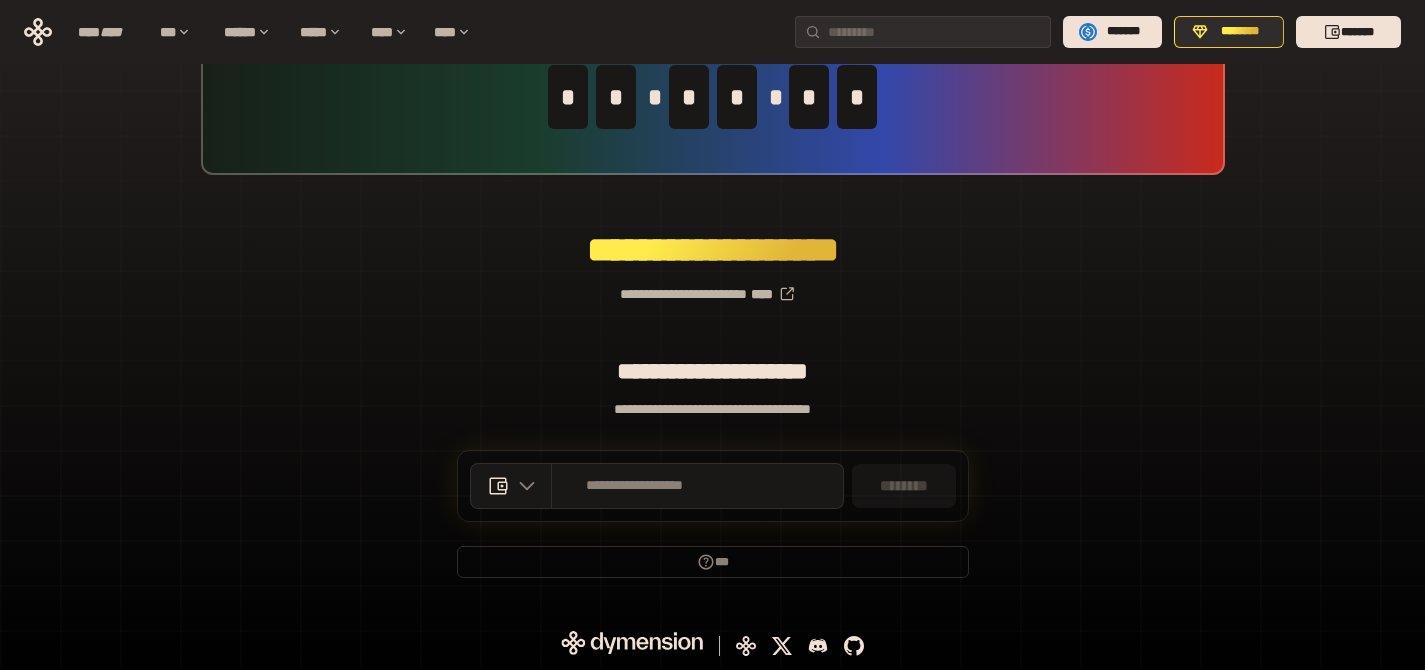 scroll, scrollTop: 113, scrollLeft: 0, axis: vertical 